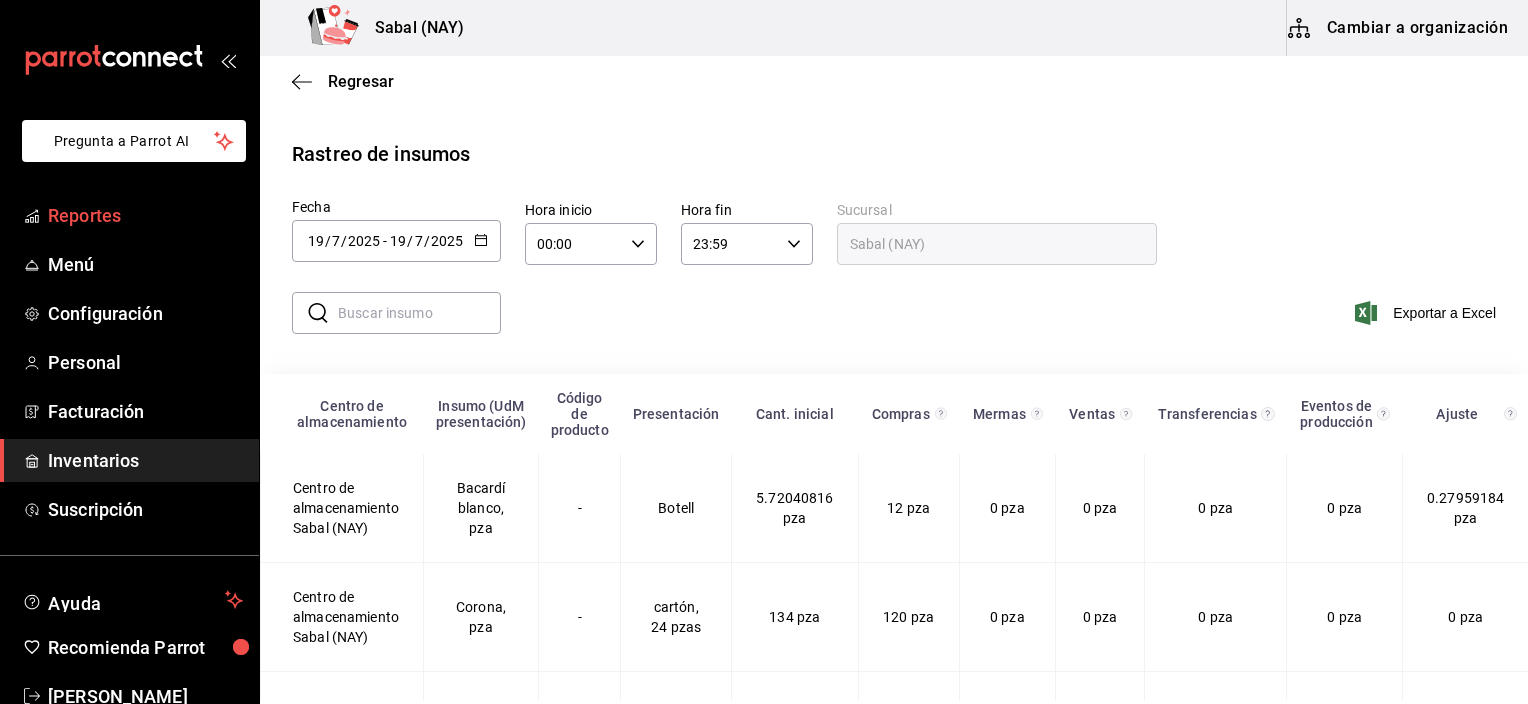 scroll, scrollTop: 0, scrollLeft: 0, axis: both 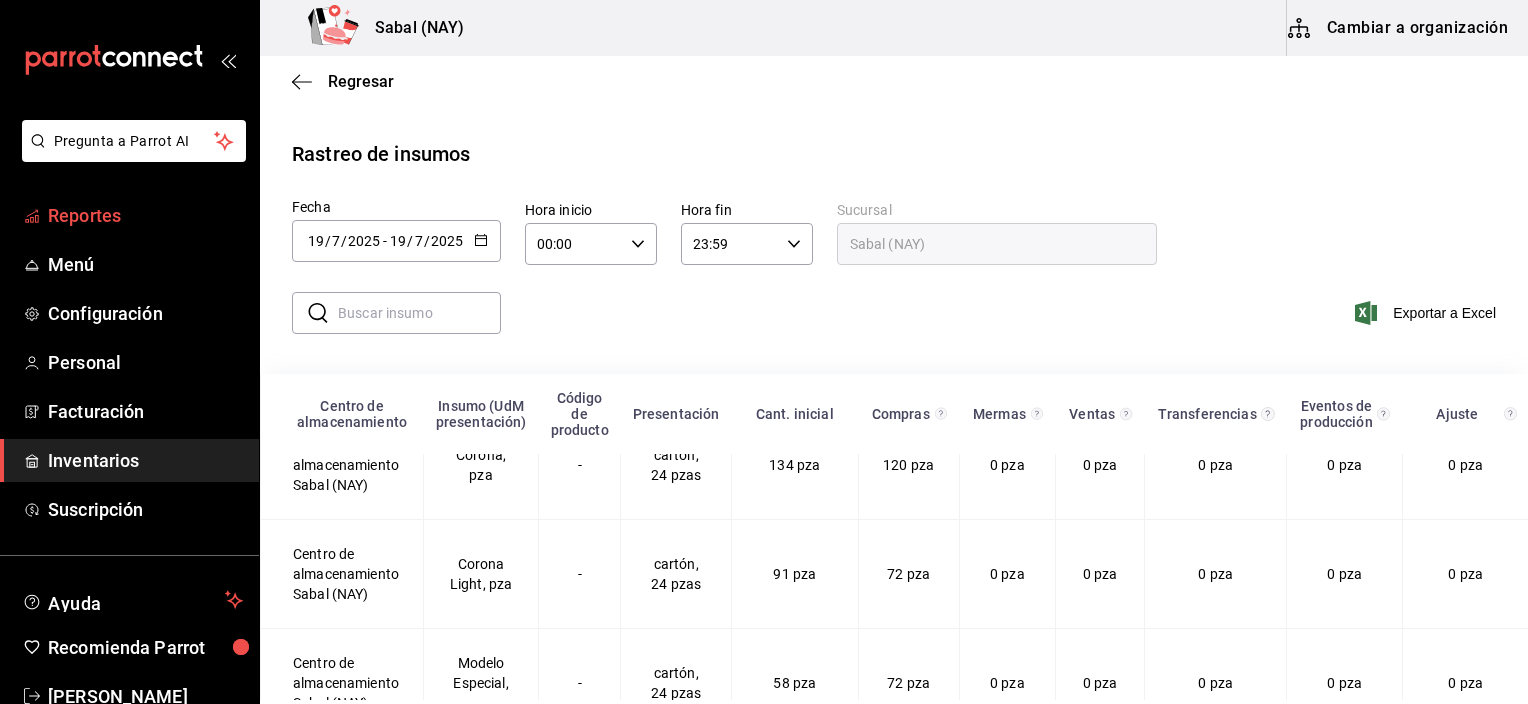 click on "Reportes" at bounding box center (145, 215) 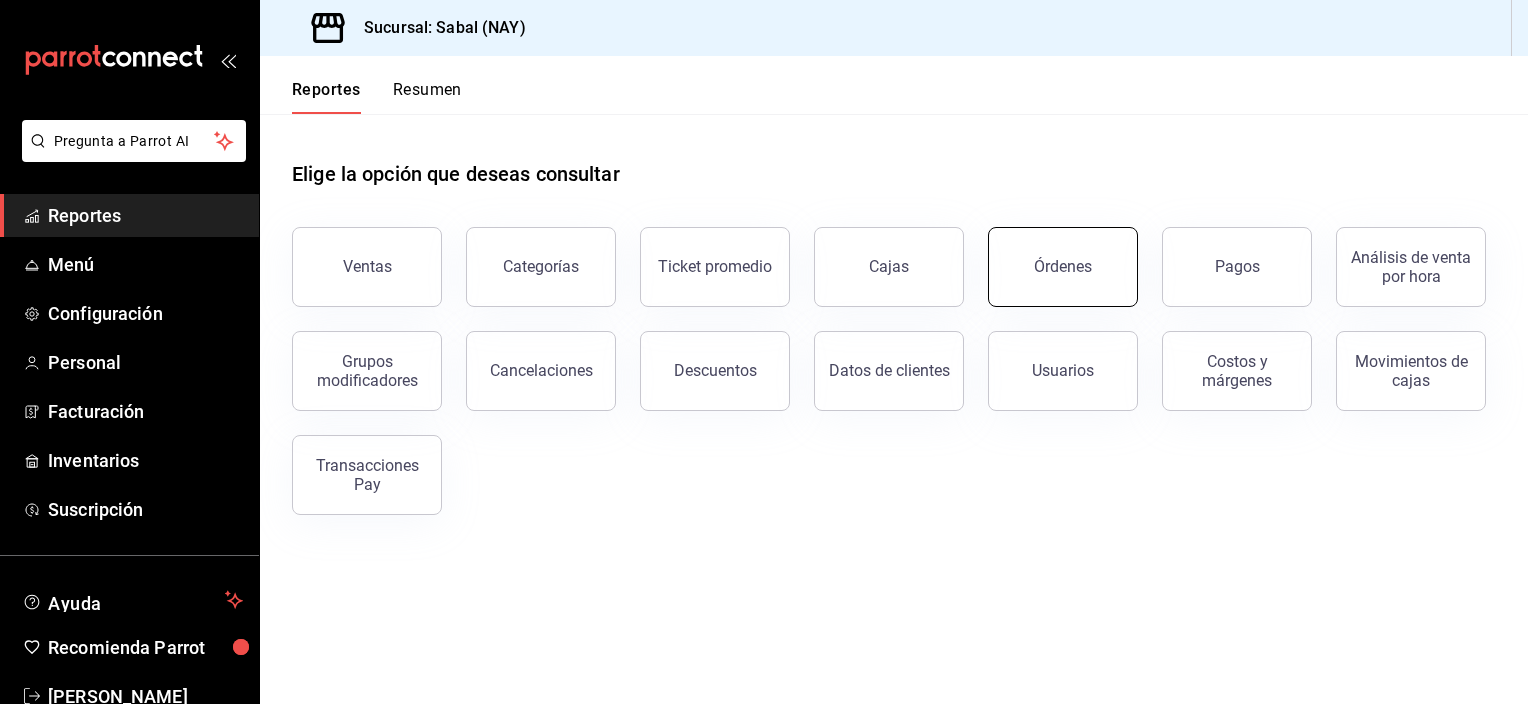 click on "Órdenes" at bounding box center (1063, 267) 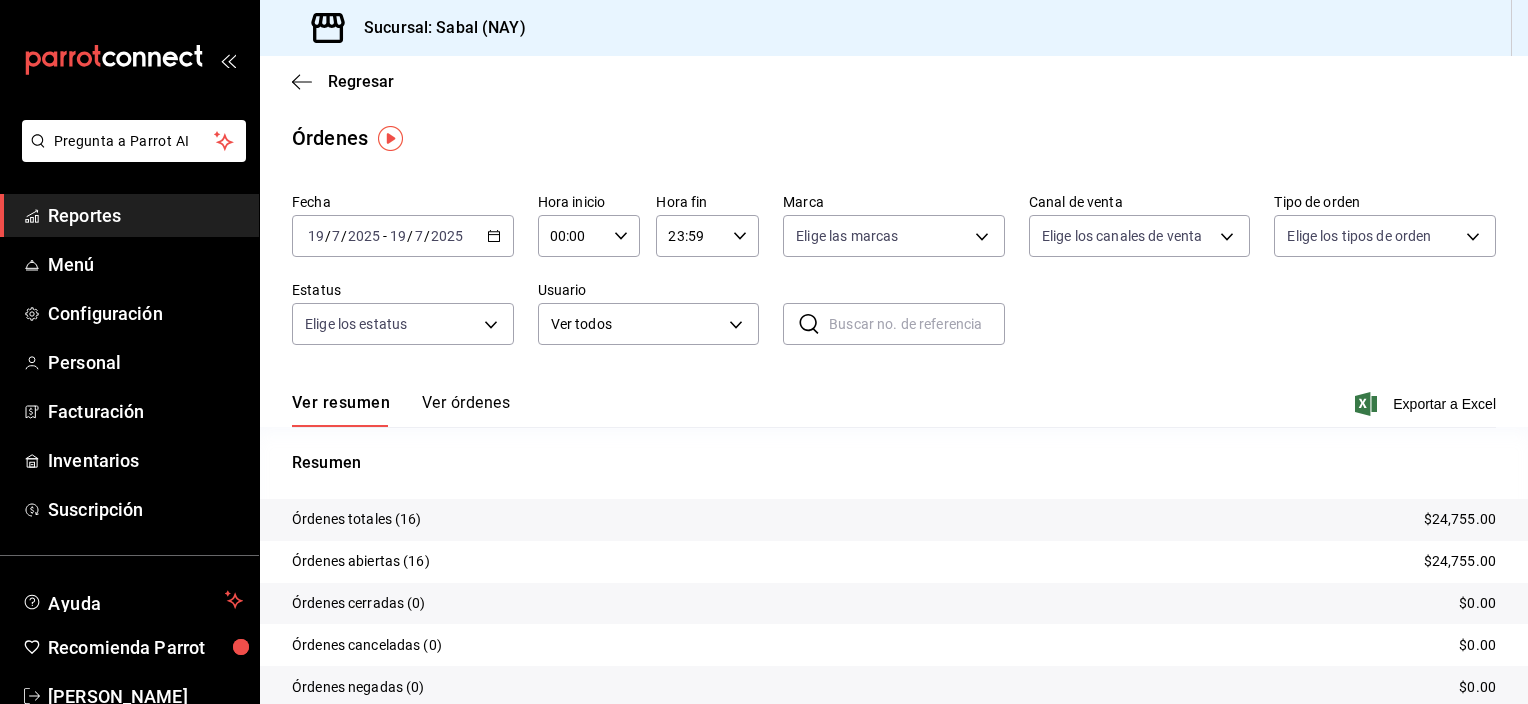 drag, startPoint x: 468, startPoint y: 398, endPoint x: 492, endPoint y: 415, distance: 29.410883 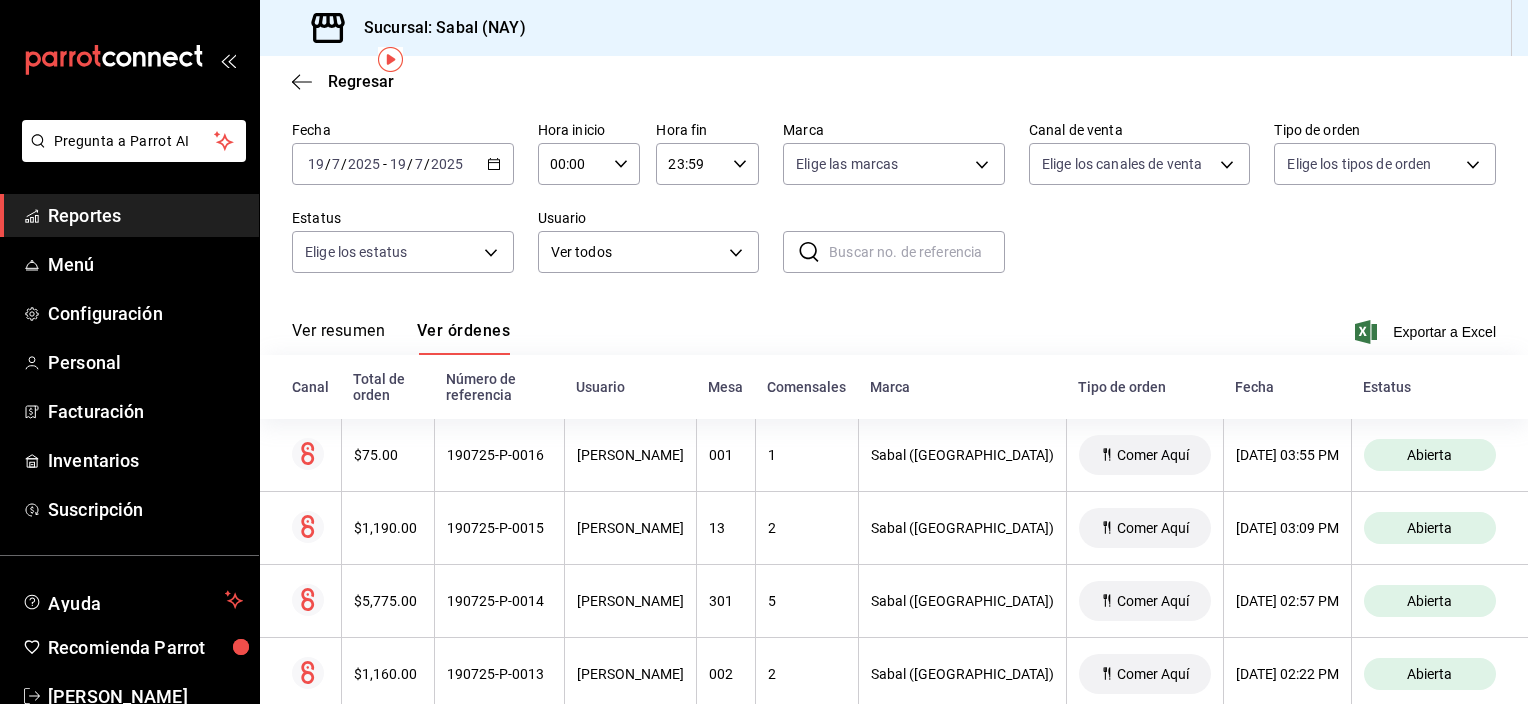 scroll, scrollTop: 0, scrollLeft: 0, axis: both 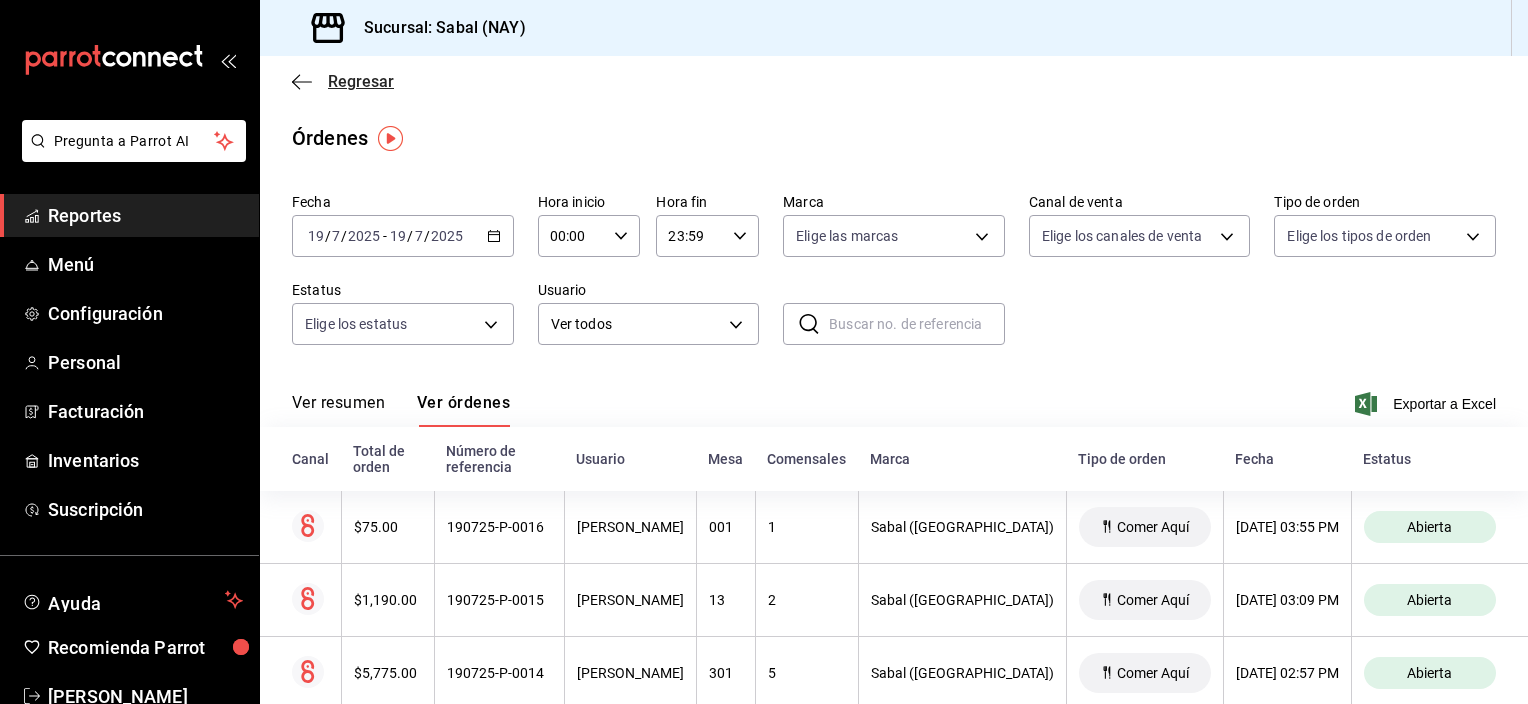 click 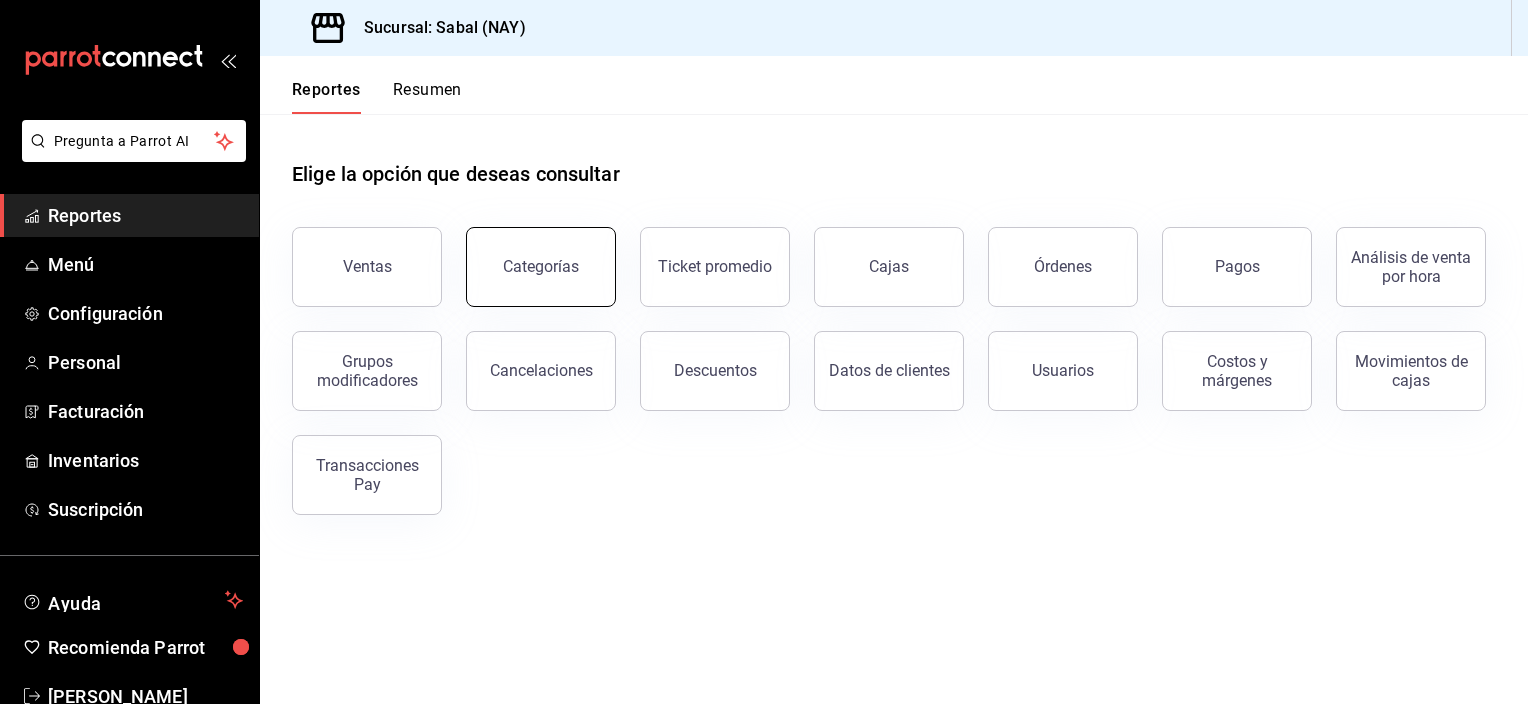 click on "Categorías" at bounding box center (541, 267) 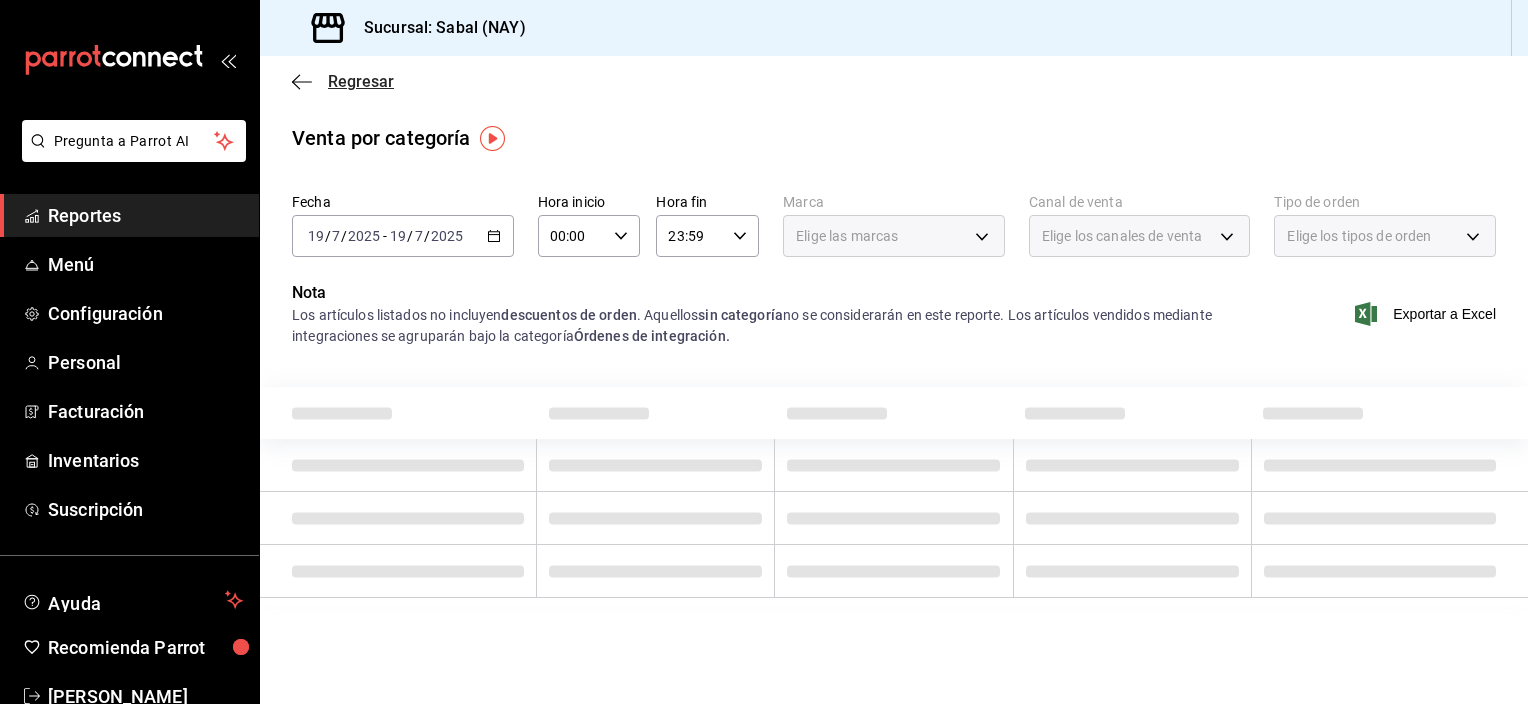 click 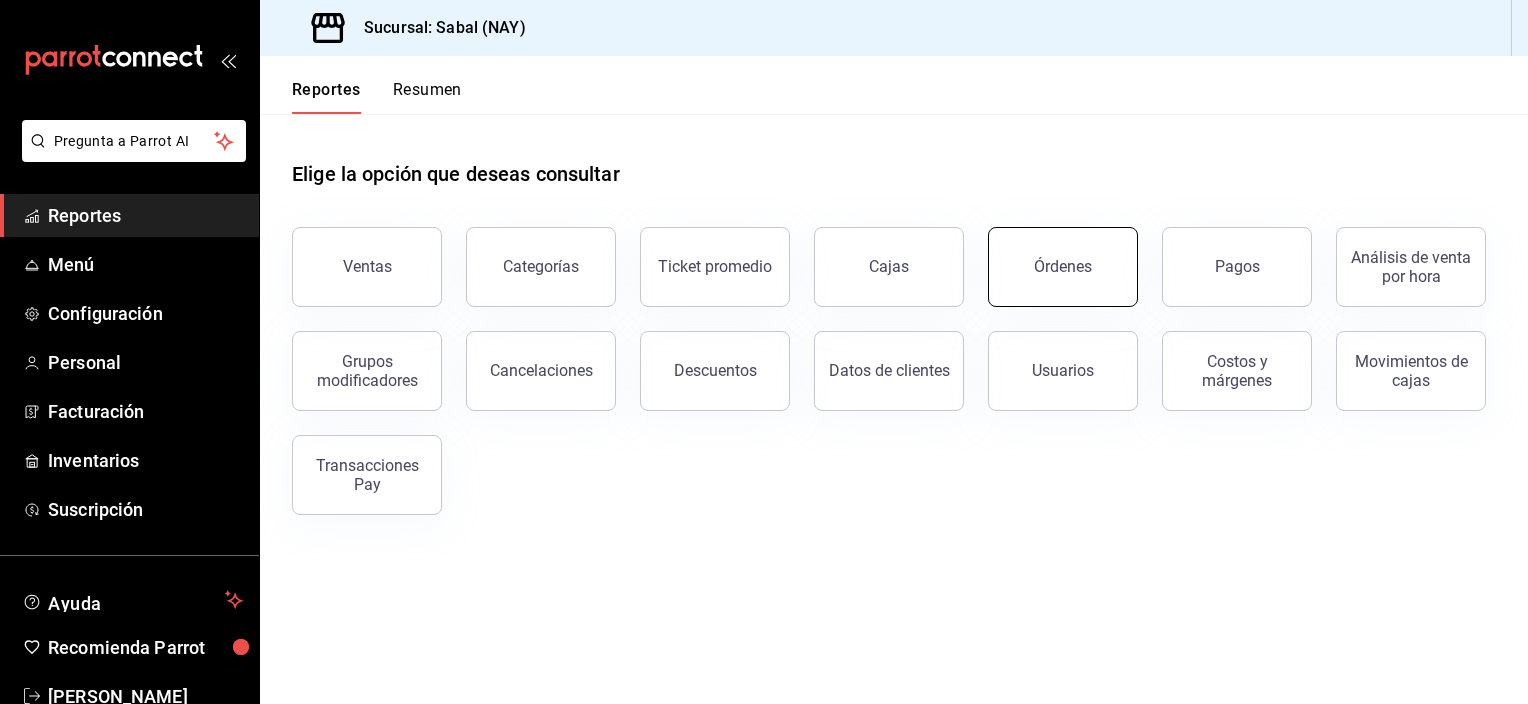 click on "Órdenes" at bounding box center [1063, 267] 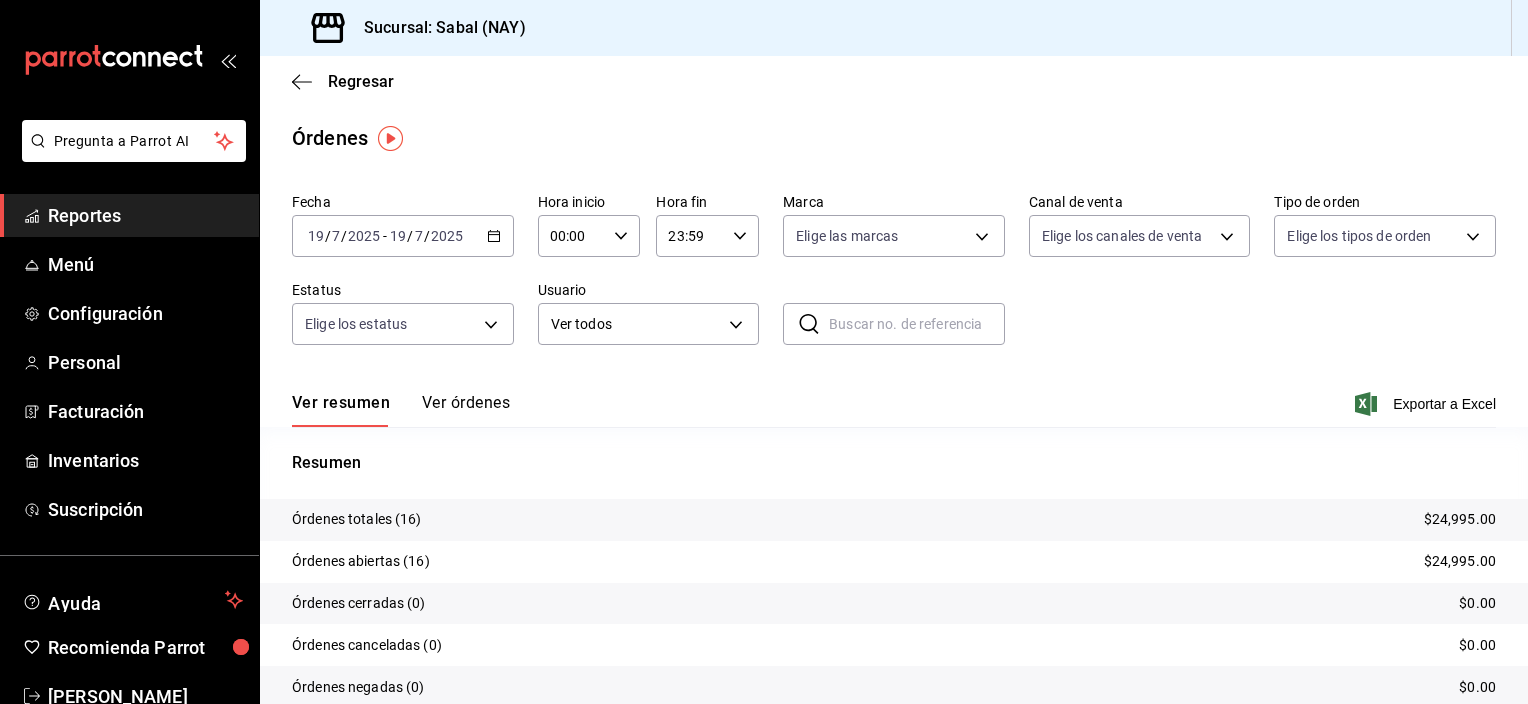 click on "Ver órdenes" at bounding box center (466, 410) 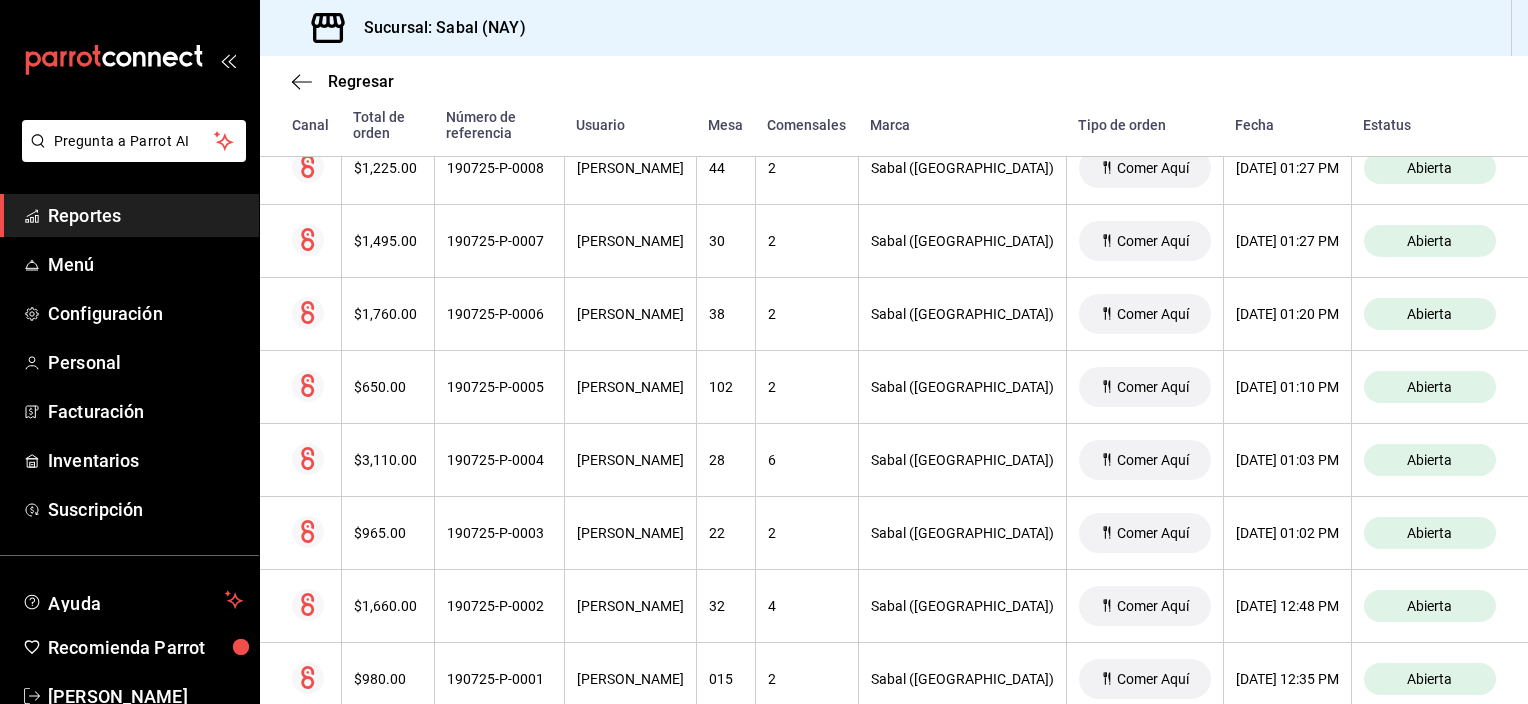 scroll, scrollTop: 1013, scrollLeft: 0, axis: vertical 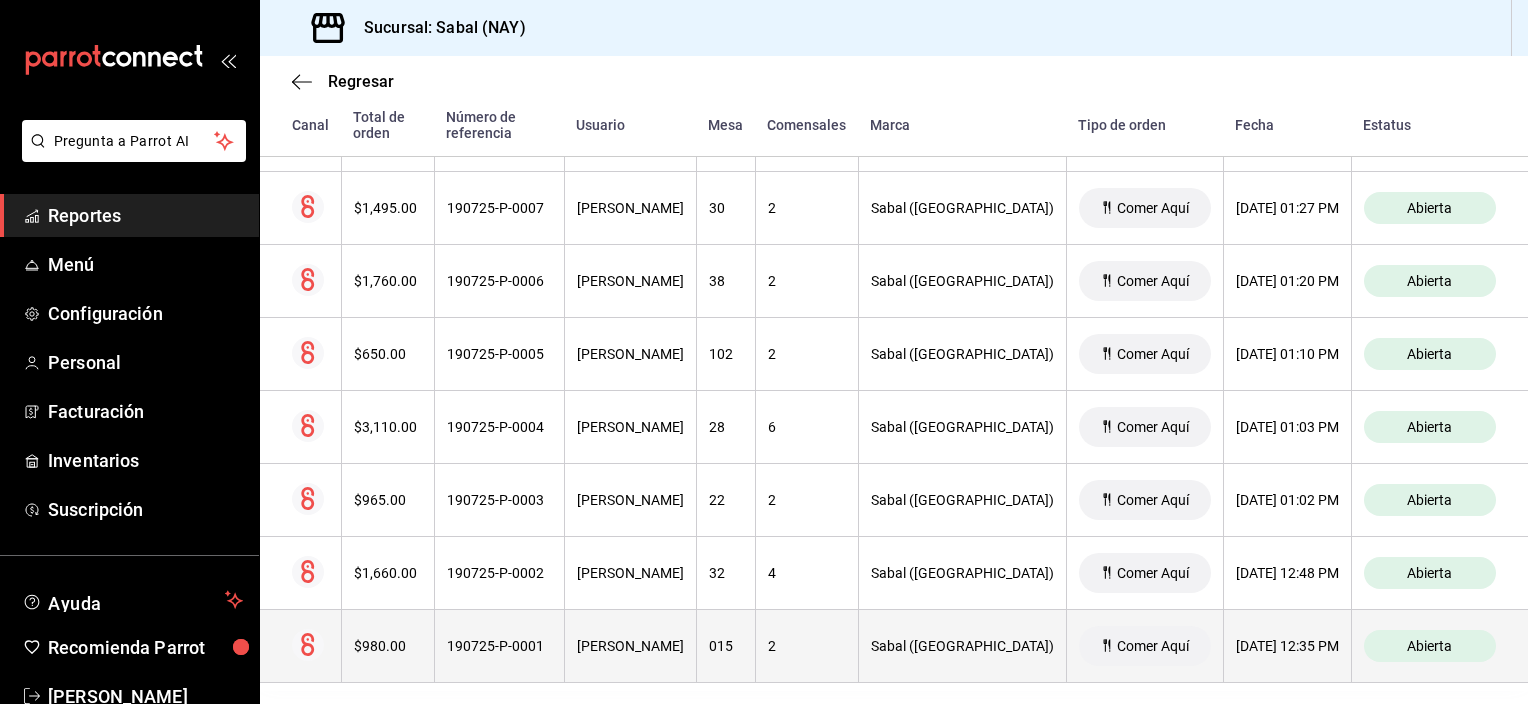 click on "190725-P-0001" at bounding box center (499, 646) 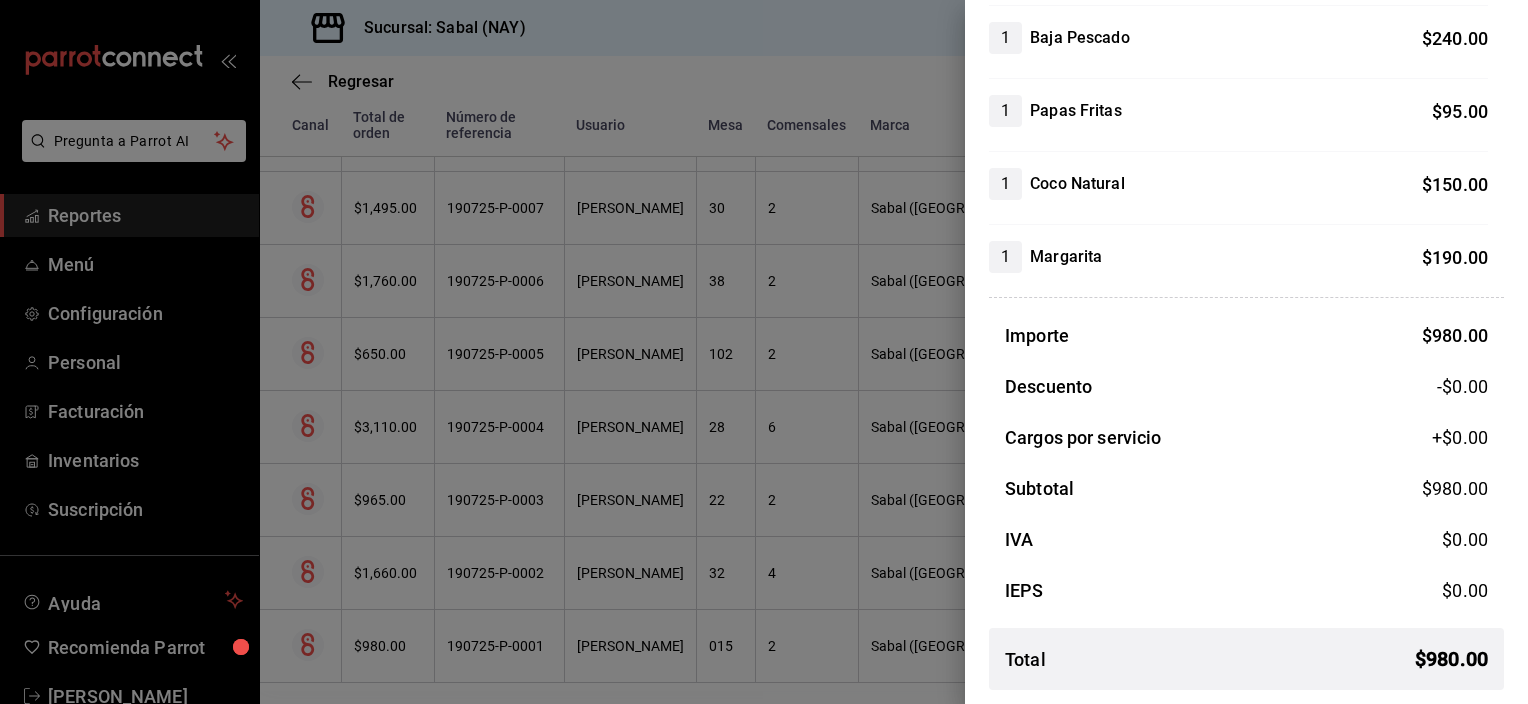 scroll, scrollTop: 0, scrollLeft: 0, axis: both 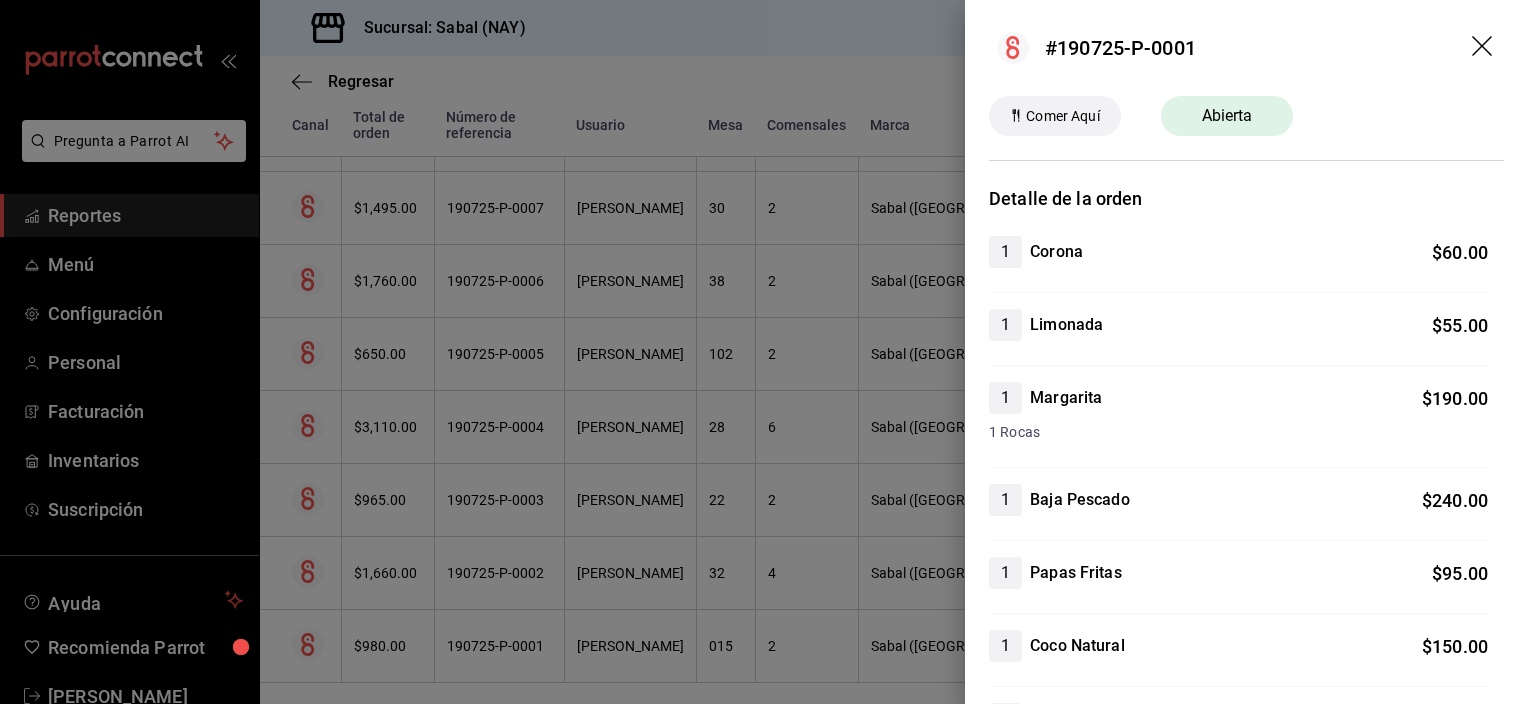 click 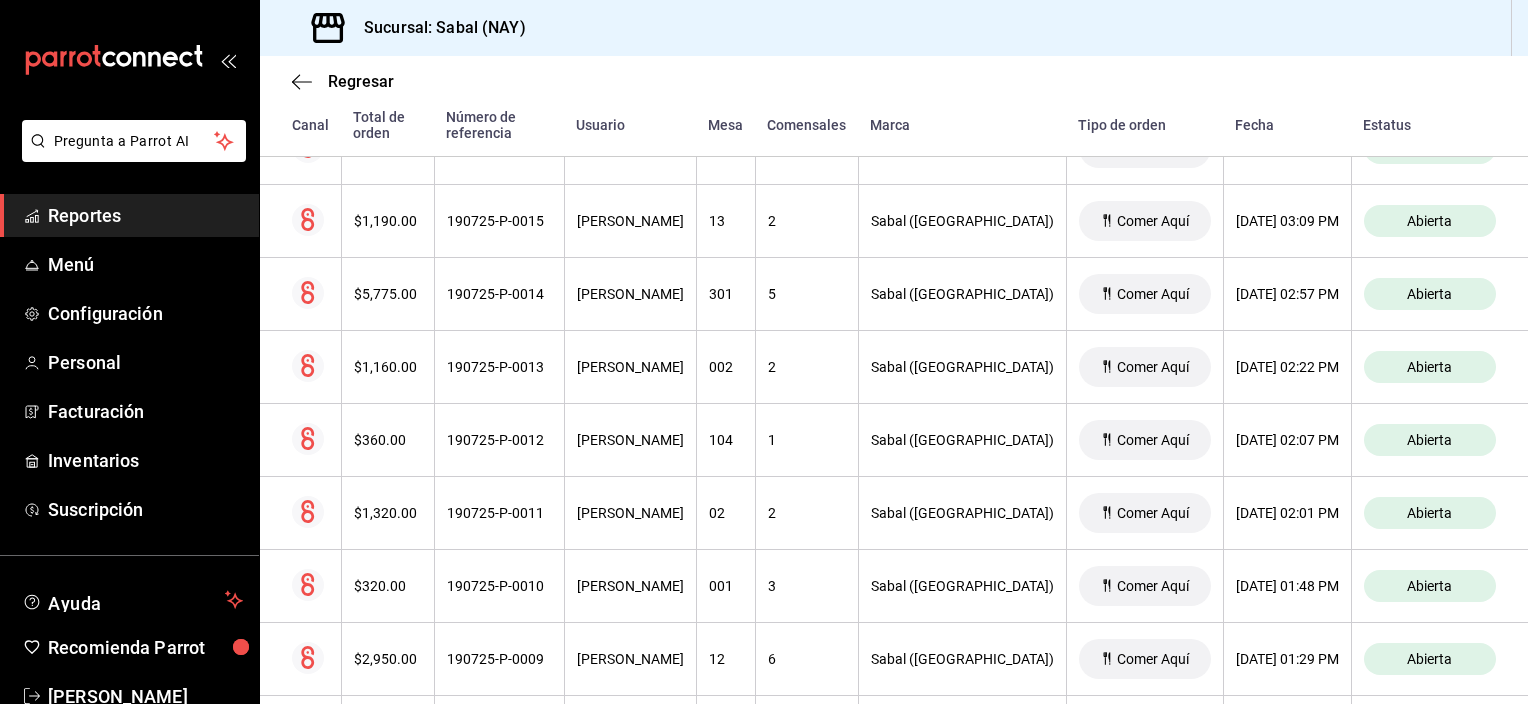 scroll, scrollTop: 413, scrollLeft: 0, axis: vertical 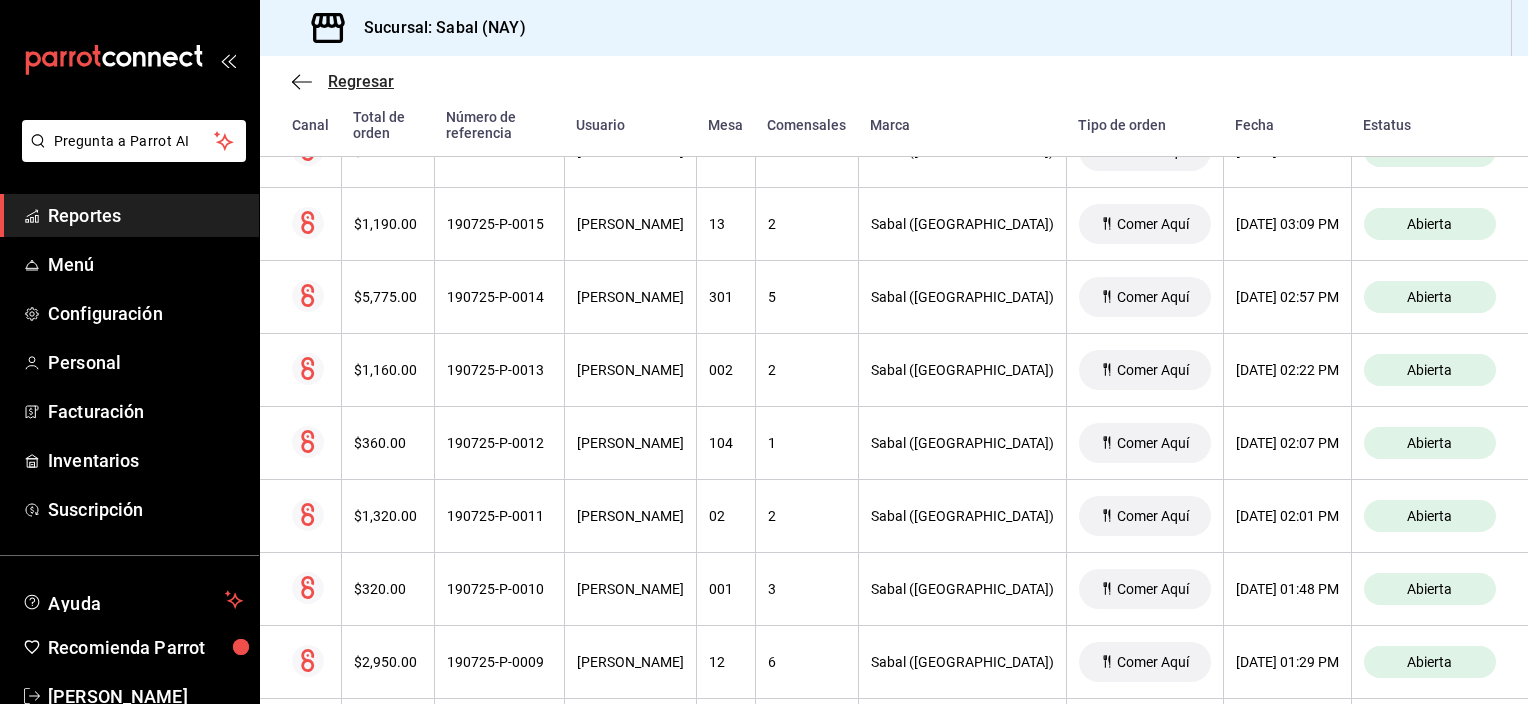 click 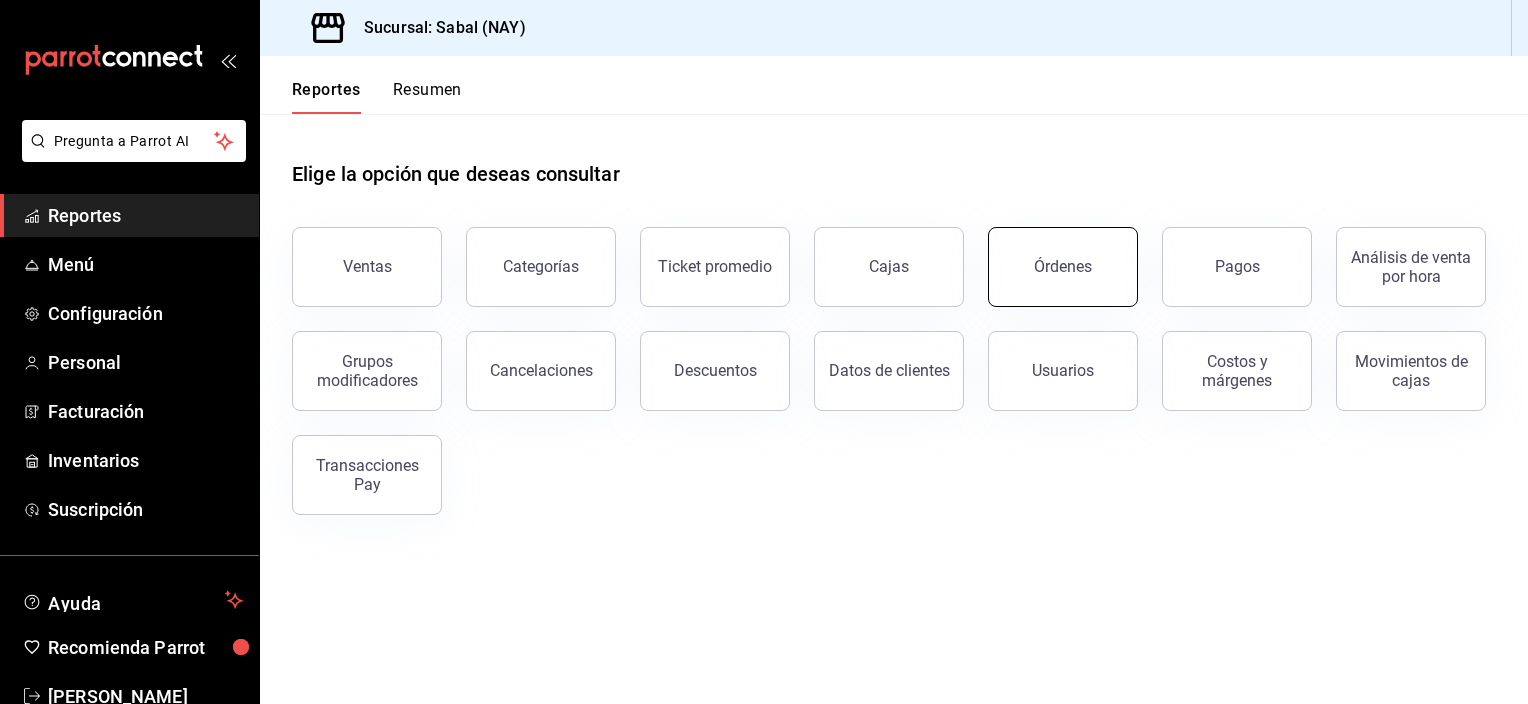 click on "Órdenes" at bounding box center [1063, 266] 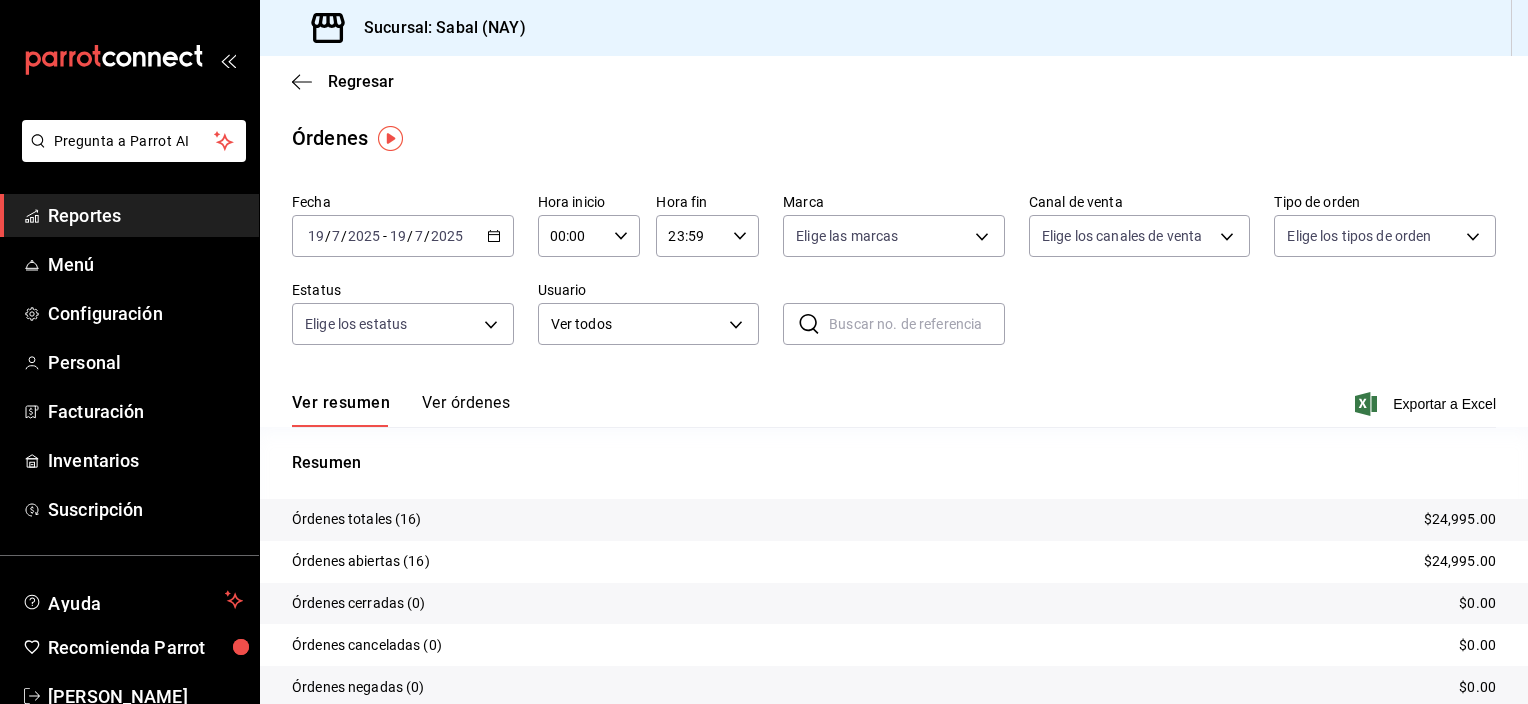 click on "Ver órdenes" at bounding box center (466, 410) 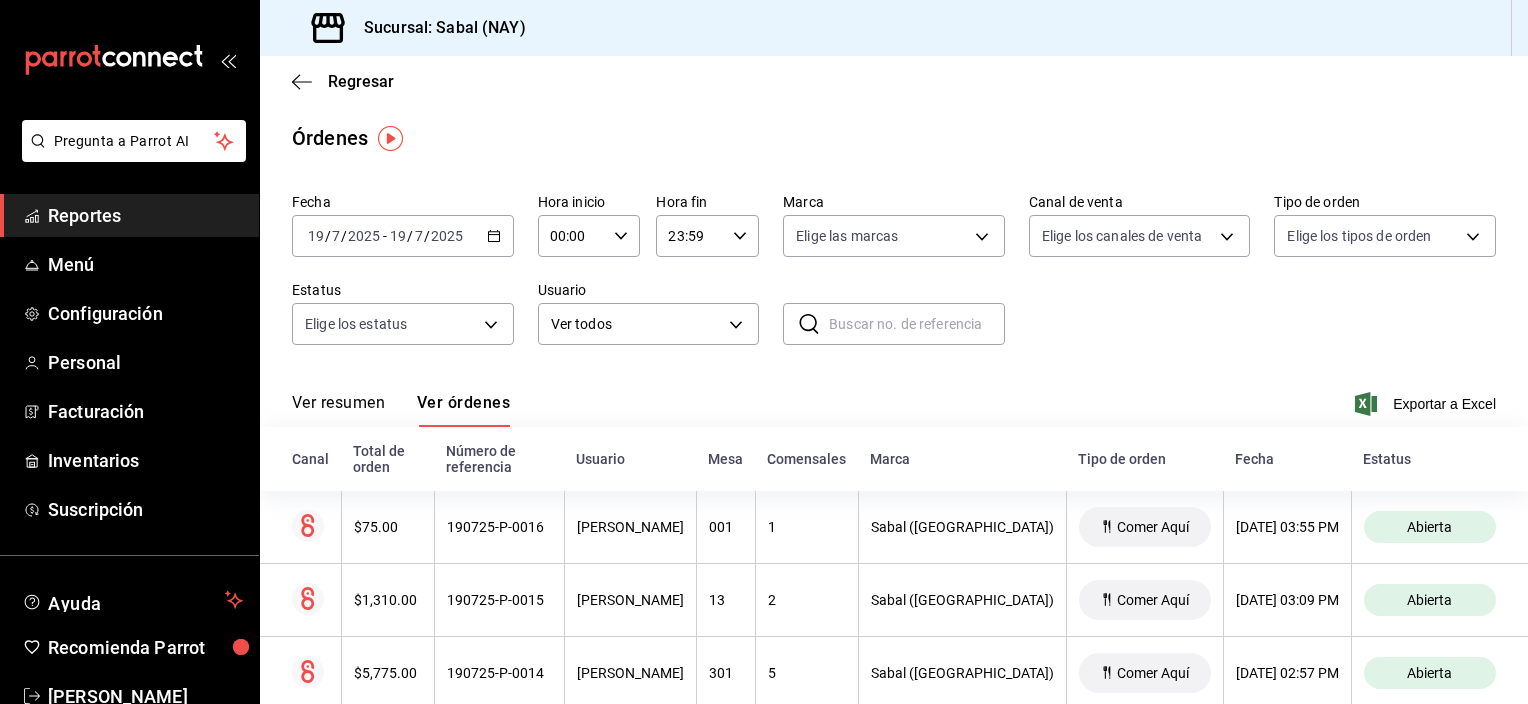 click on "Reportes" at bounding box center [145, 215] 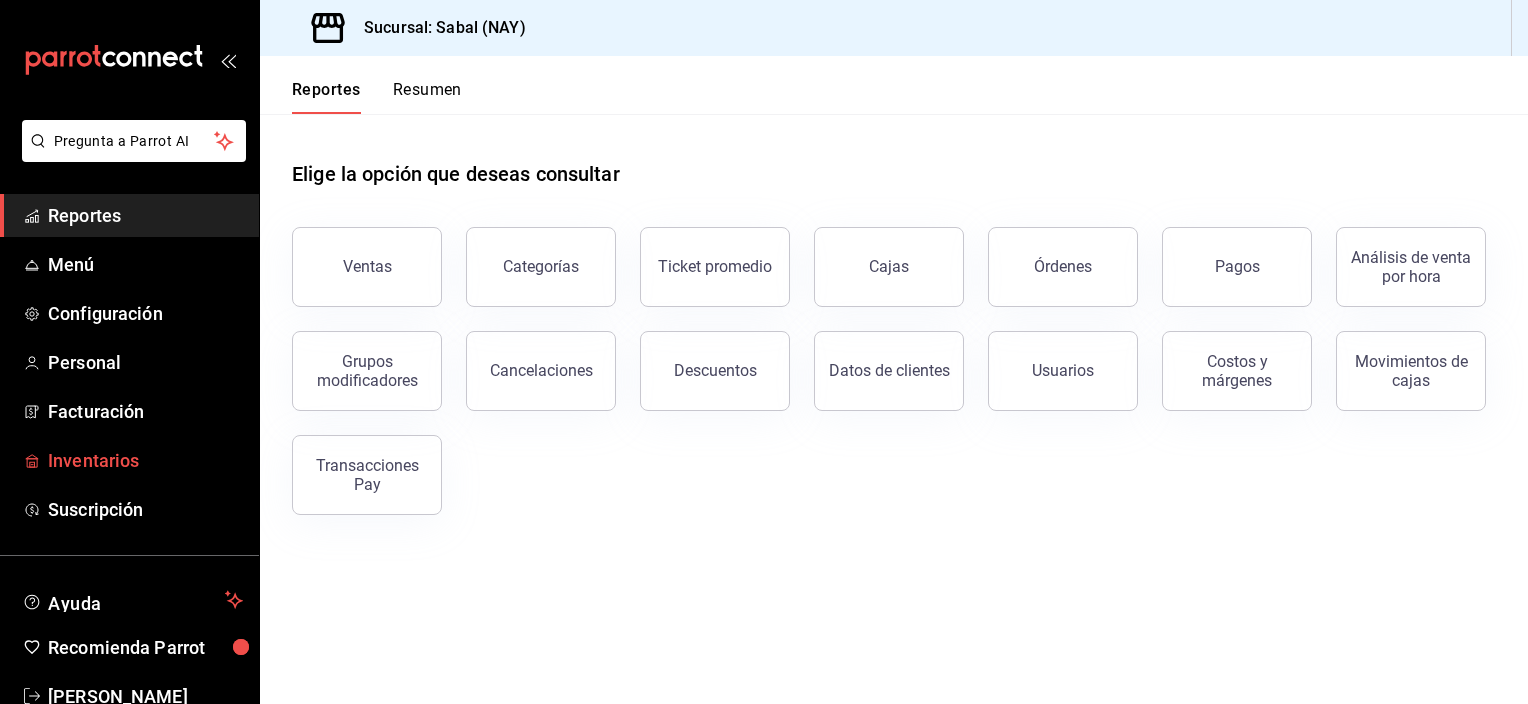 click on "Inventarios" at bounding box center (145, 460) 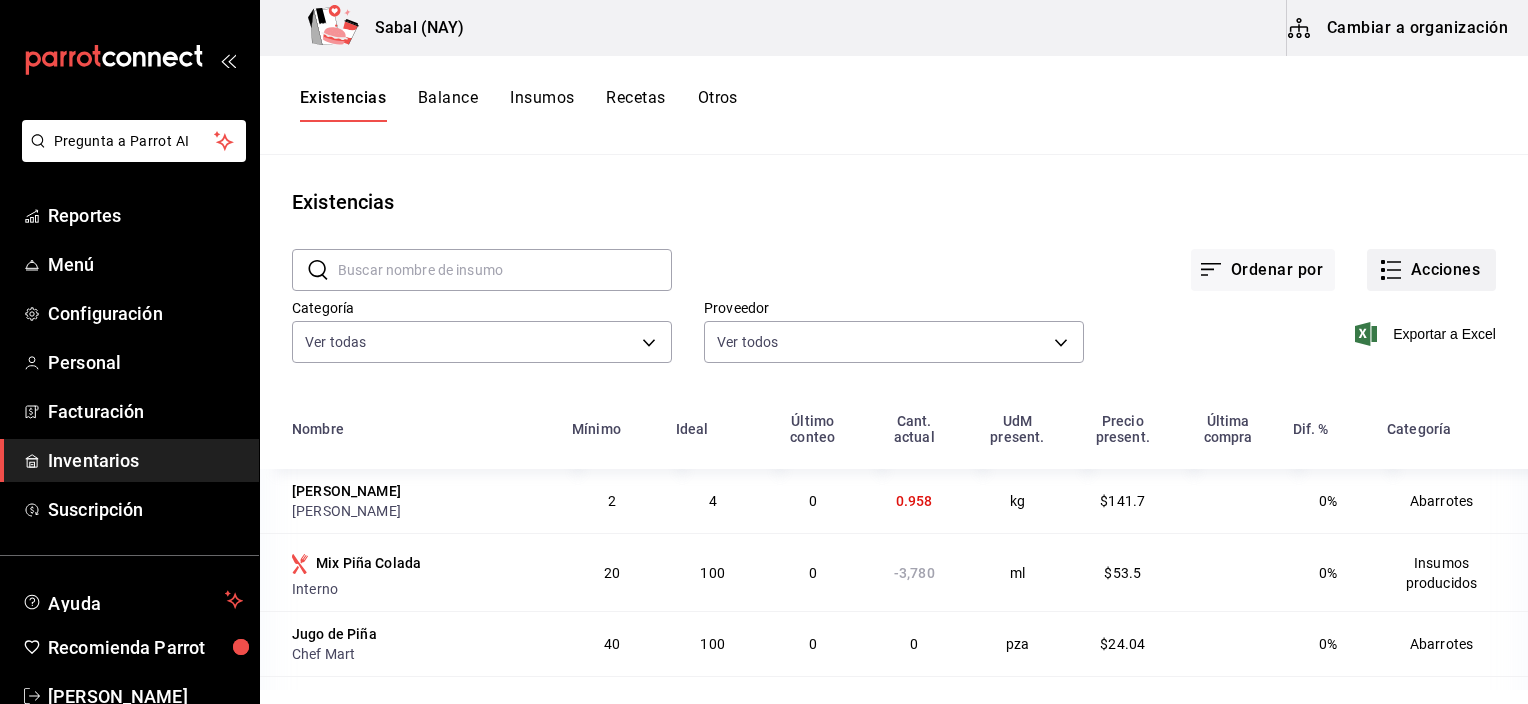 click on "Acciones" at bounding box center [1431, 270] 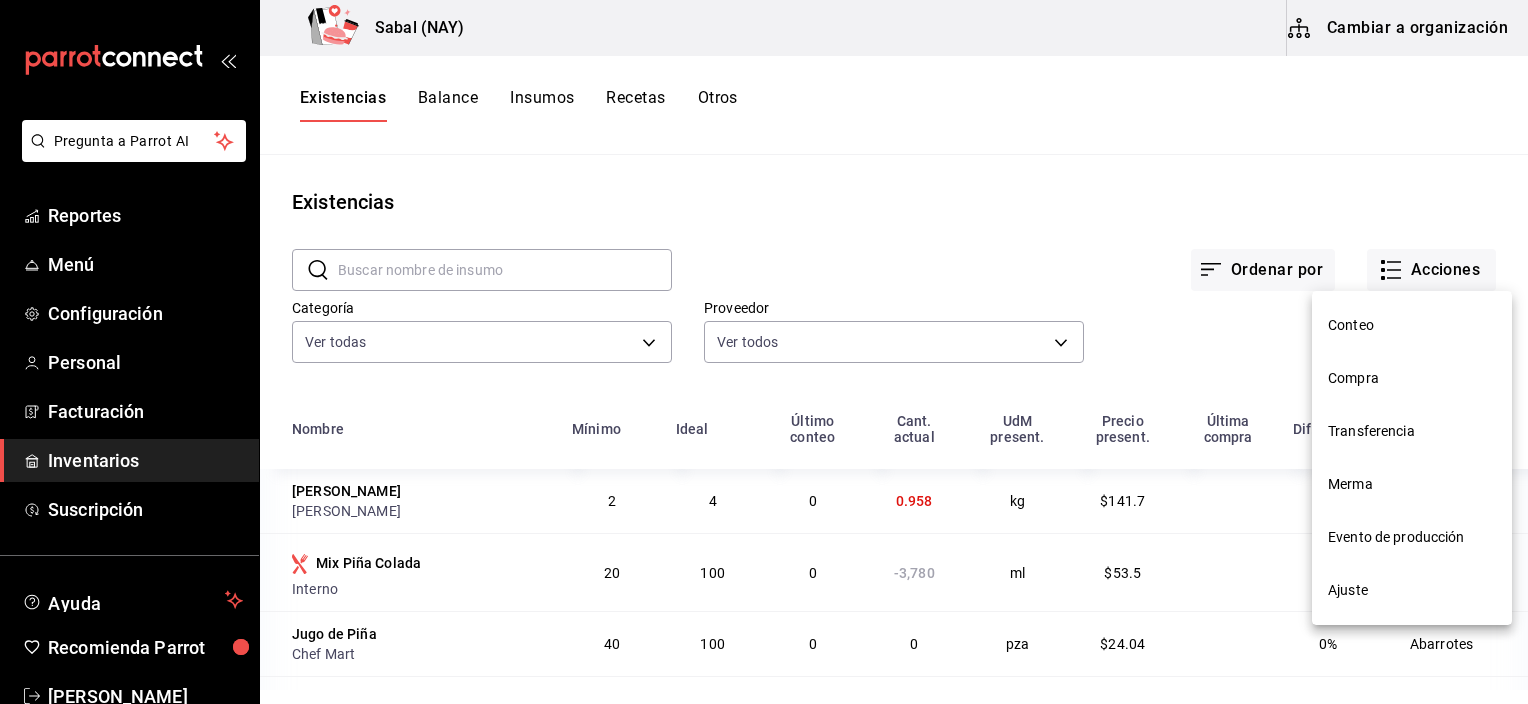 click on "Conteo" at bounding box center [1412, 325] 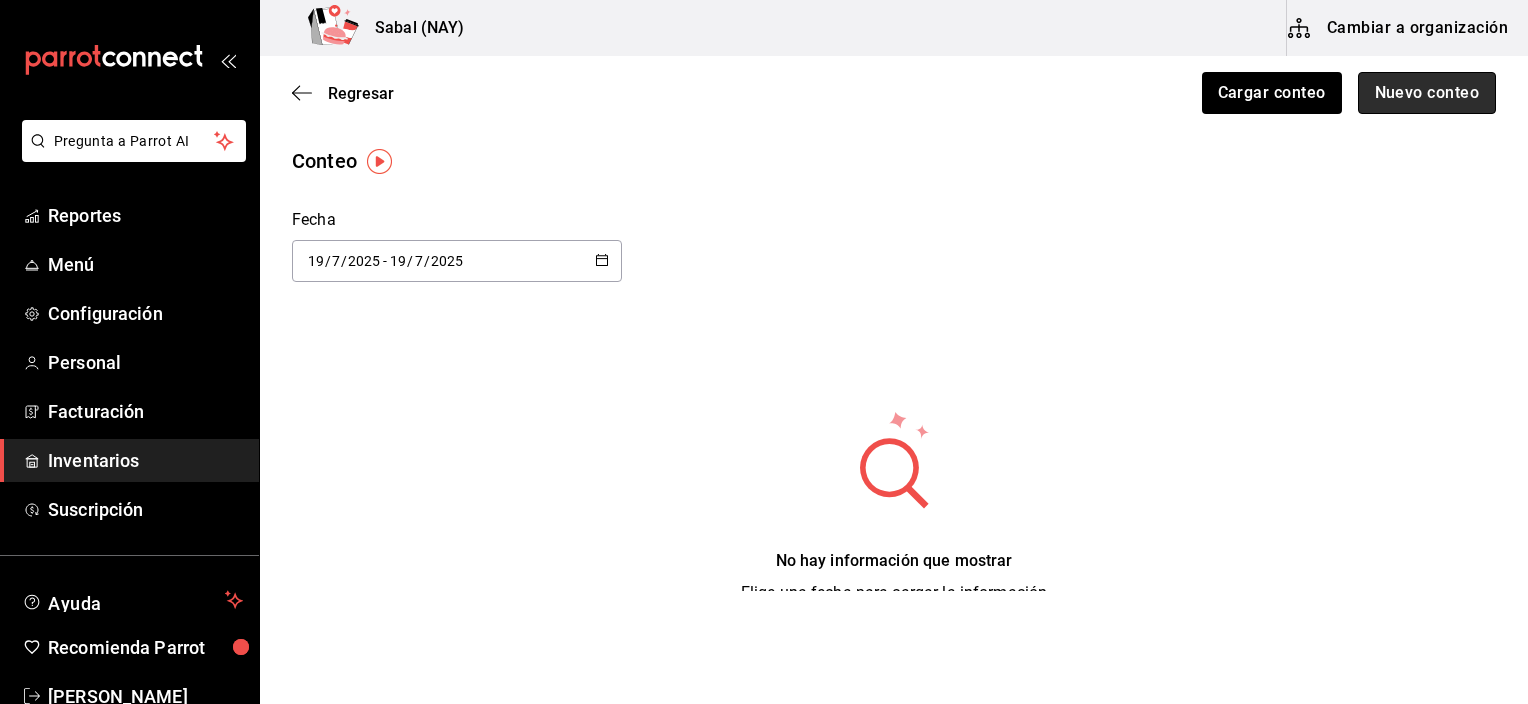 click on "Nuevo conteo" at bounding box center [1427, 93] 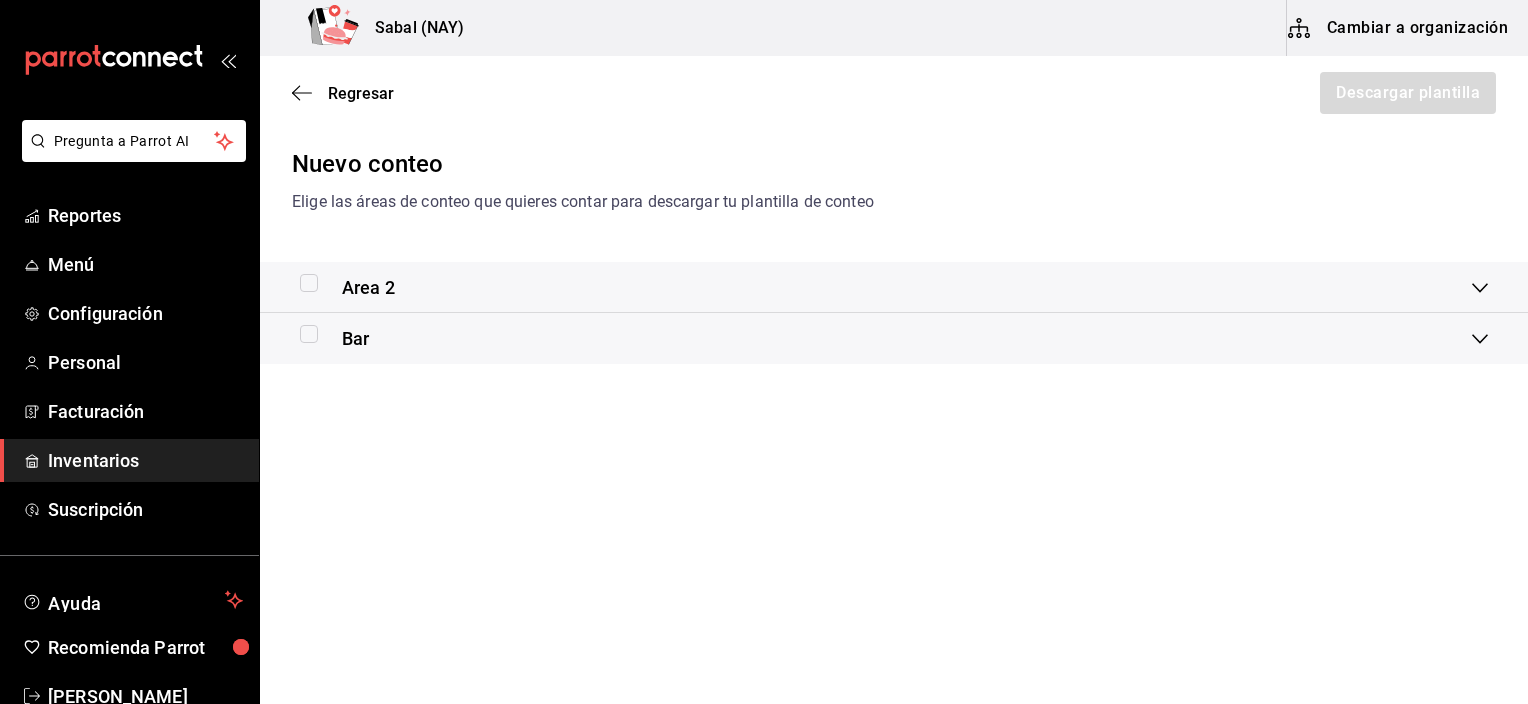 click at bounding box center [313, 334] 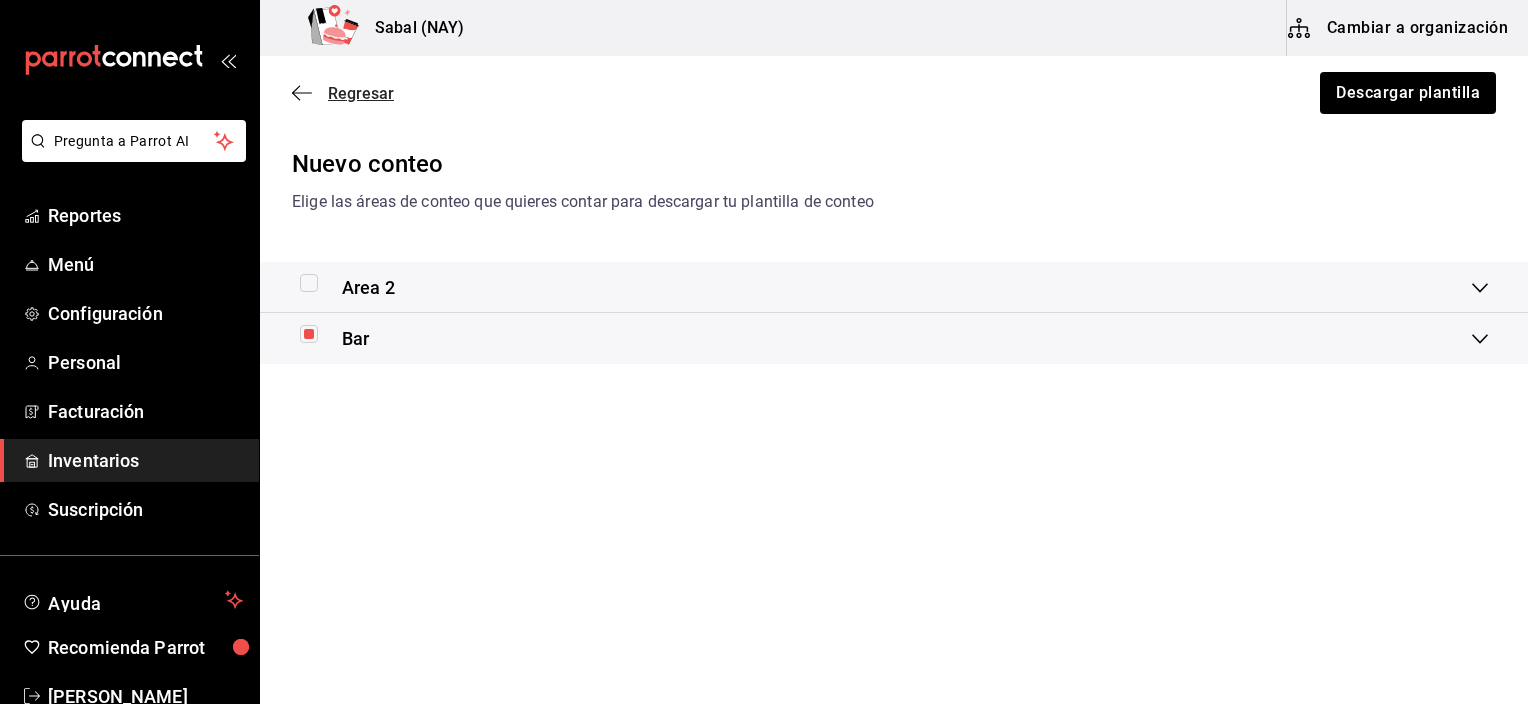 click 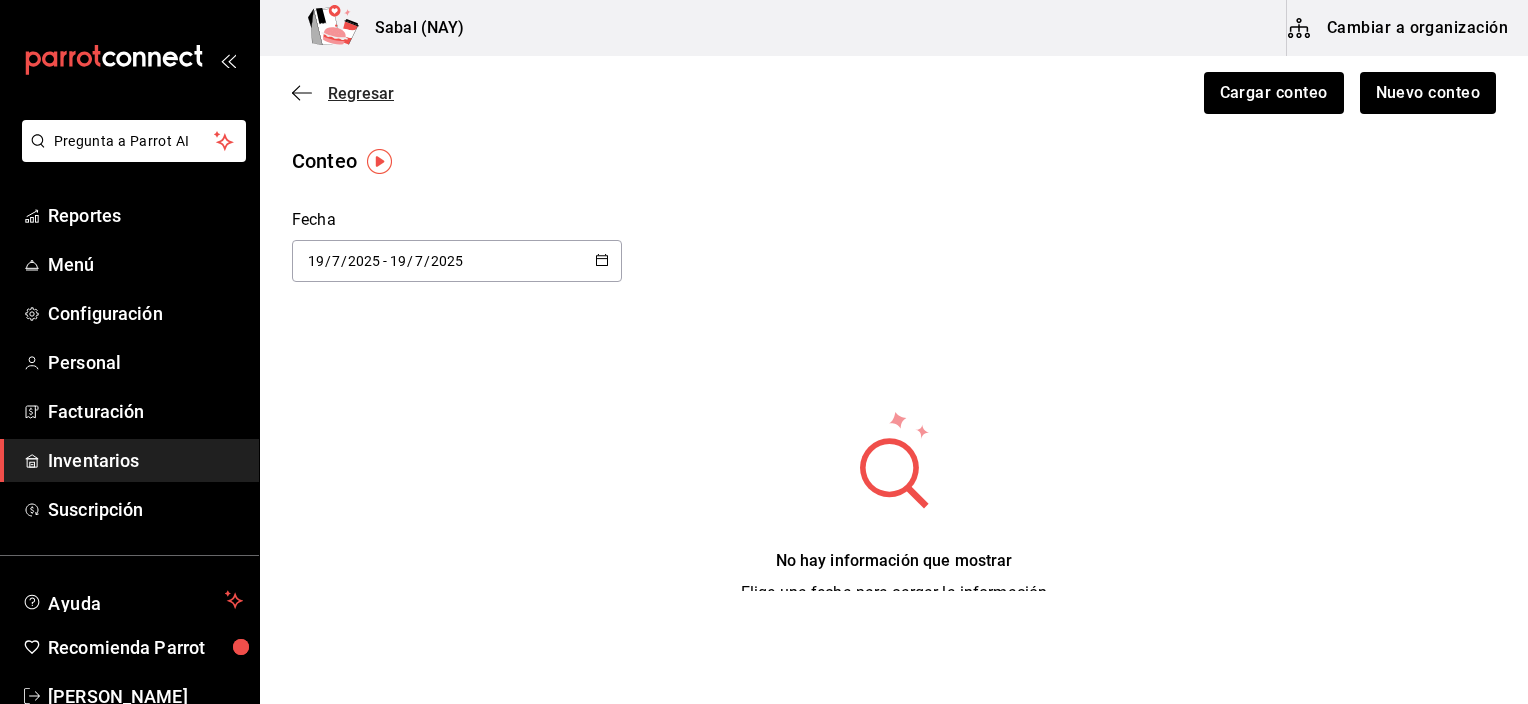 click 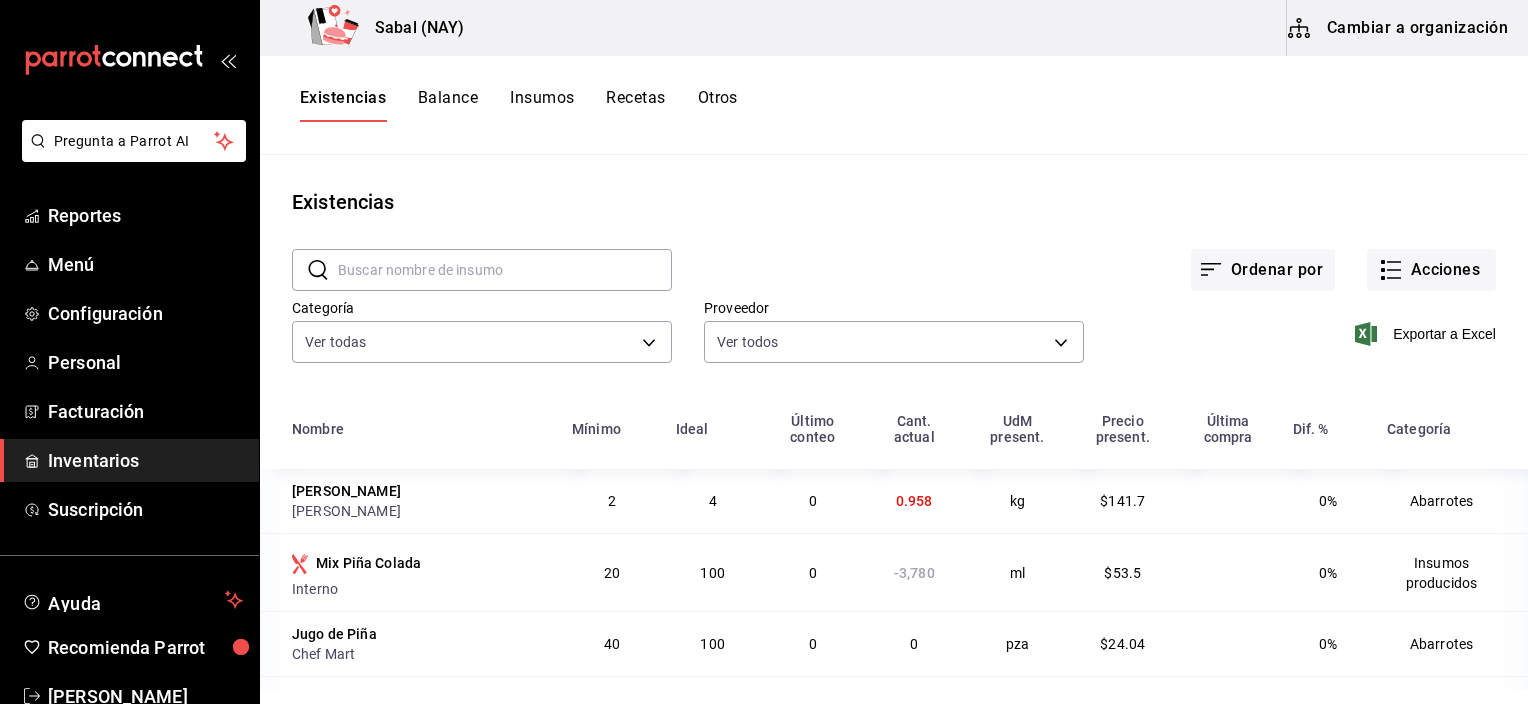 click on "Inventarios" at bounding box center (145, 460) 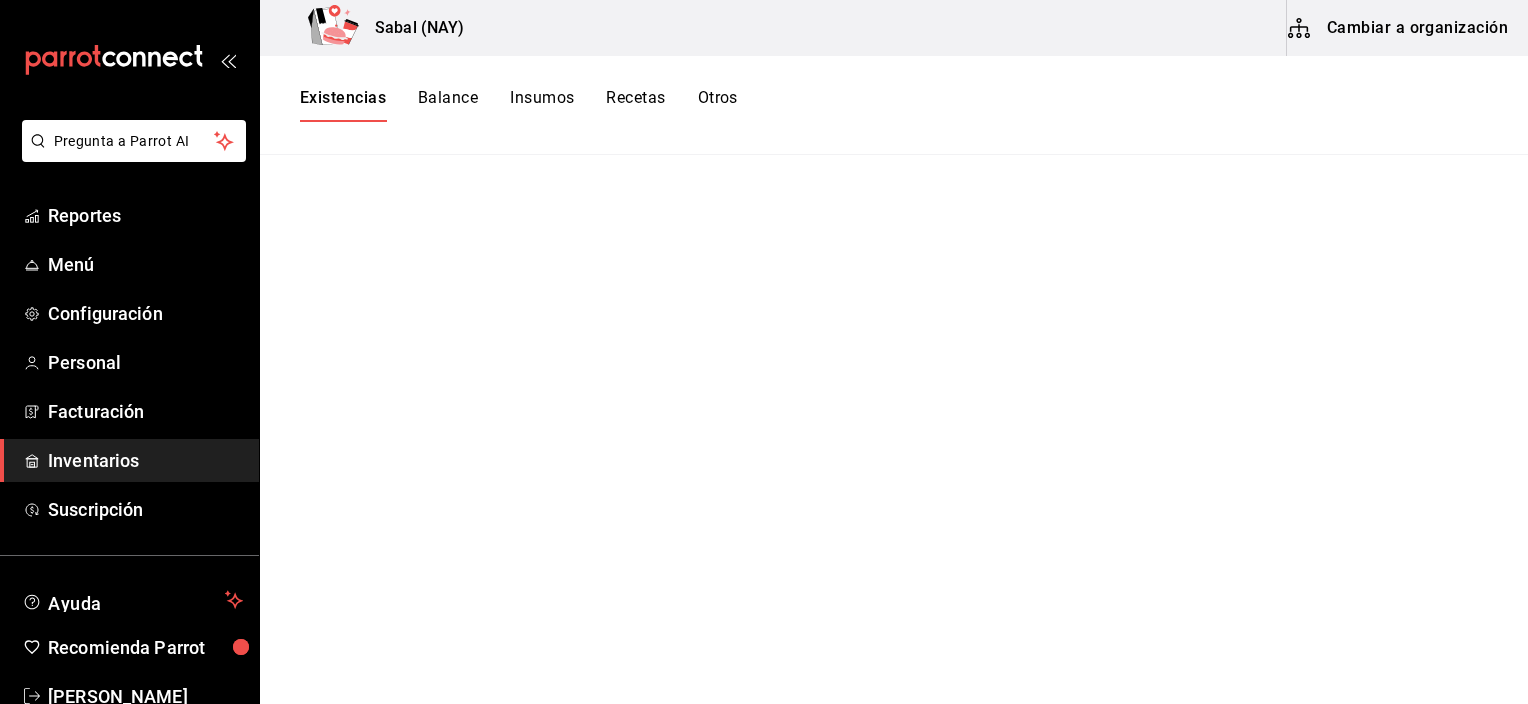click on "Otros" at bounding box center (718, 105) 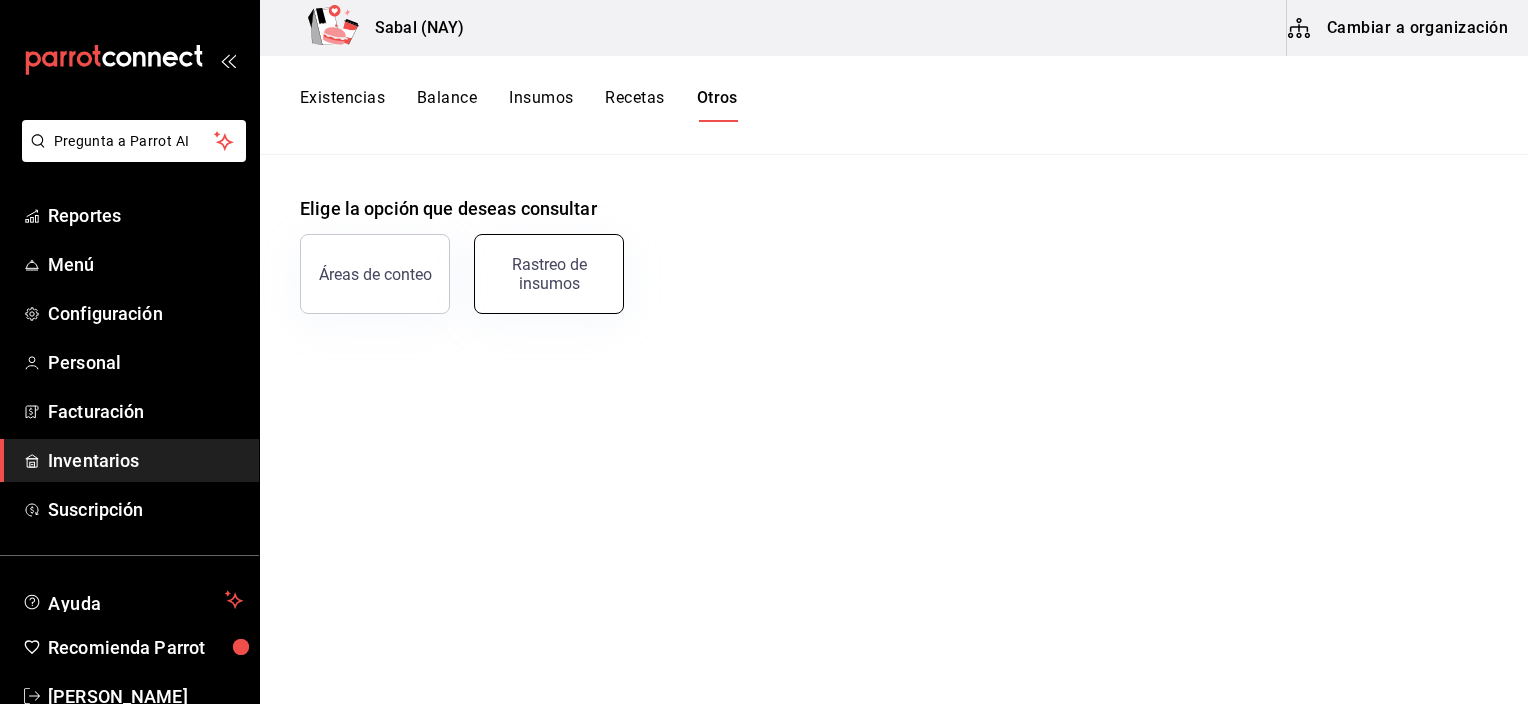 click on "Rastreo de insumos" at bounding box center (549, 274) 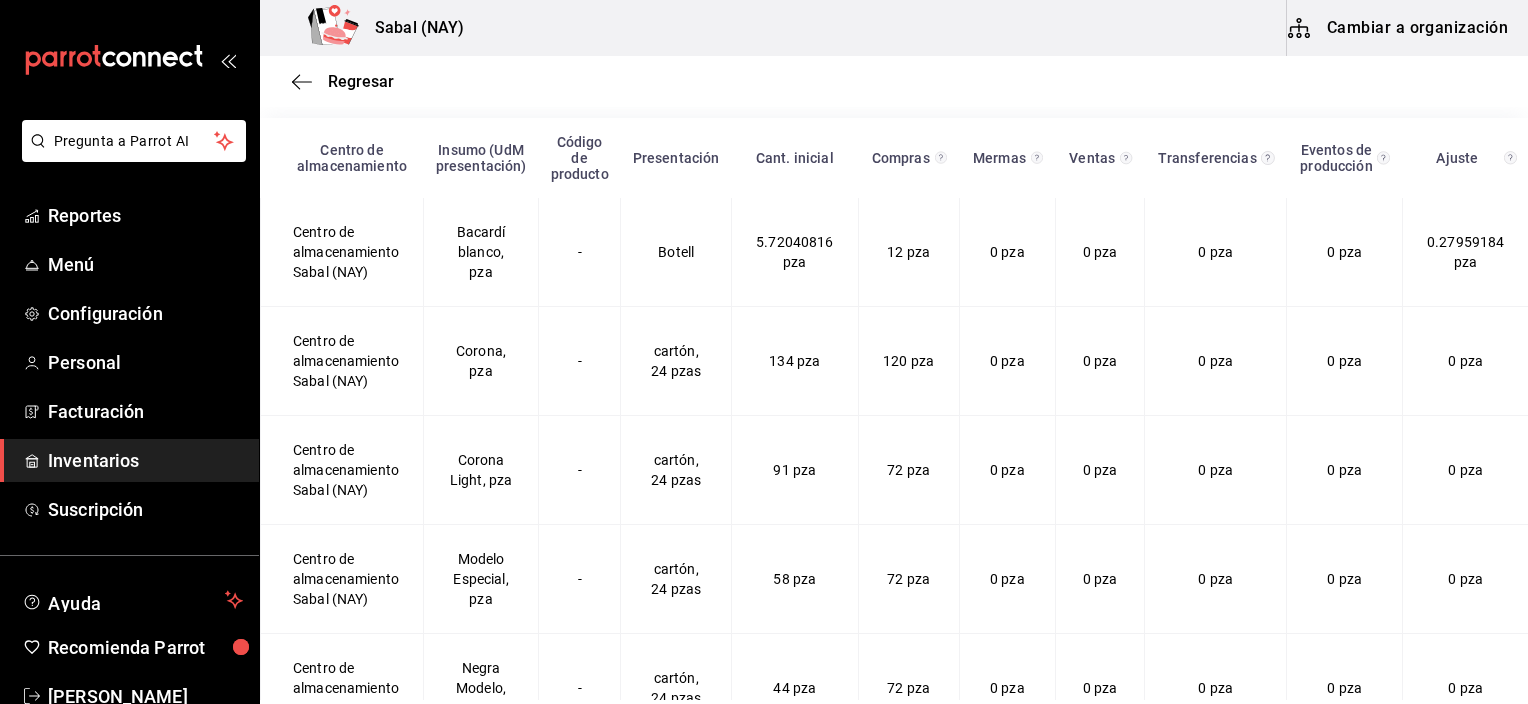 scroll, scrollTop: 263, scrollLeft: 0, axis: vertical 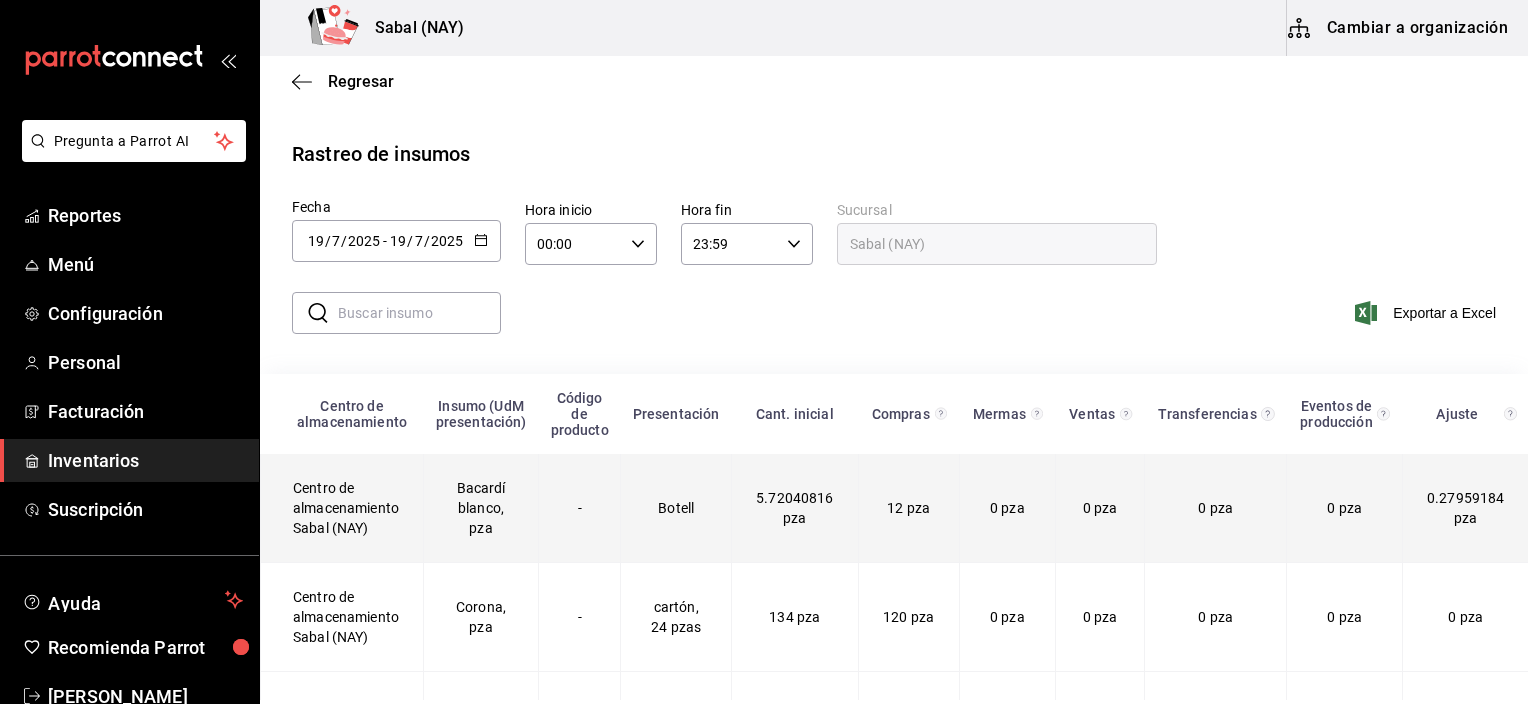 click on "Botell" at bounding box center (676, 508) 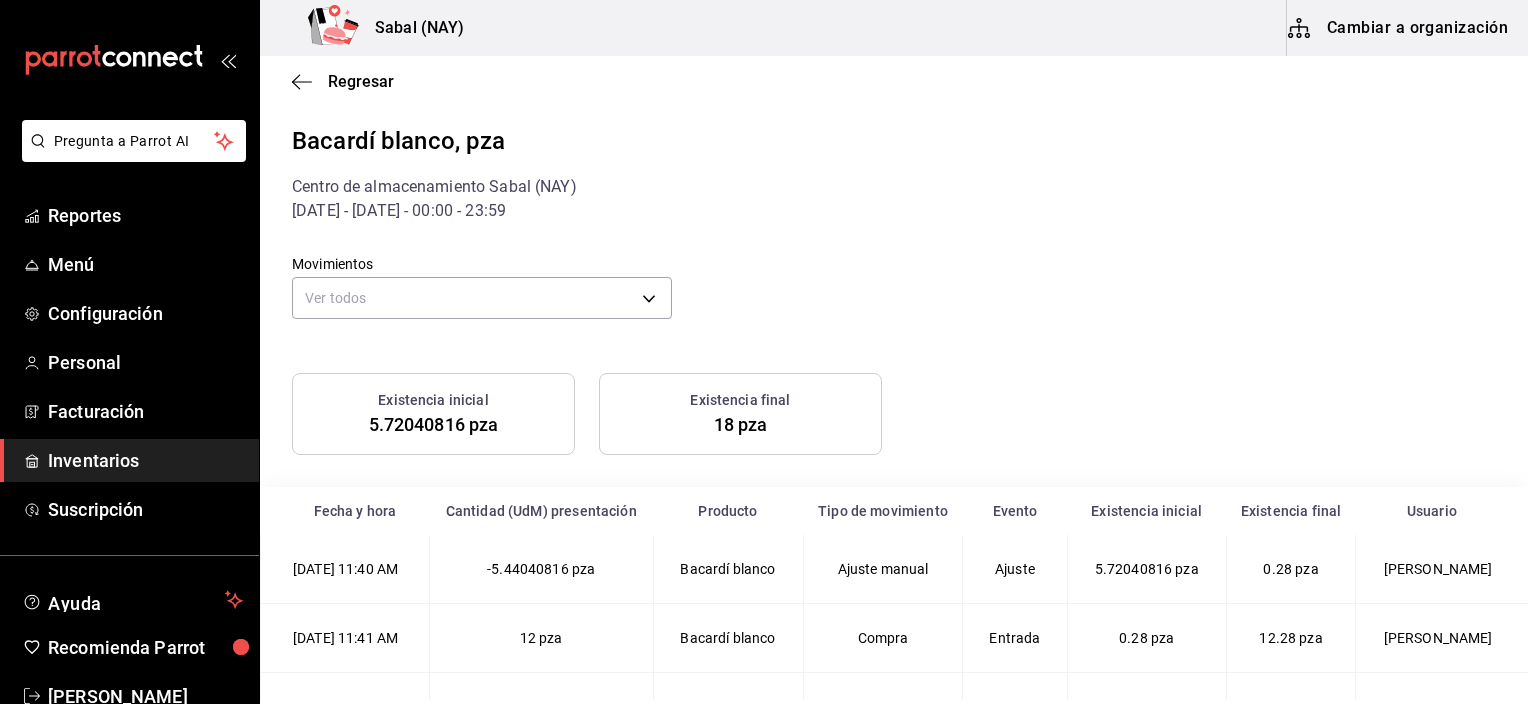 scroll, scrollTop: 0, scrollLeft: 0, axis: both 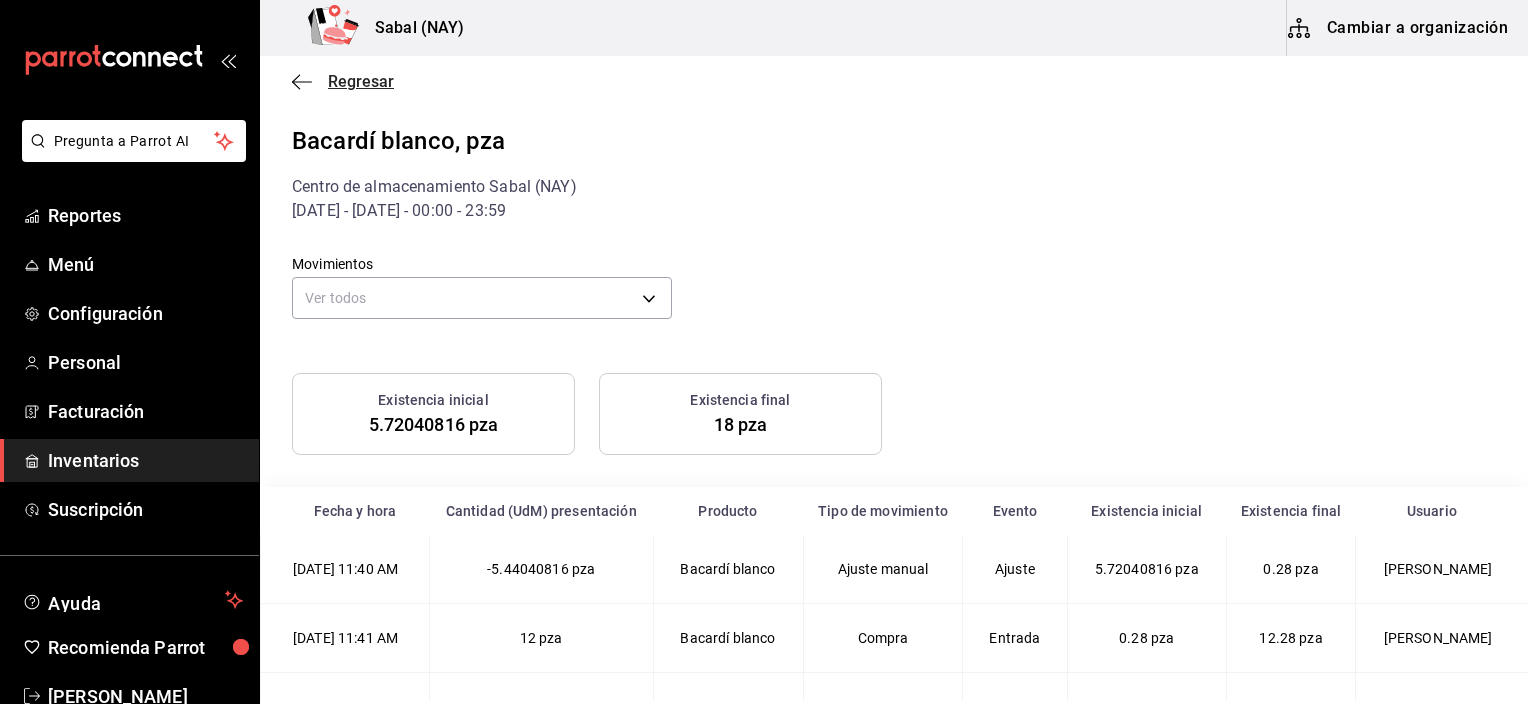 click 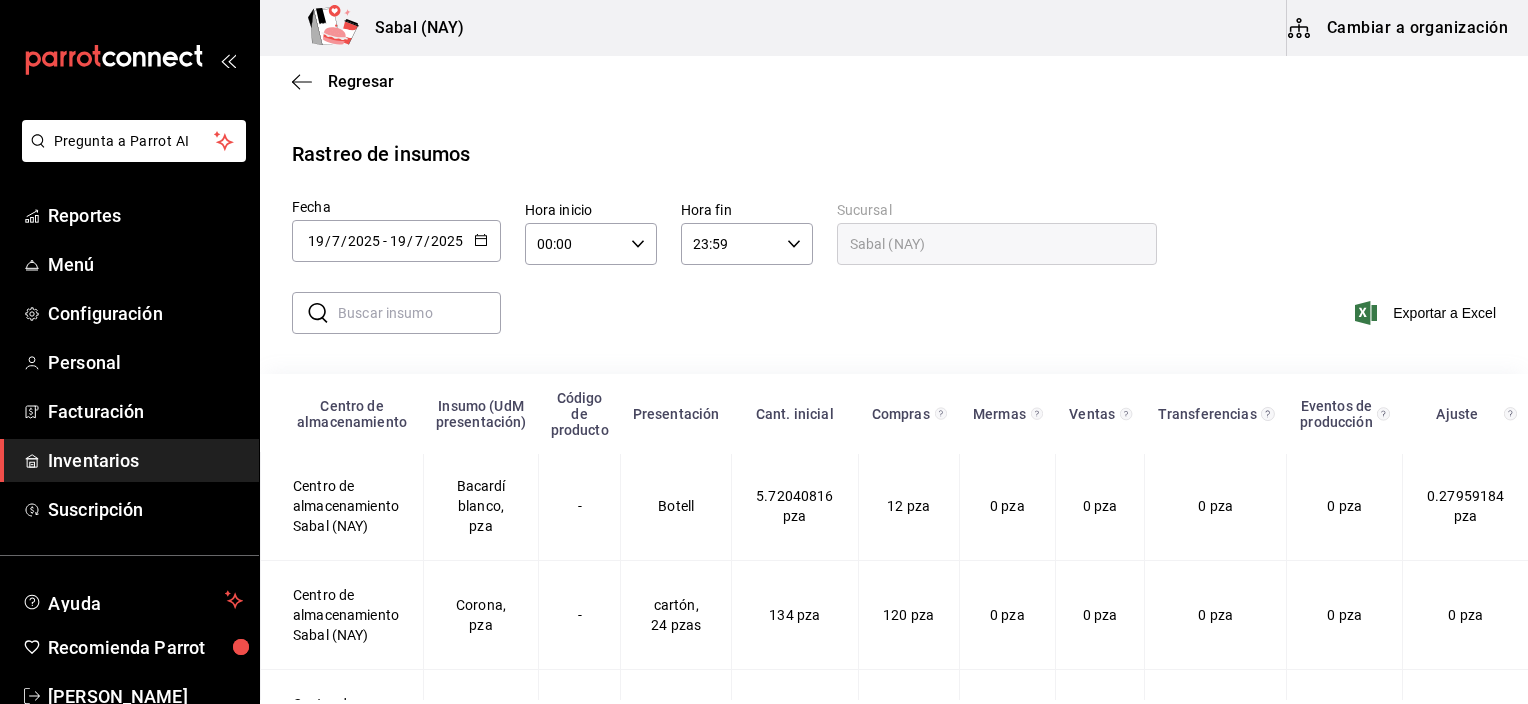 scroll, scrollTop: 0, scrollLeft: 0, axis: both 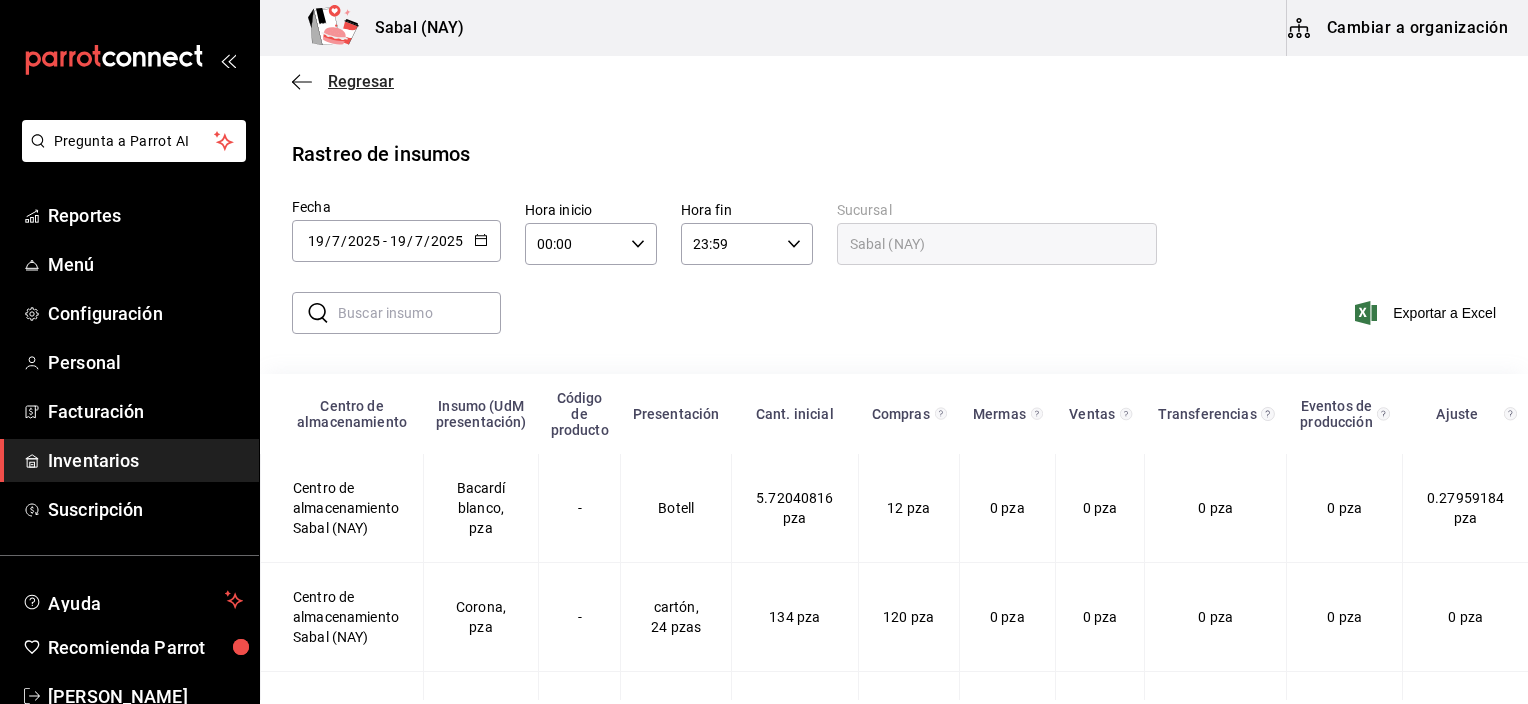 click 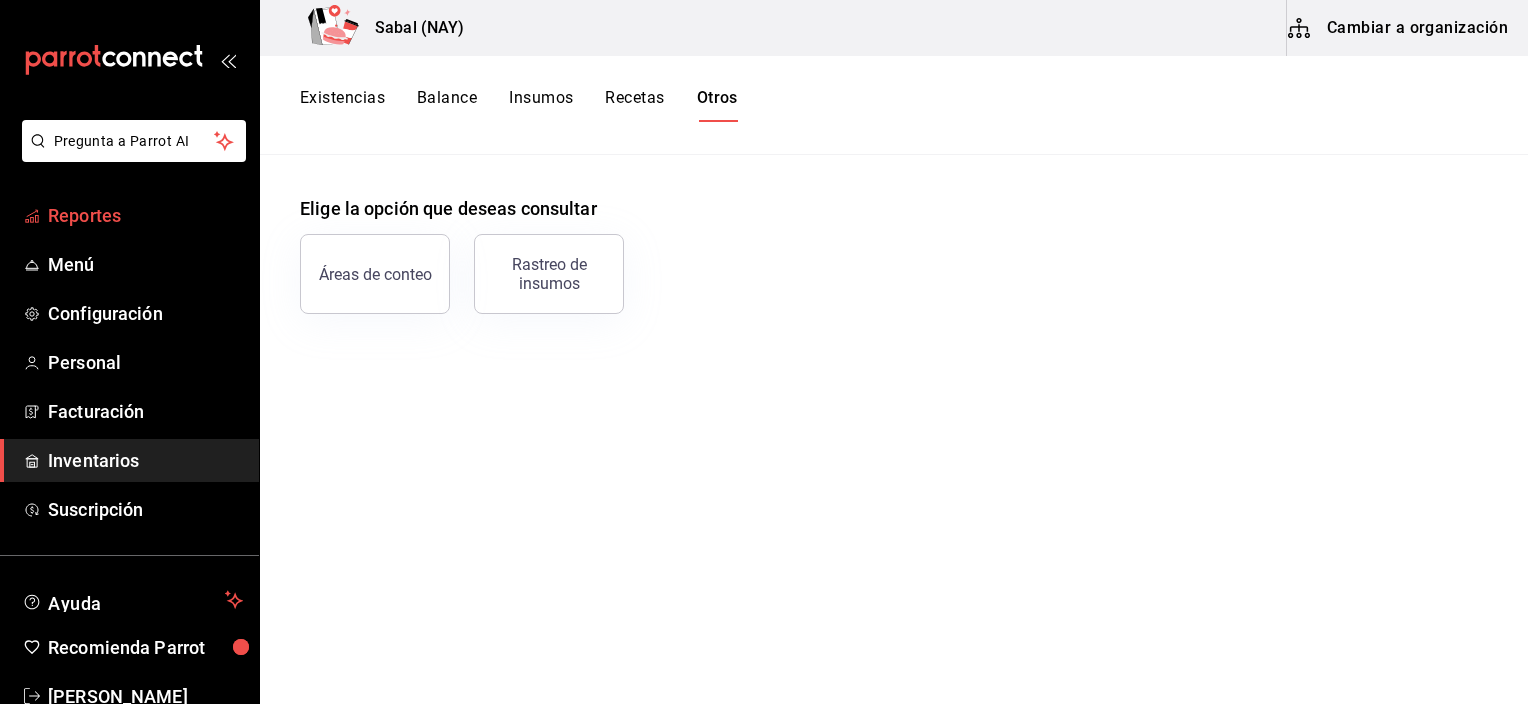 click on "Reportes" at bounding box center (145, 215) 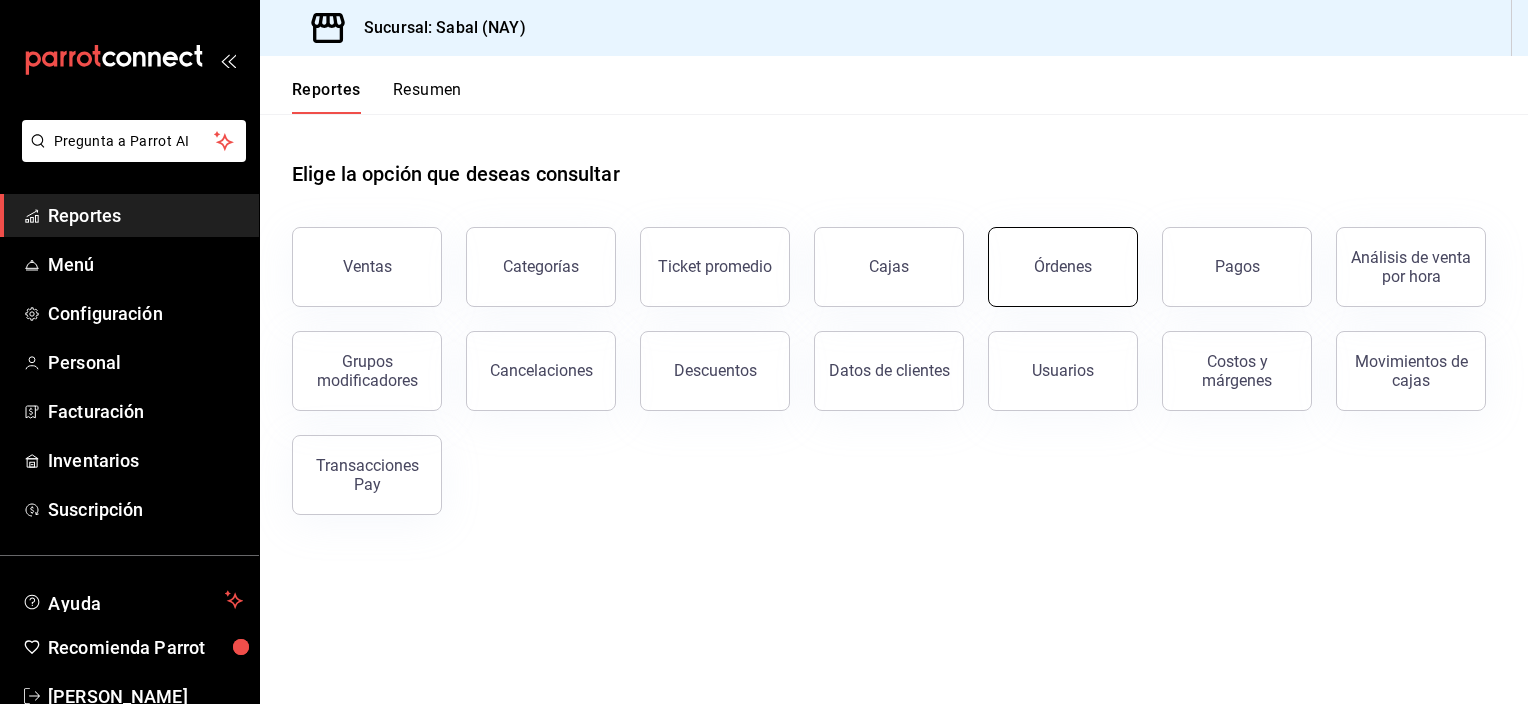 click on "Órdenes" at bounding box center (1063, 267) 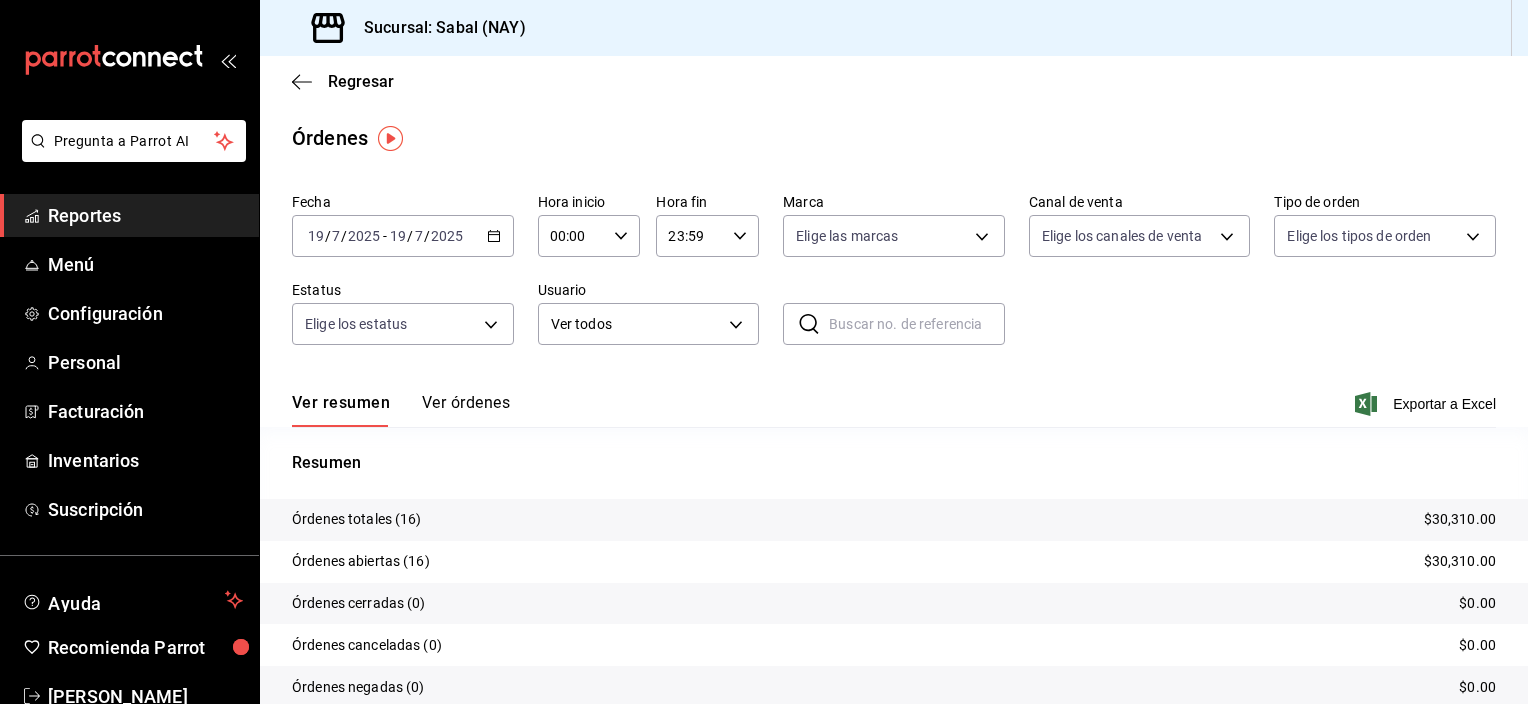 click on "Ver órdenes" at bounding box center (466, 410) 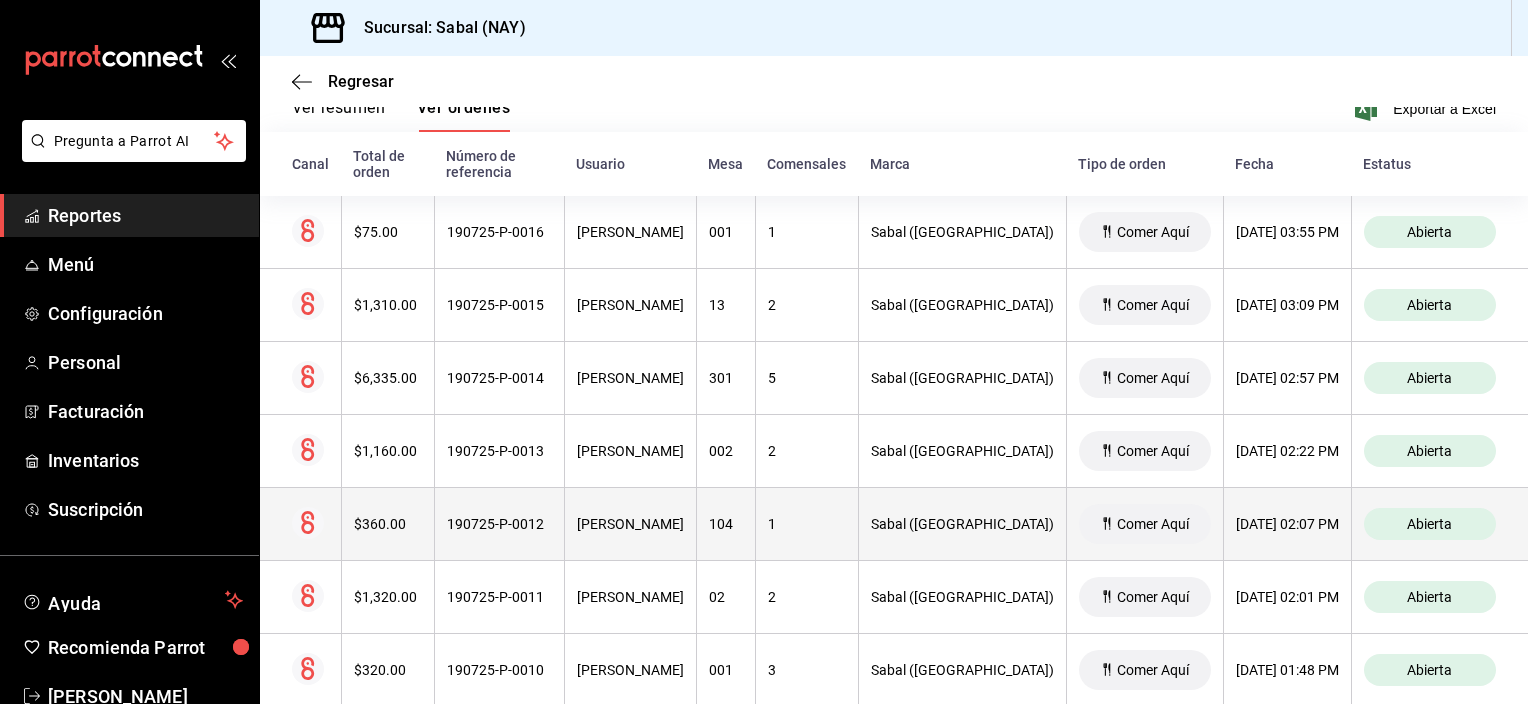 scroll, scrollTop: 300, scrollLeft: 0, axis: vertical 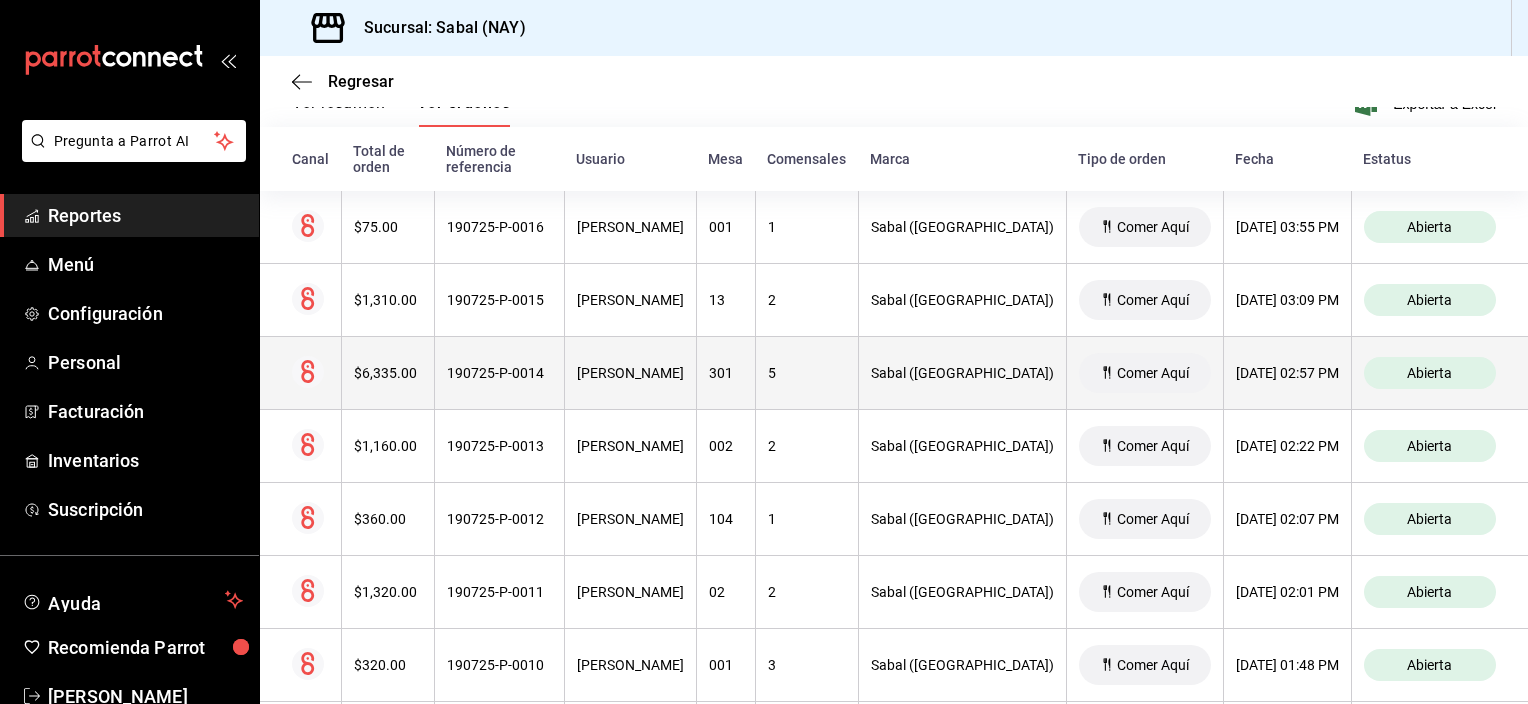 click on "301" at bounding box center (725, 373) 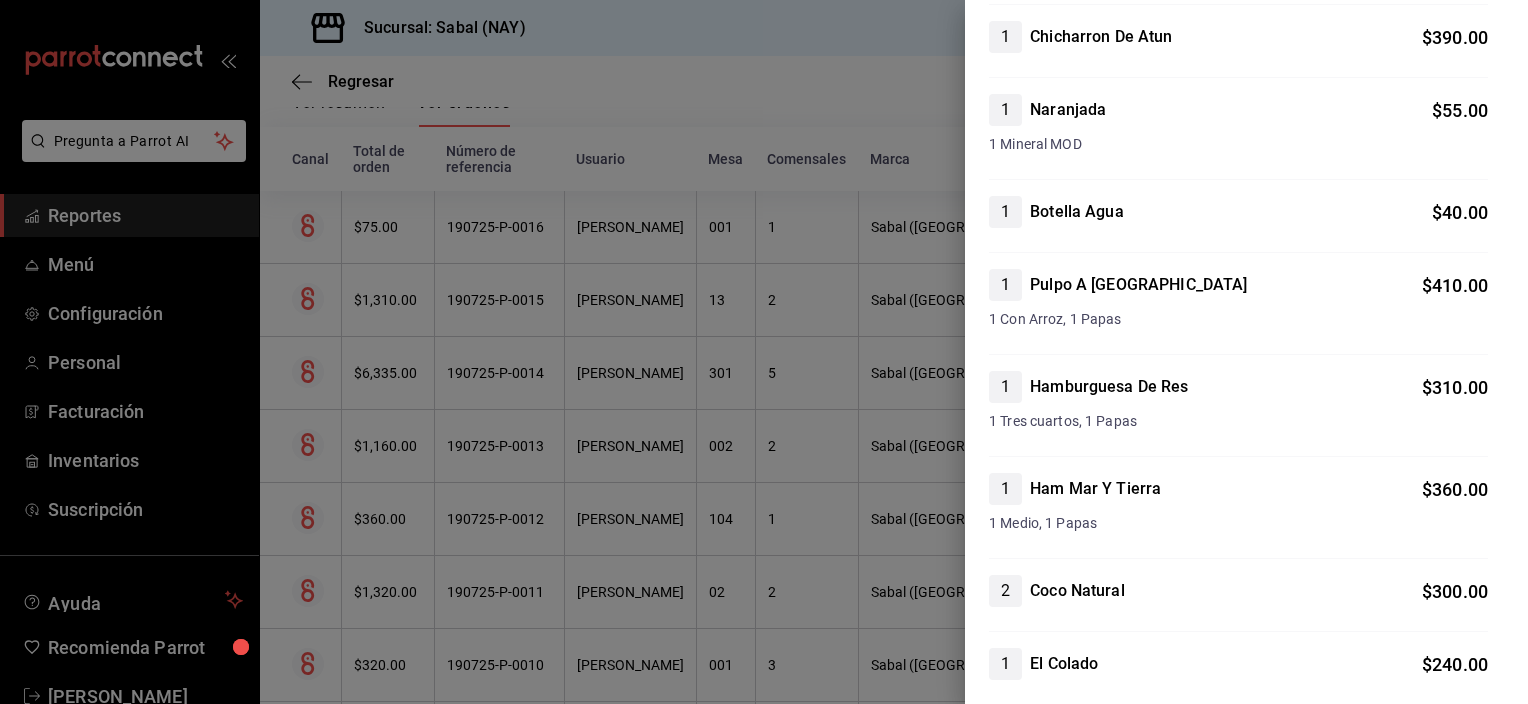 scroll, scrollTop: 0, scrollLeft: 0, axis: both 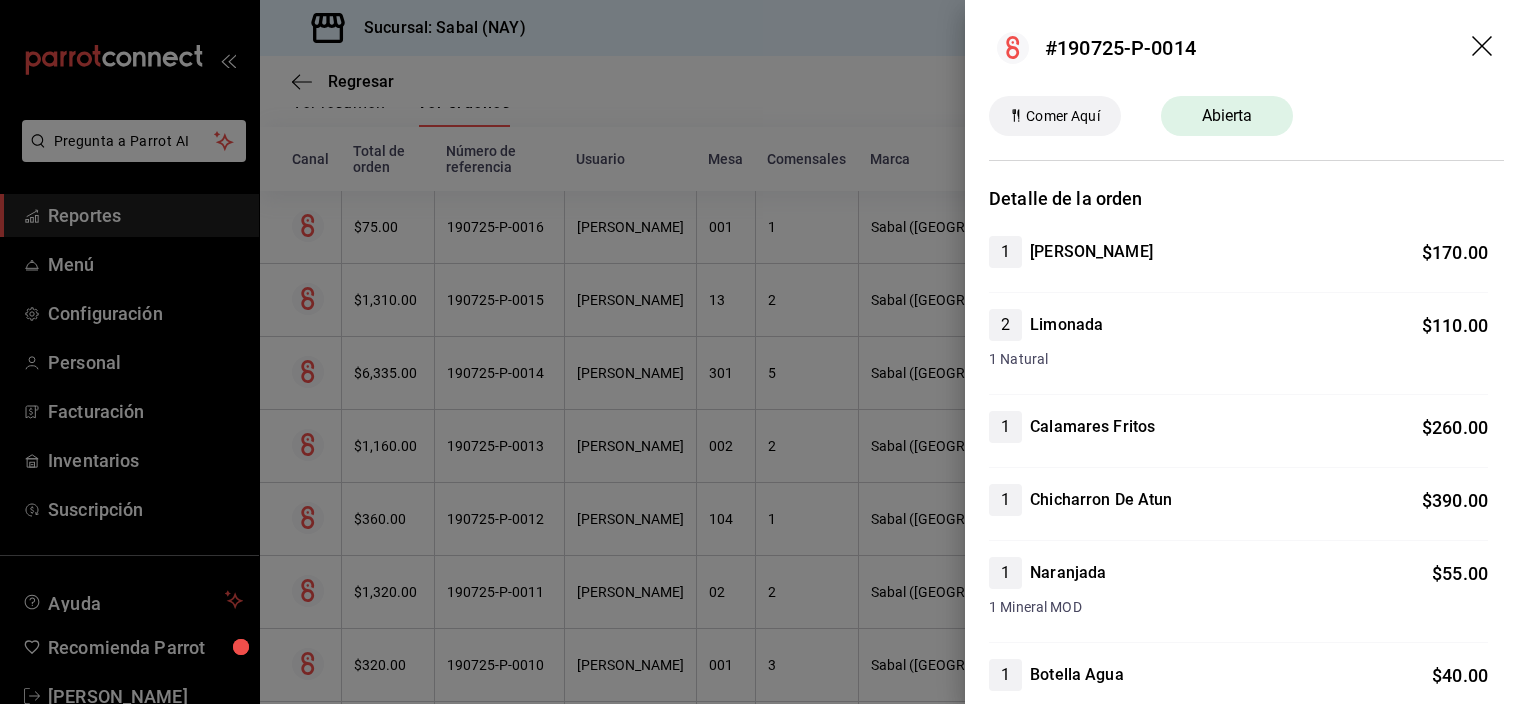 click 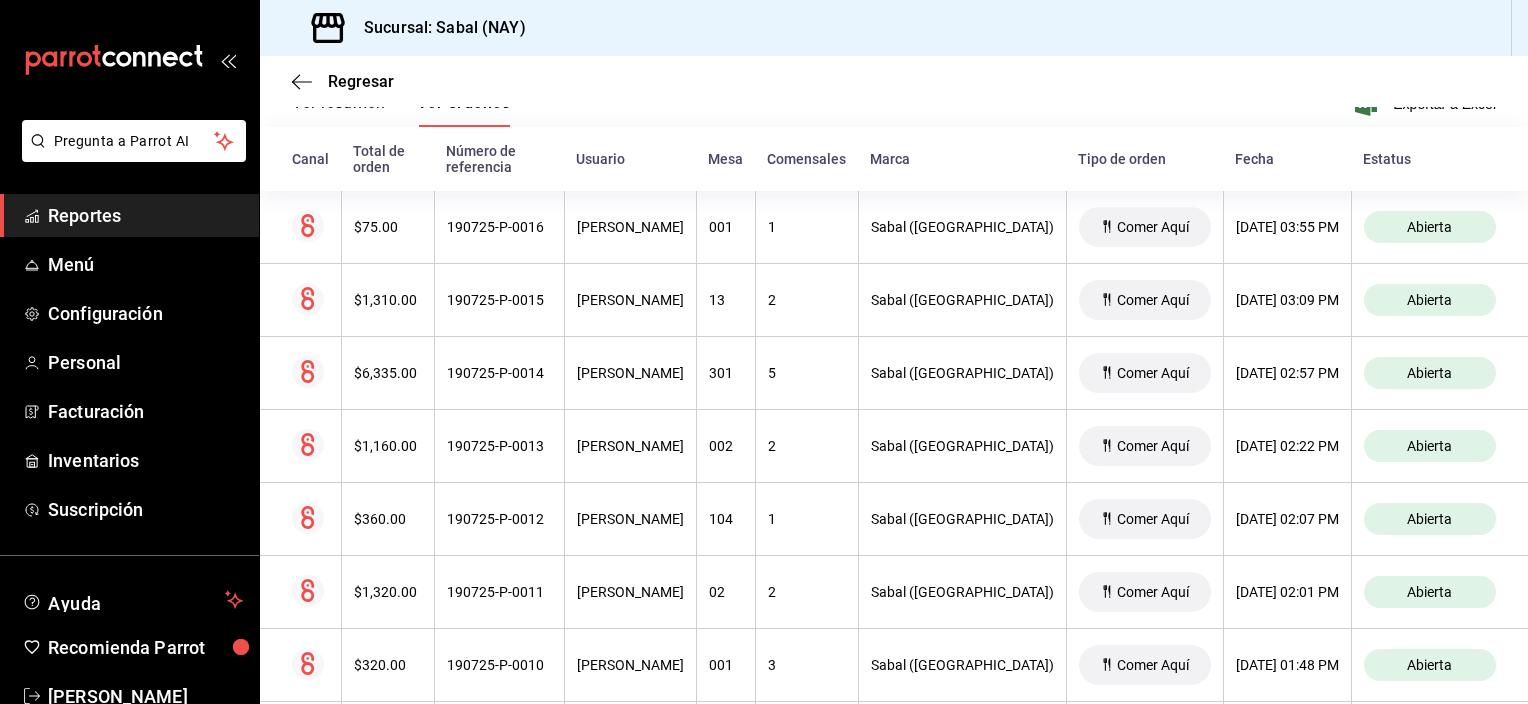 click on "Regresar" at bounding box center (894, 81) 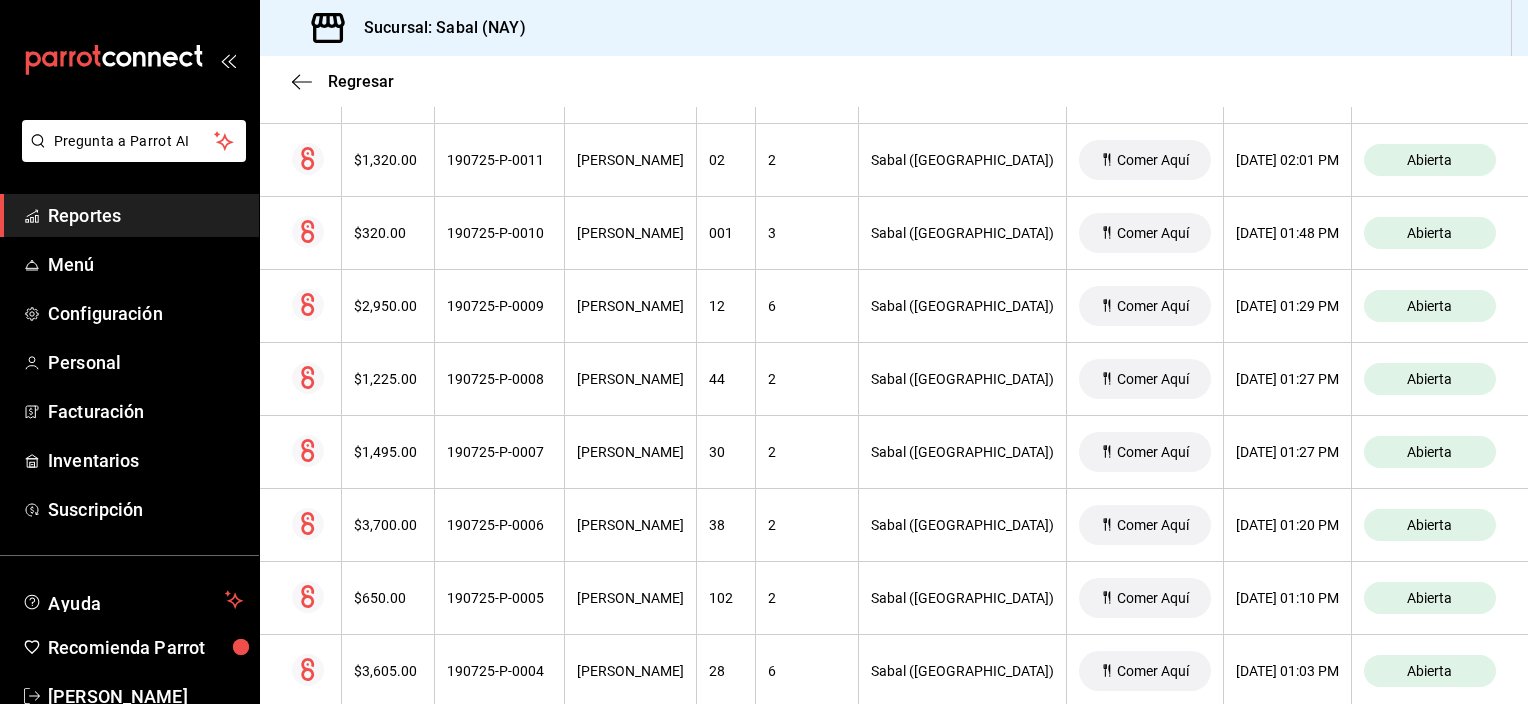 scroll, scrollTop: 213, scrollLeft: 0, axis: vertical 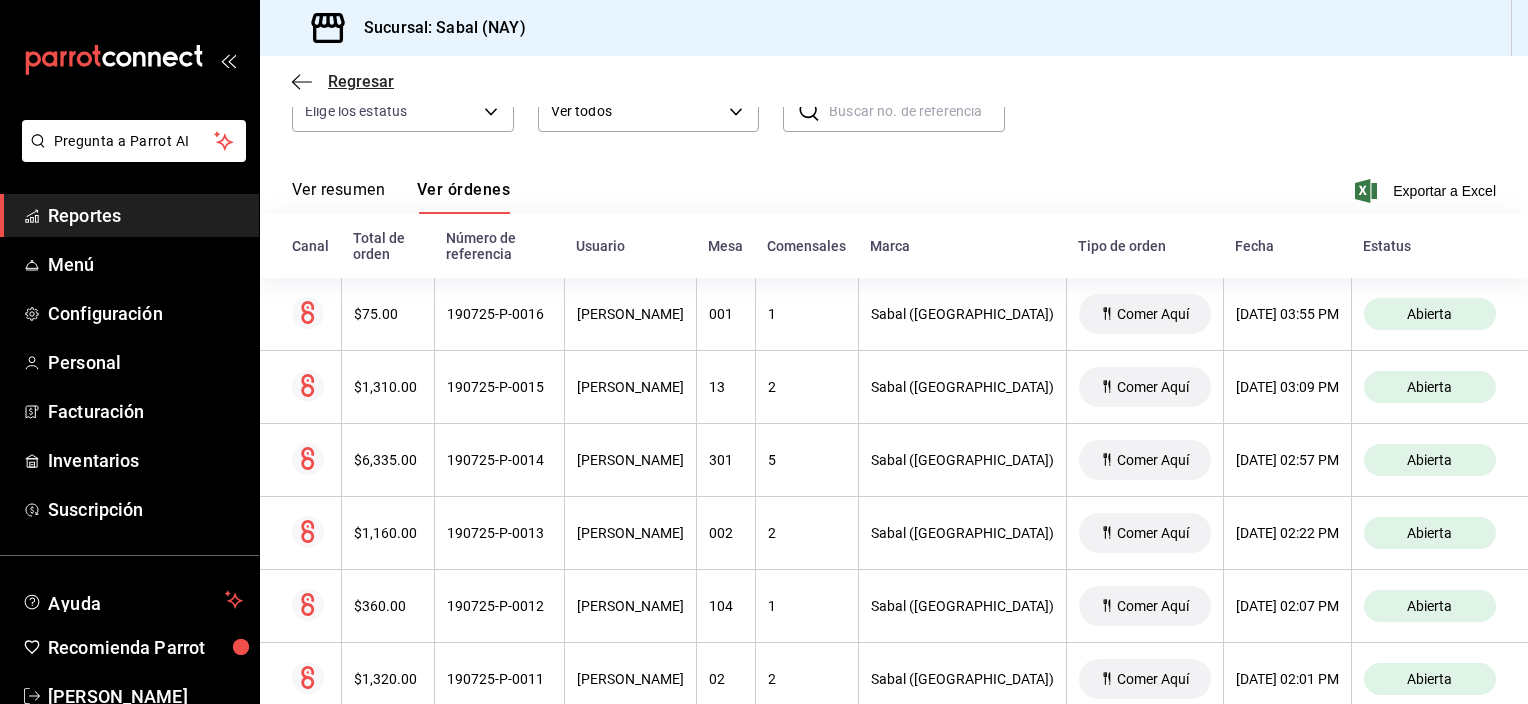 click on "Regresar" at bounding box center [343, 81] 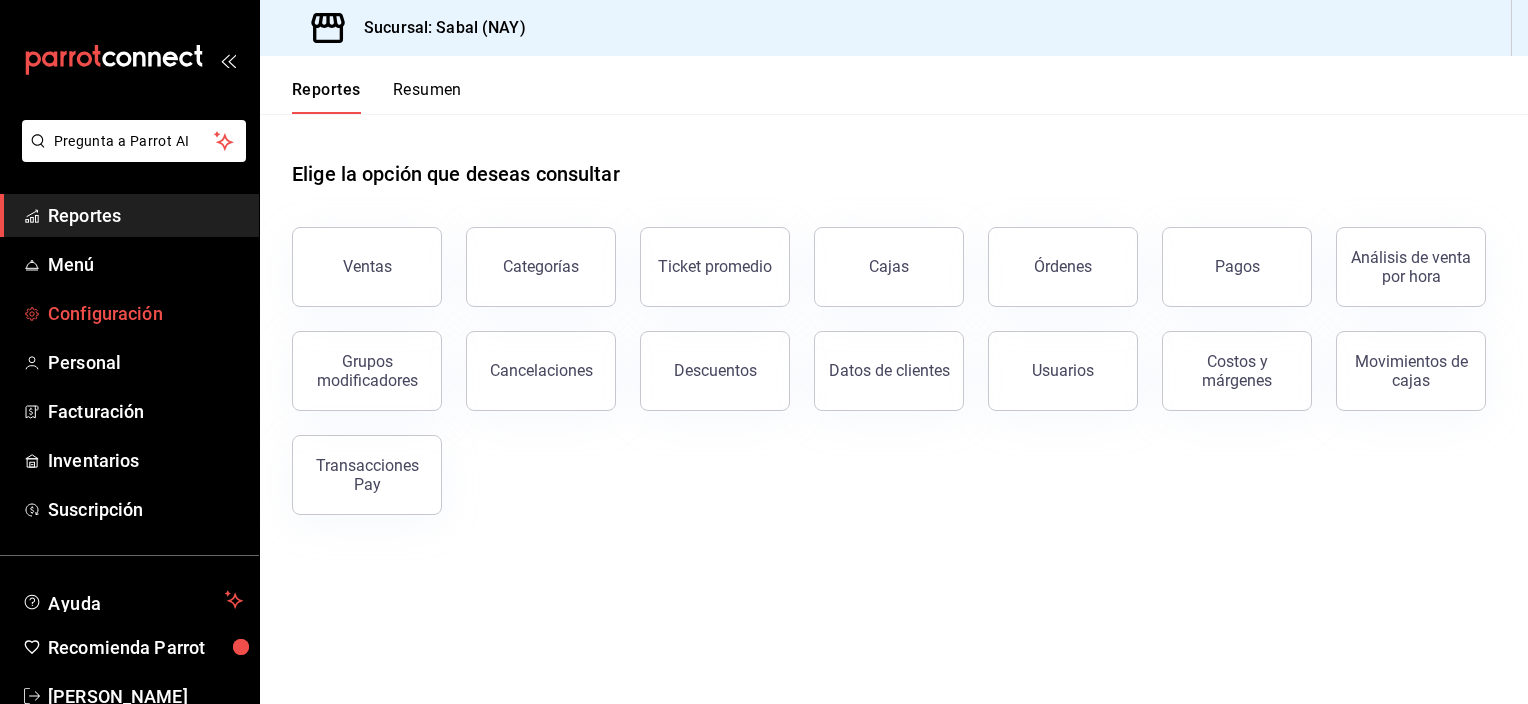 click on "Configuración" at bounding box center [145, 313] 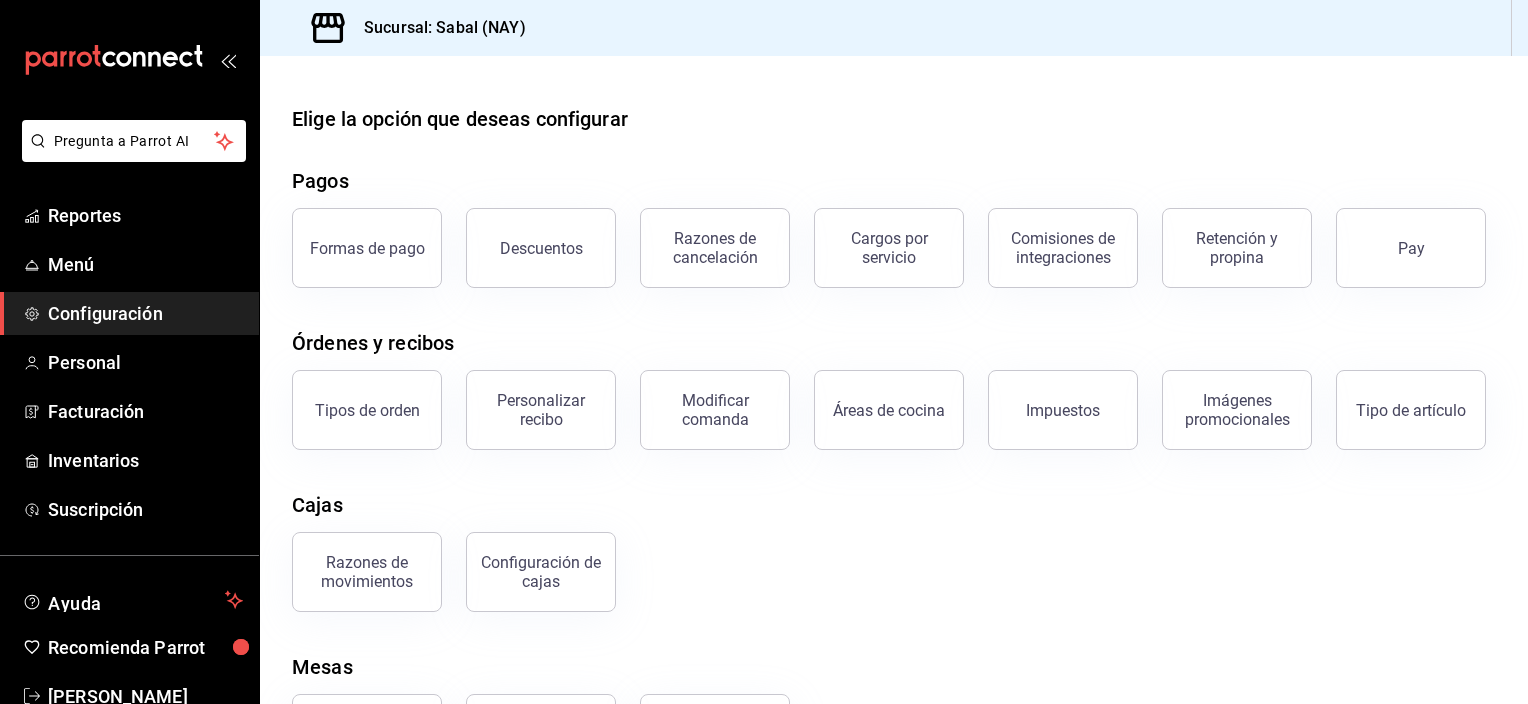 click on "Áreas de cocina" at bounding box center (889, 410) 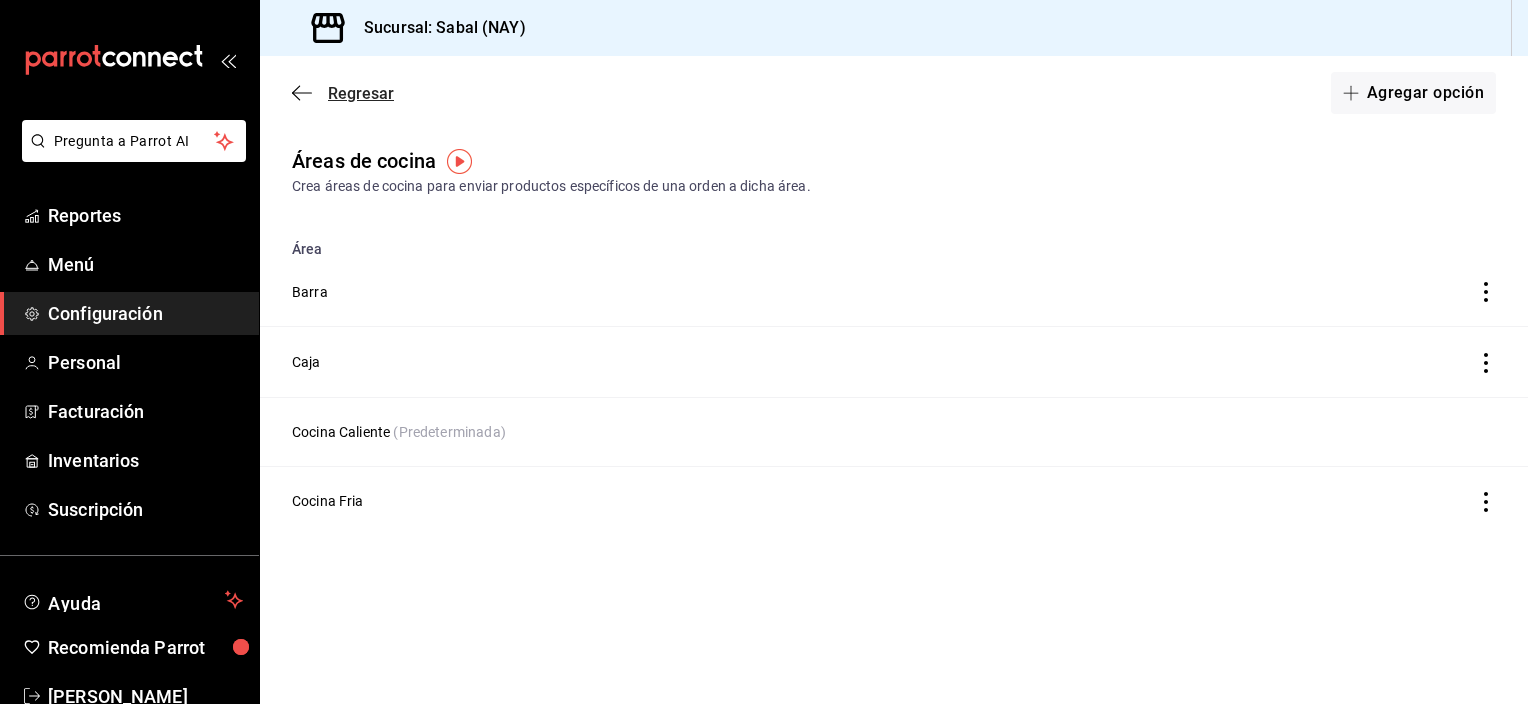 click 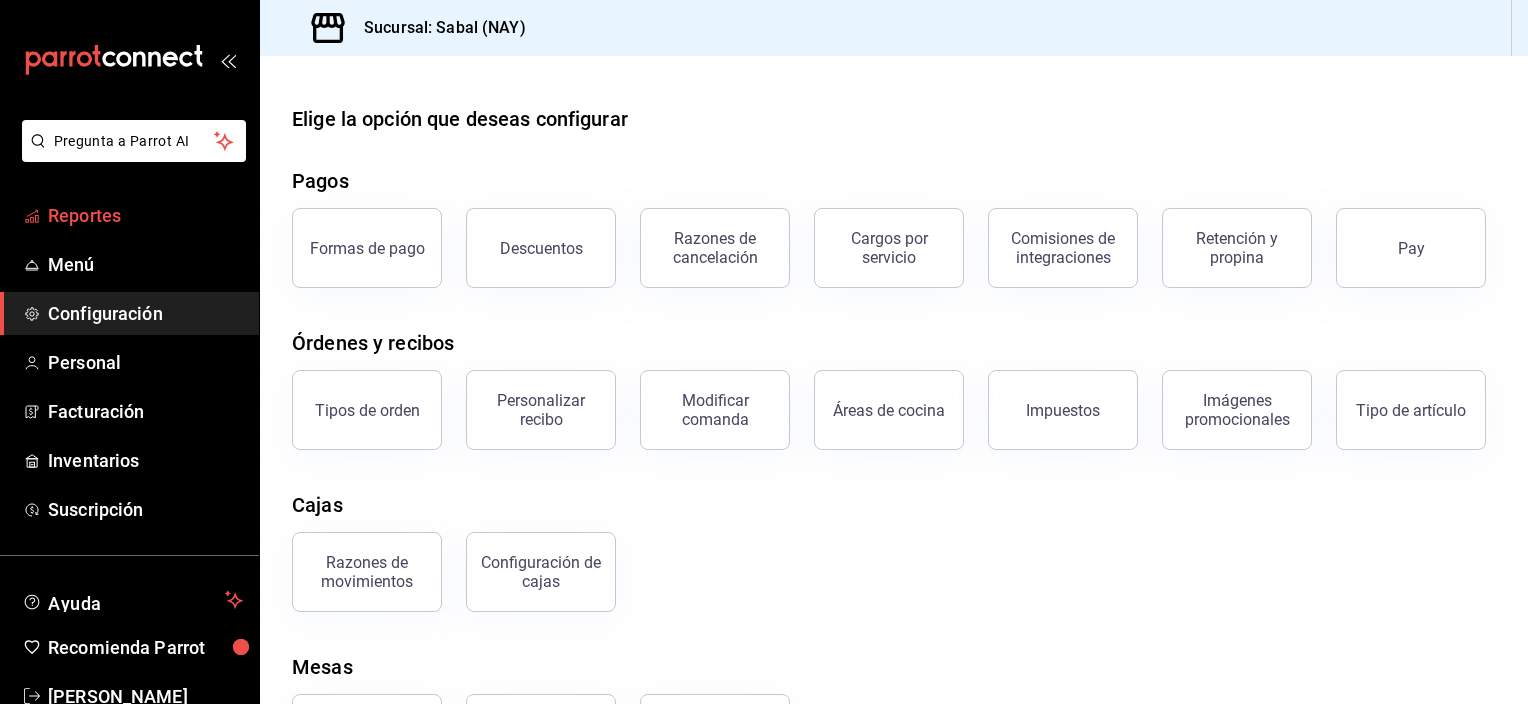 click on "Reportes" at bounding box center [145, 215] 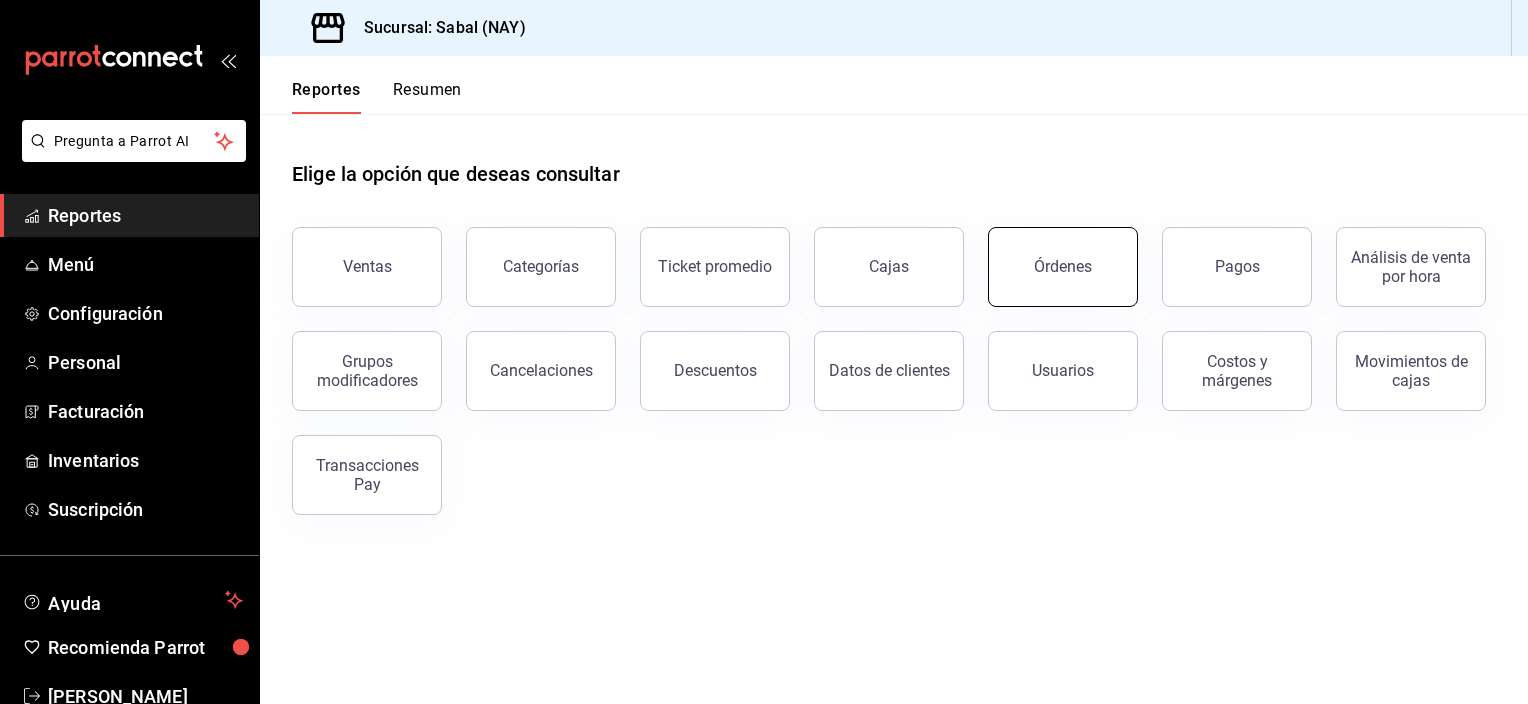 click on "Órdenes" at bounding box center [1063, 267] 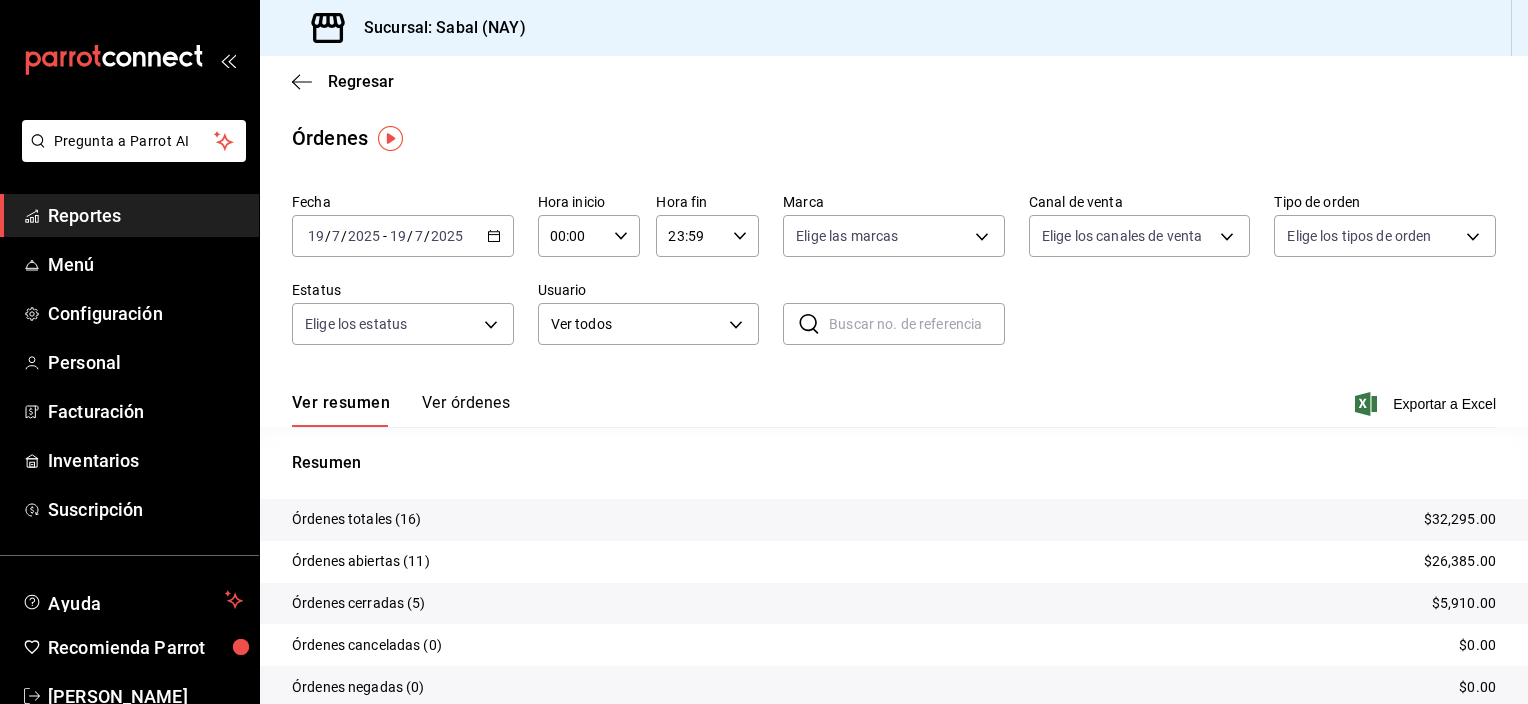 click on "Ver órdenes" at bounding box center [466, 410] 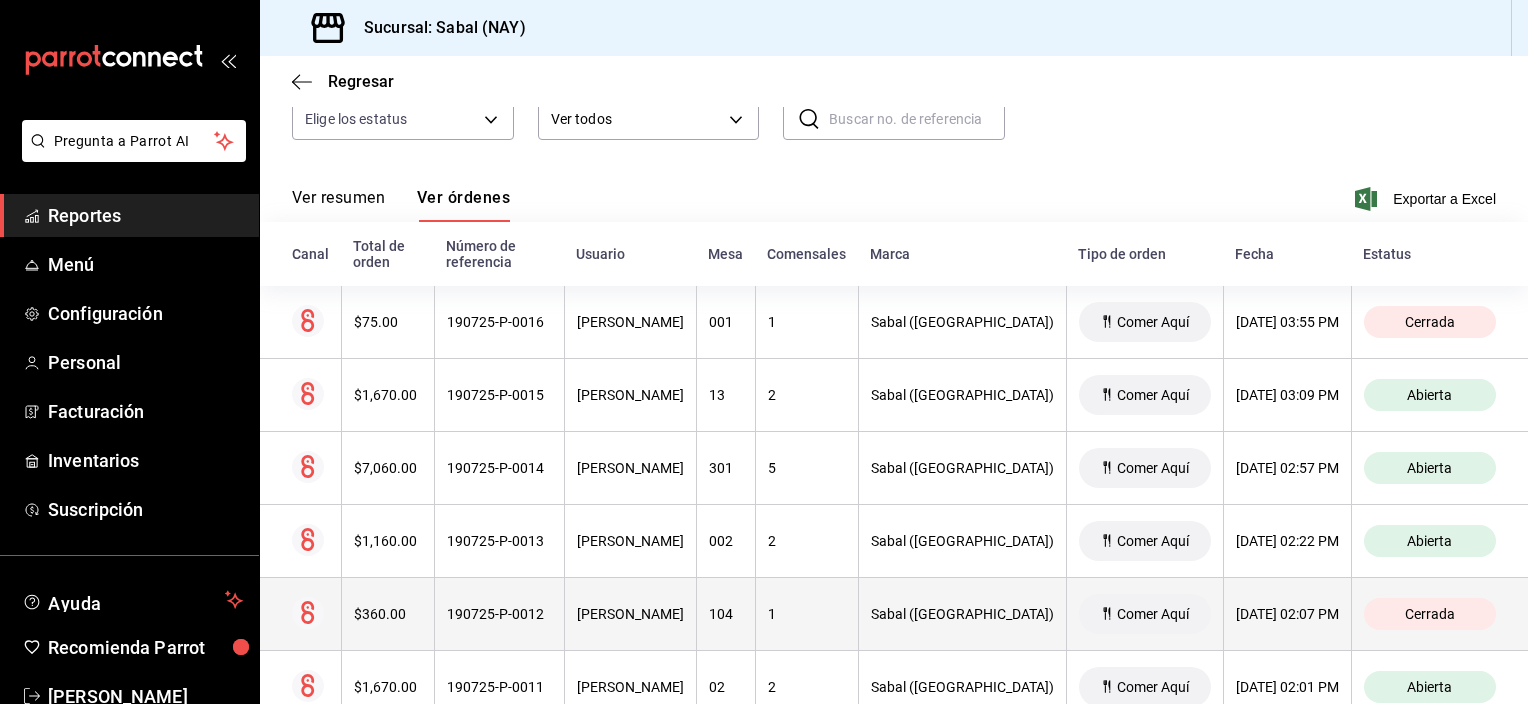 scroll, scrollTop: 200, scrollLeft: 0, axis: vertical 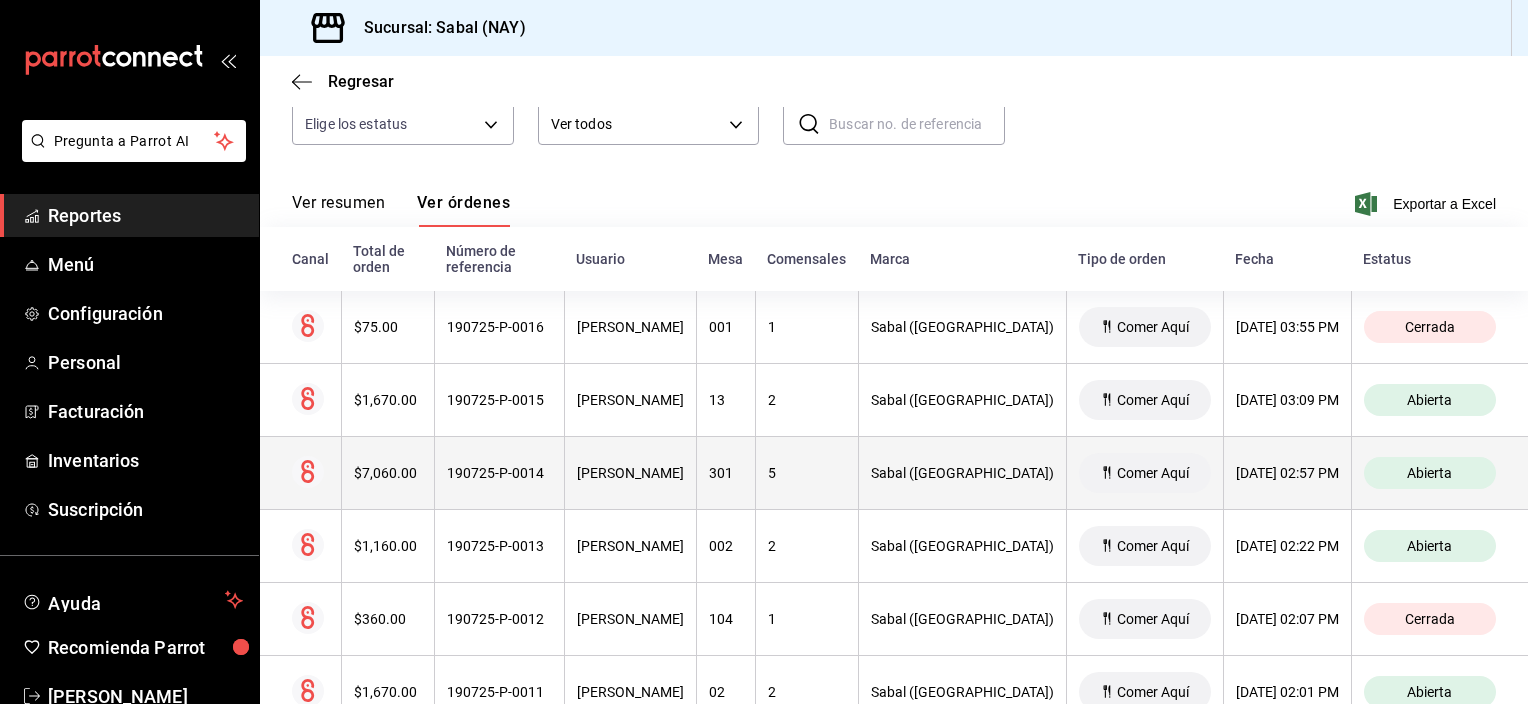 click on "301" at bounding box center [725, 473] 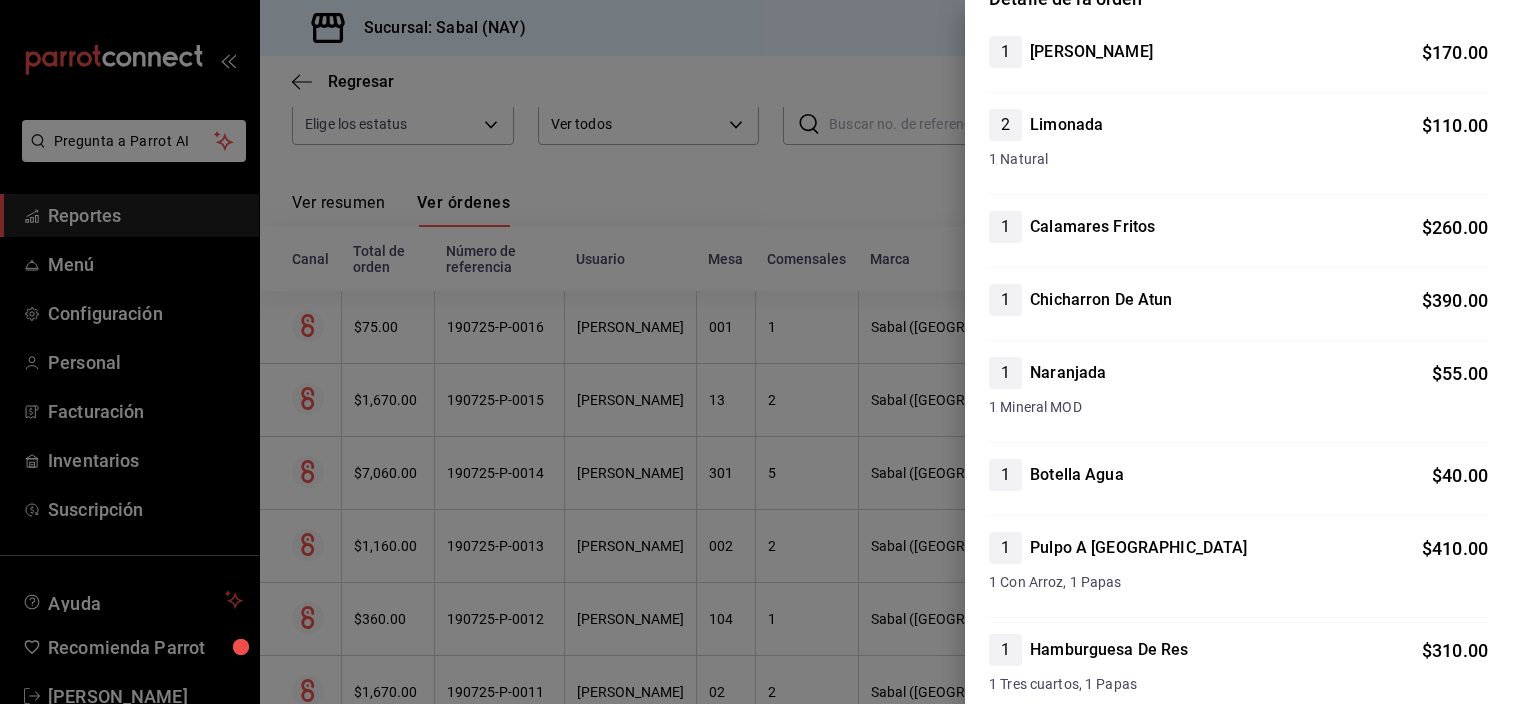 scroll, scrollTop: 0, scrollLeft: 0, axis: both 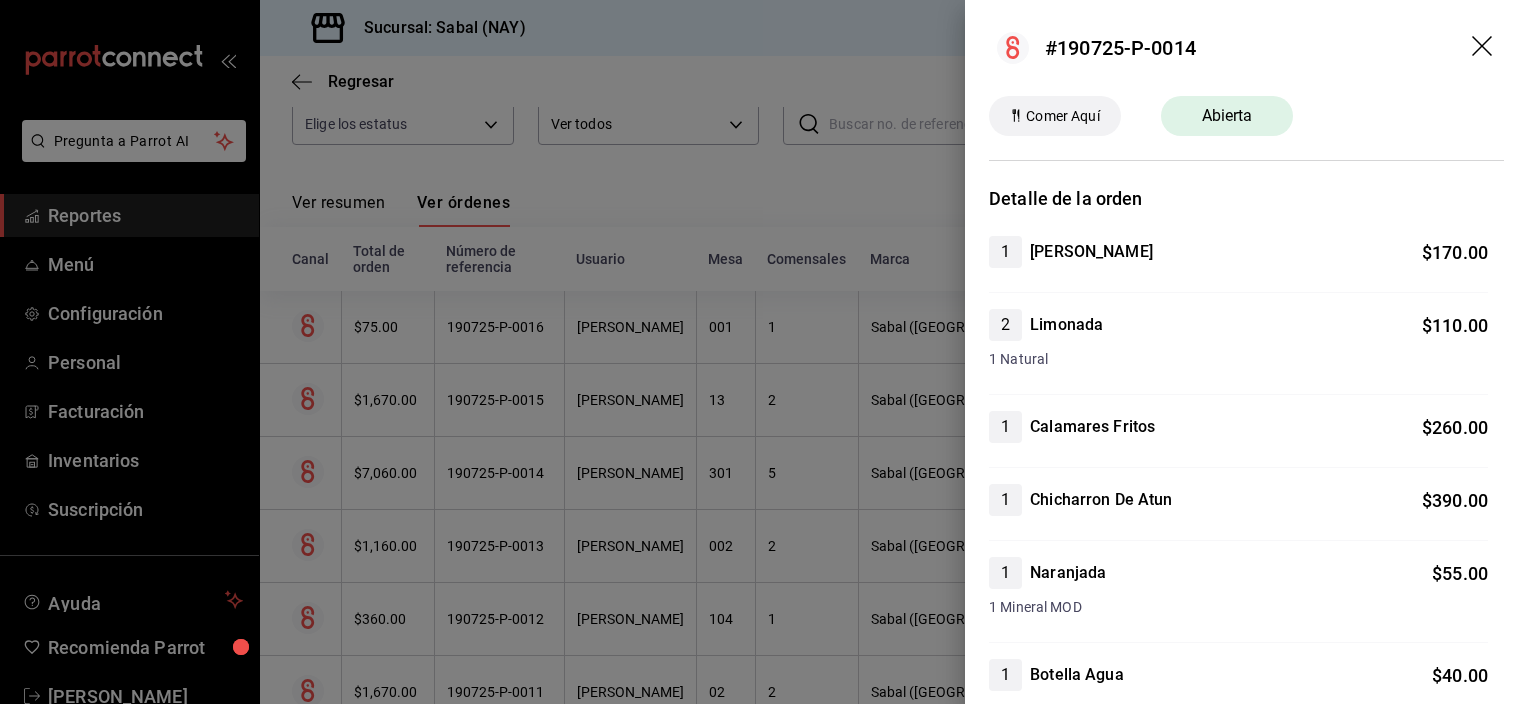 click 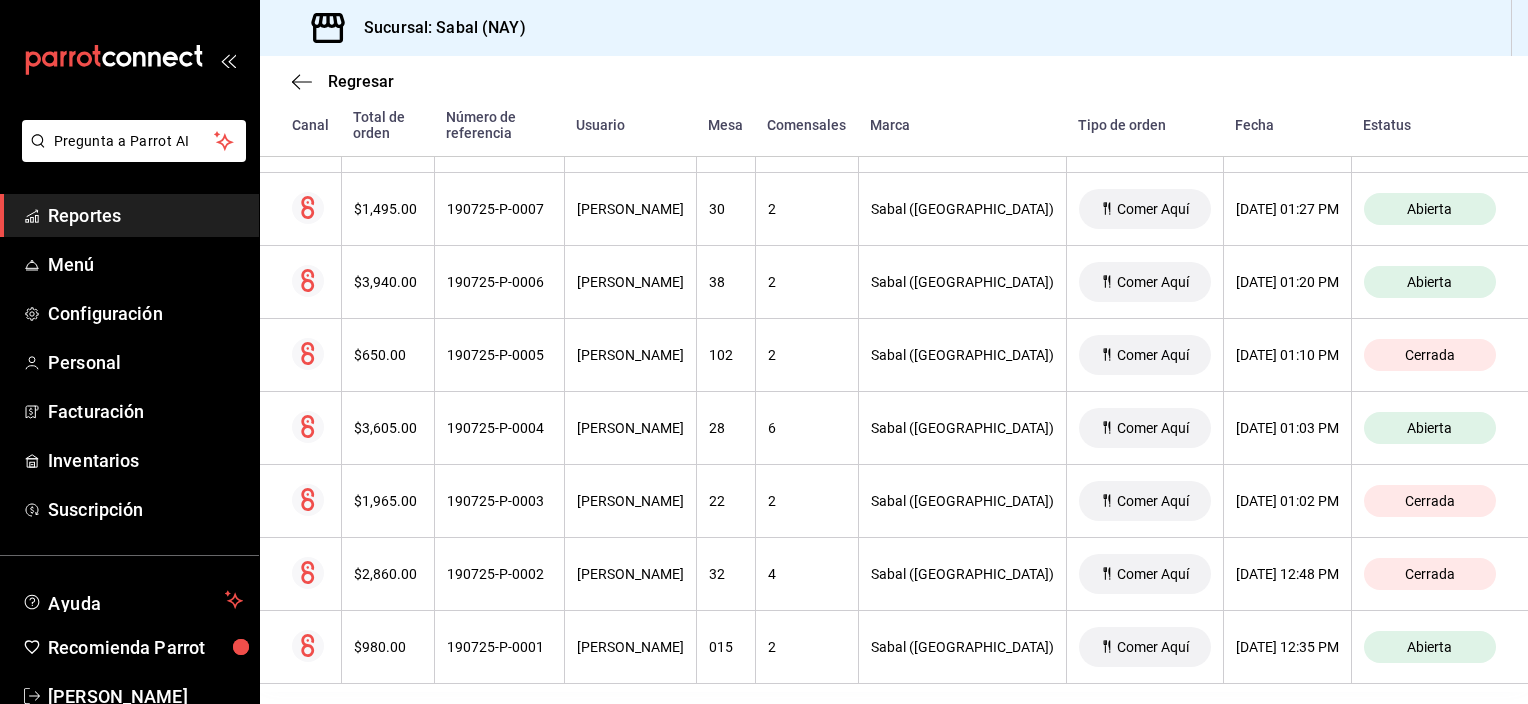 scroll, scrollTop: 1013, scrollLeft: 0, axis: vertical 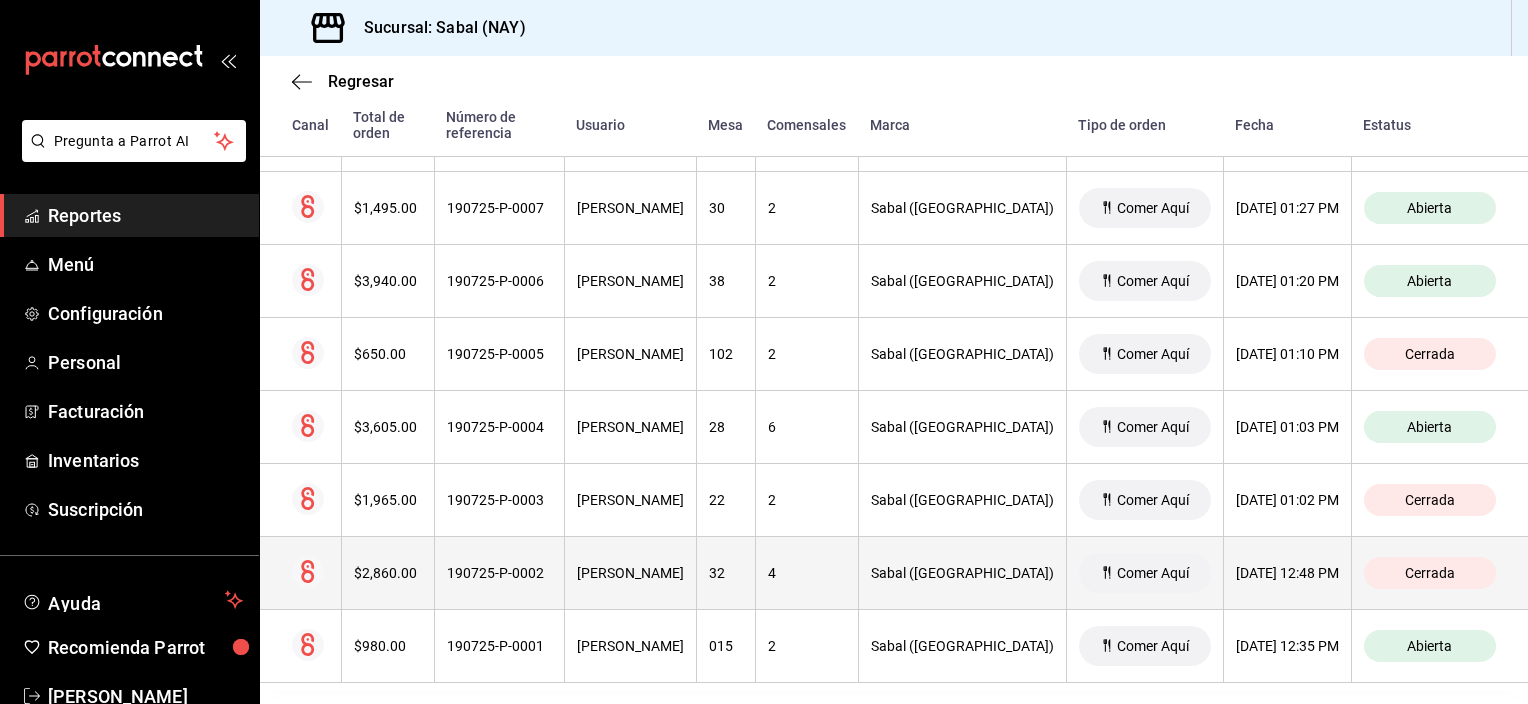 click on "[PERSON_NAME]" at bounding box center [630, 573] 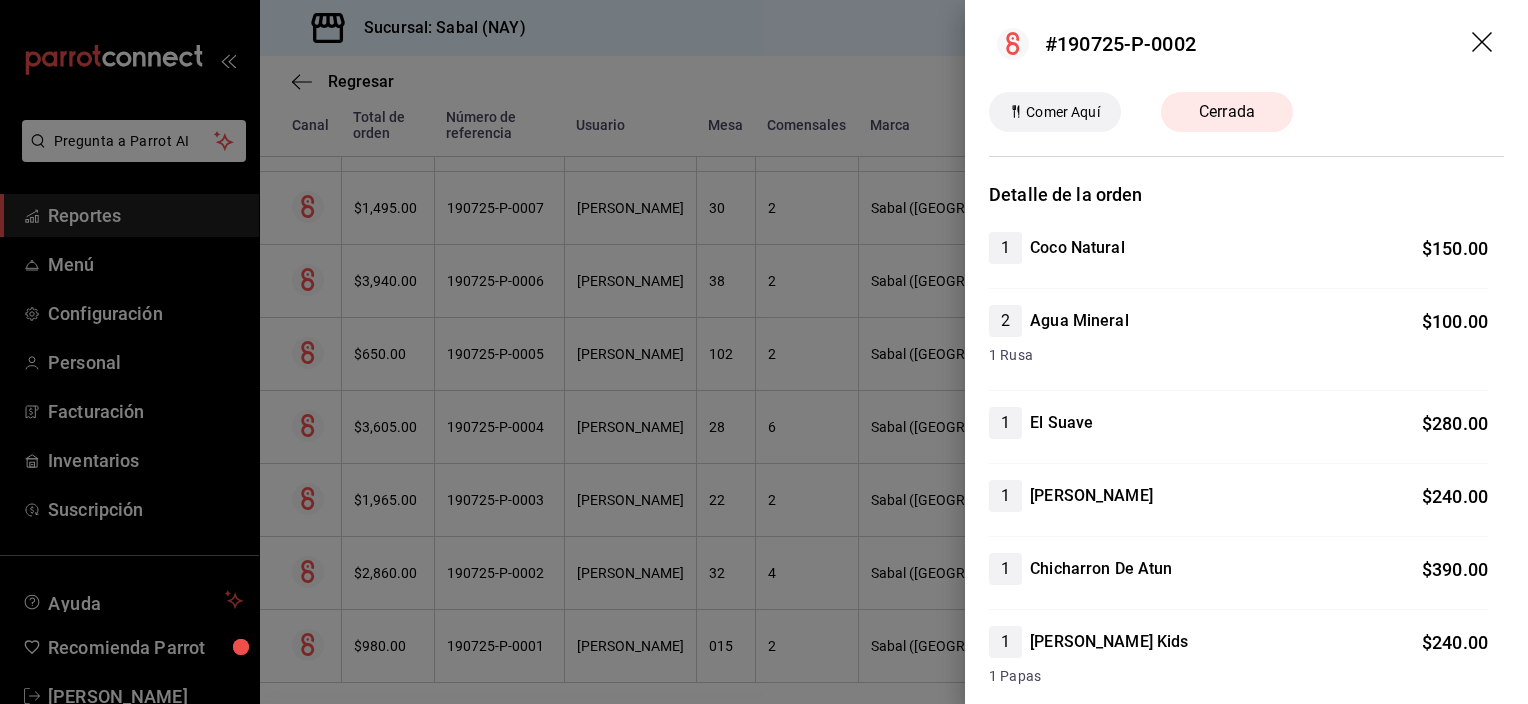 scroll, scrollTop: 0, scrollLeft: 0, axis: both 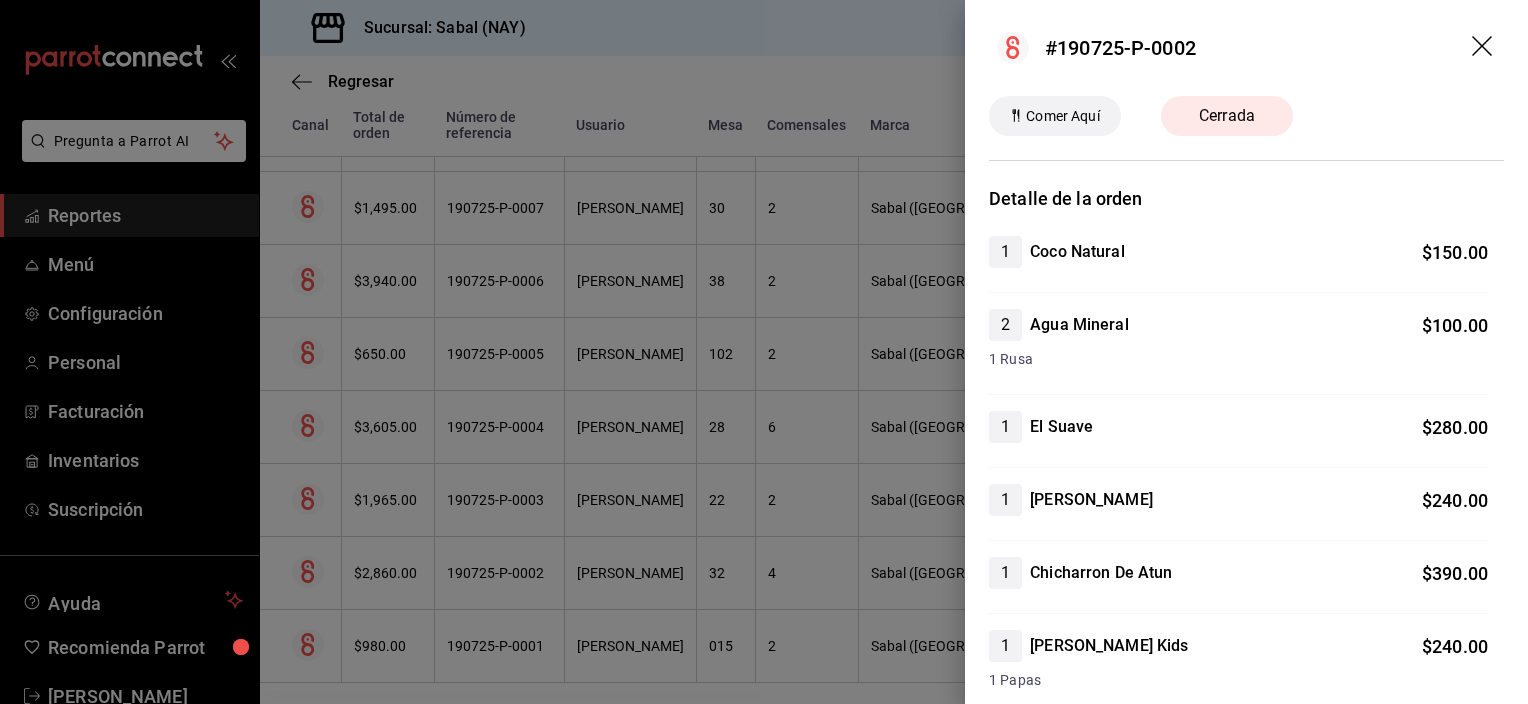 click 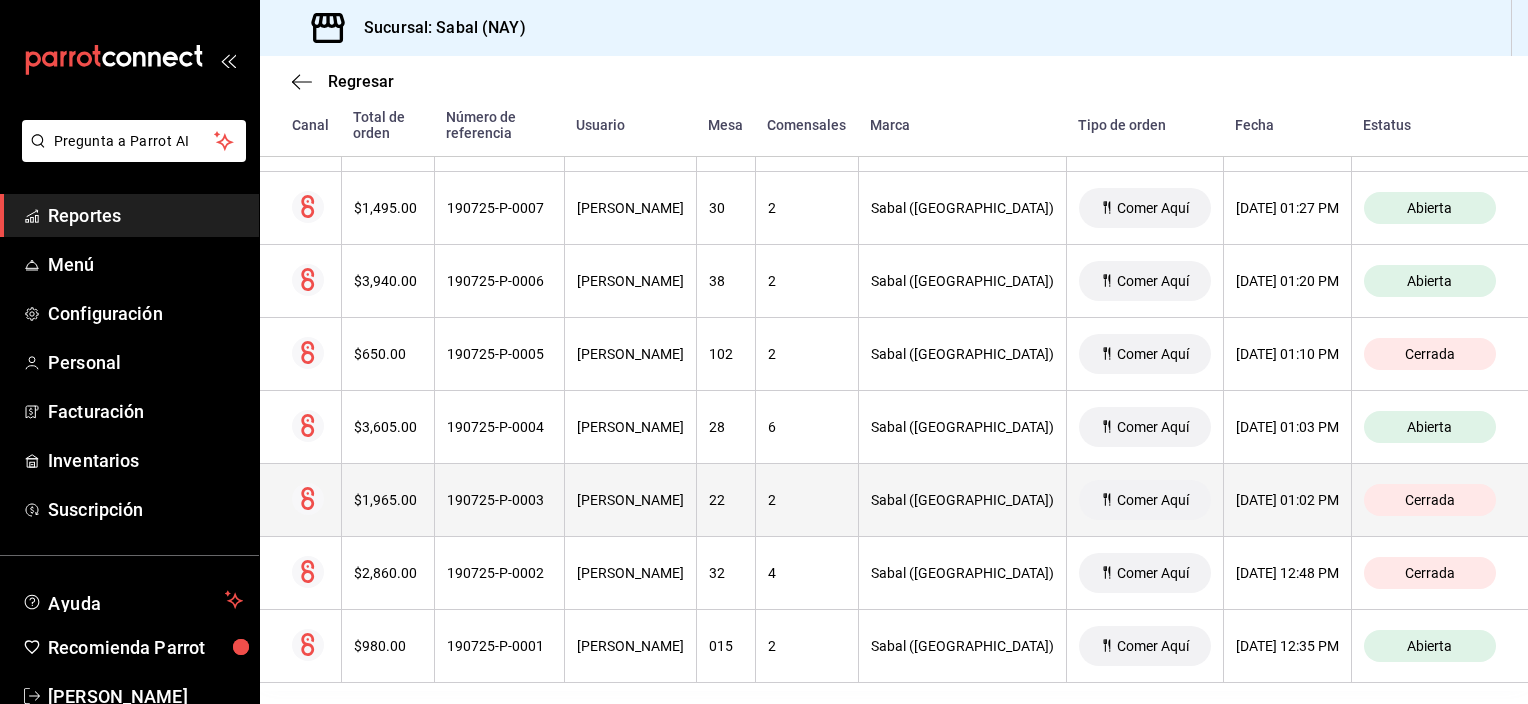 click on "Sabal ([GEOGRAPHIC_DATA])" at bounding box center [962, 500] 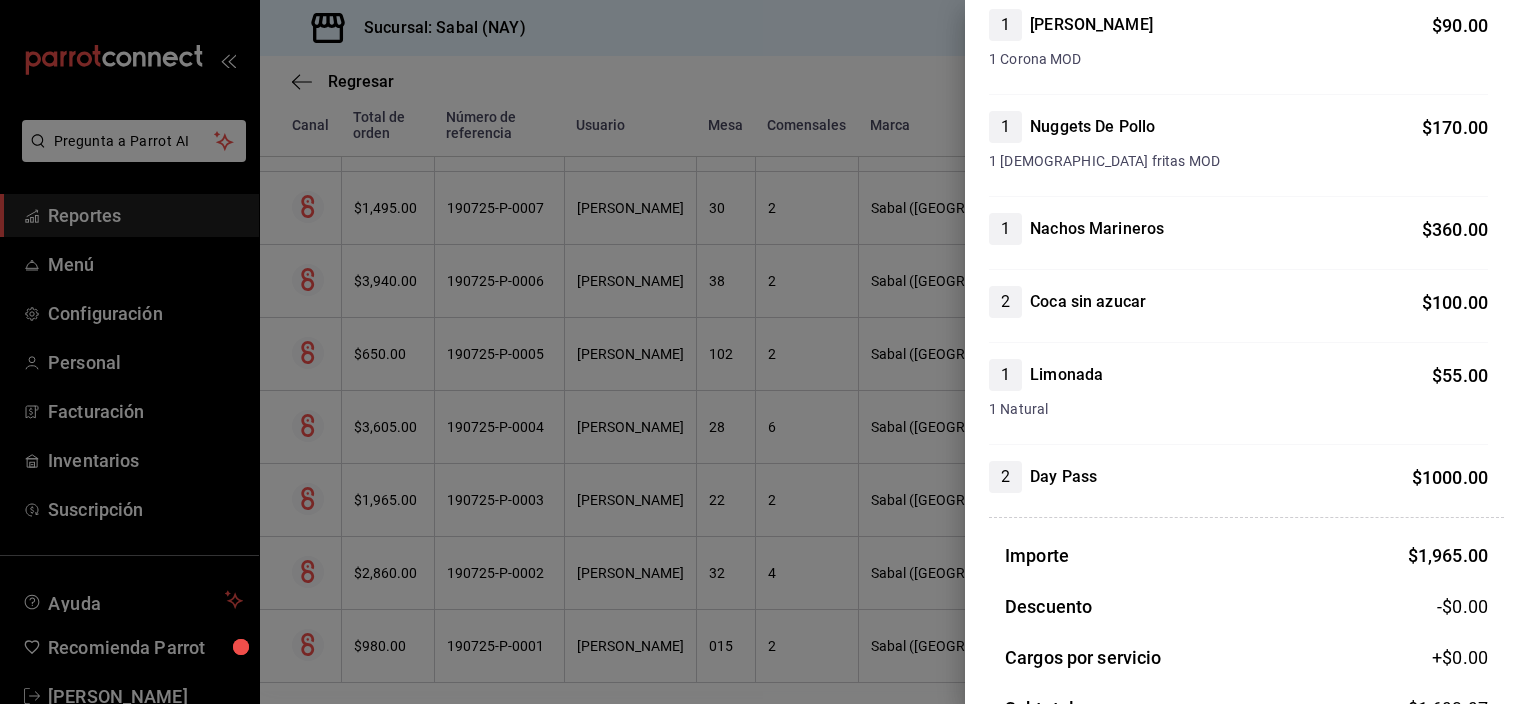 scroll, scrollTop: 0, scrollLeft: 0, axis: both 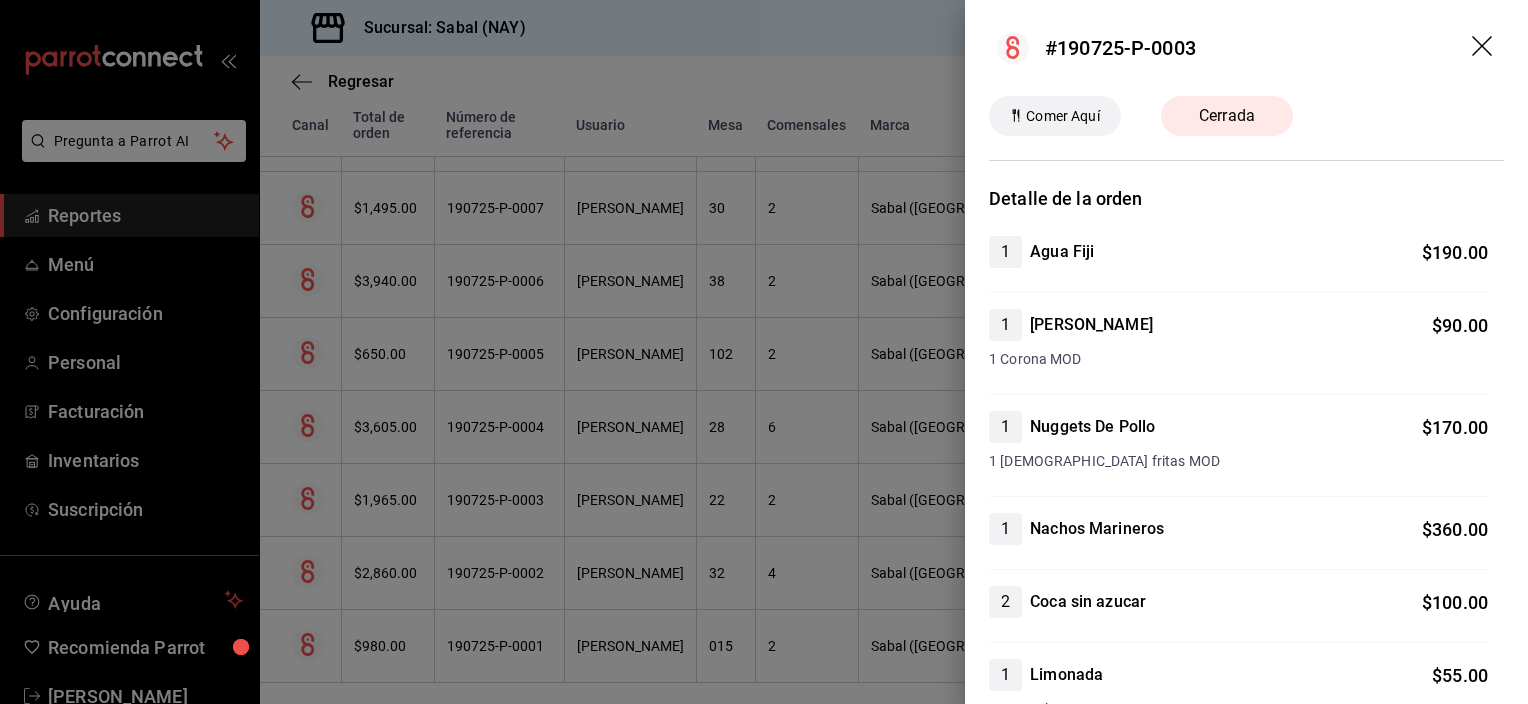 click 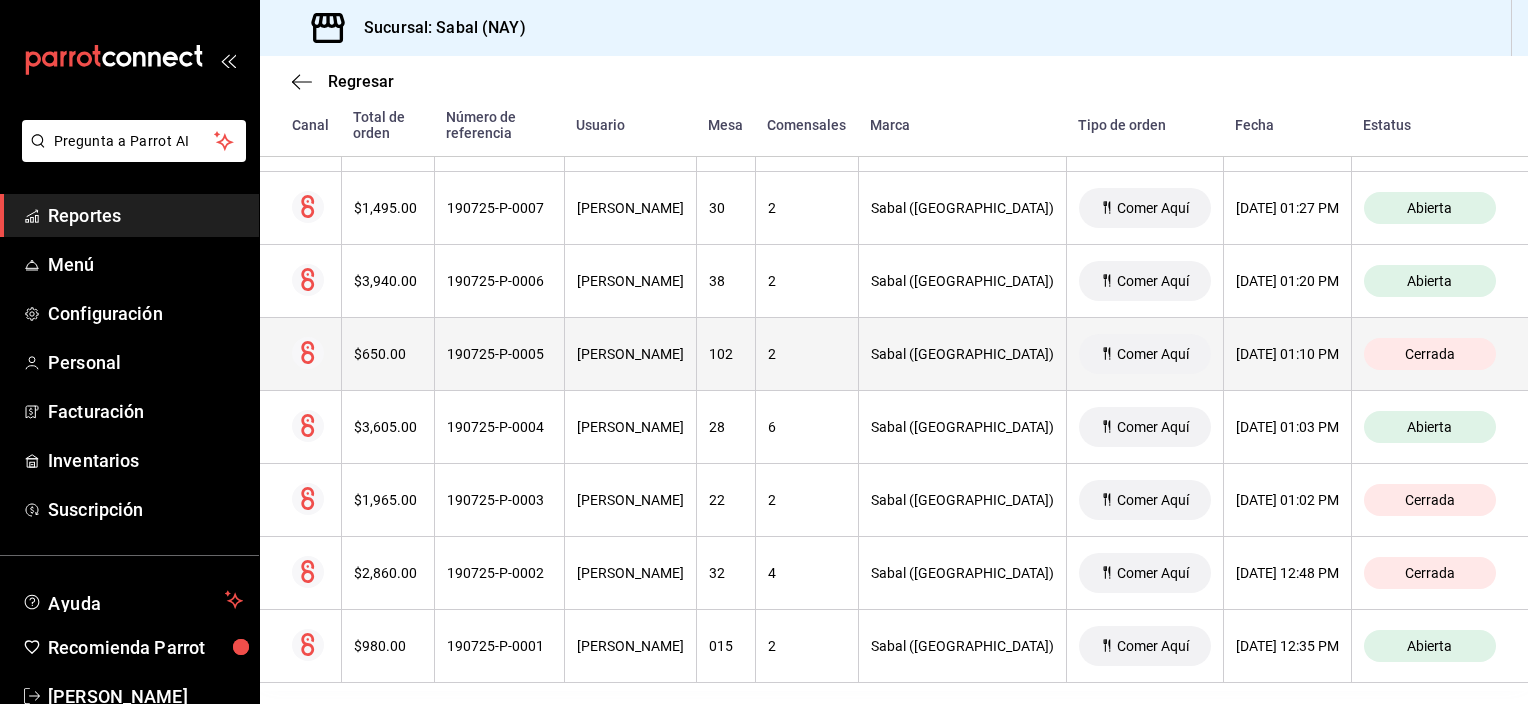click on "190725-P-0005" at bounding box center (499, 354) 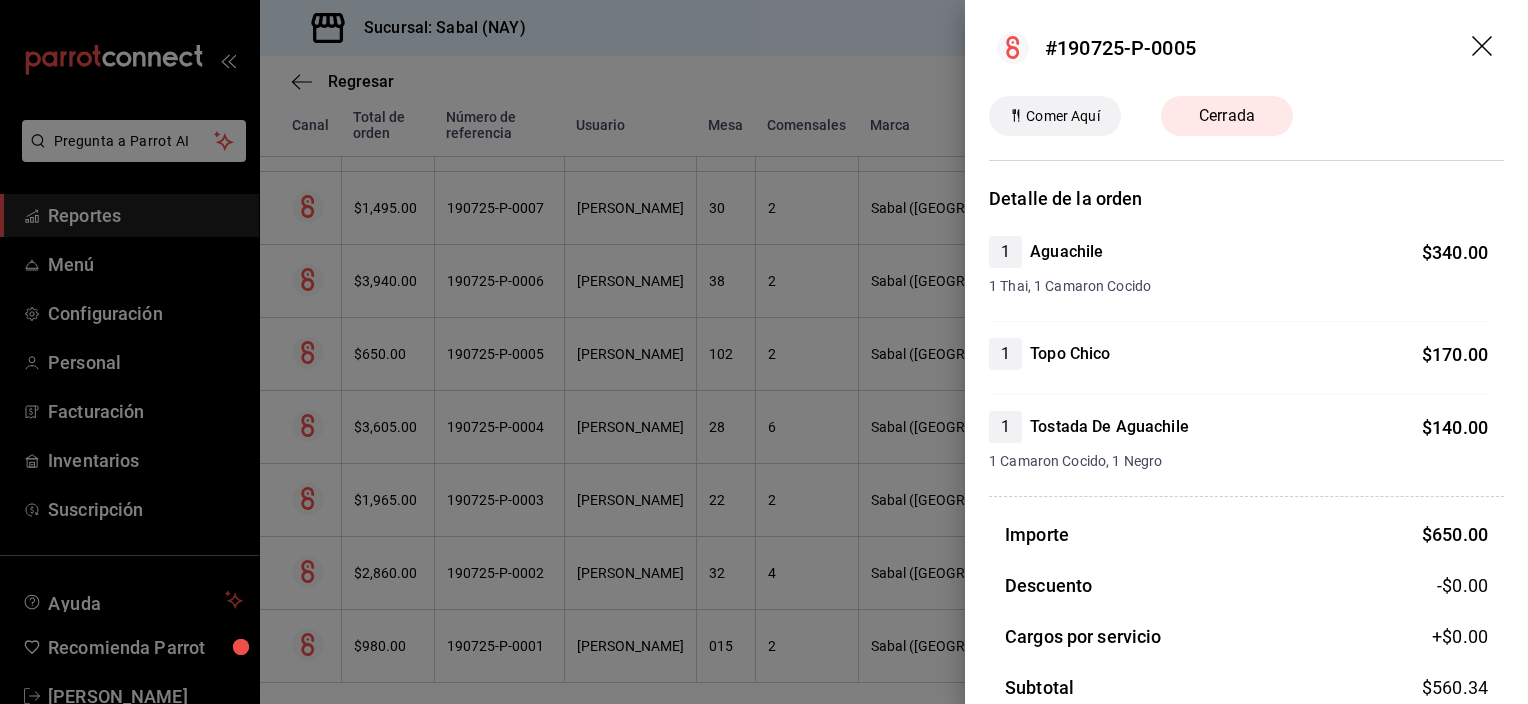 click 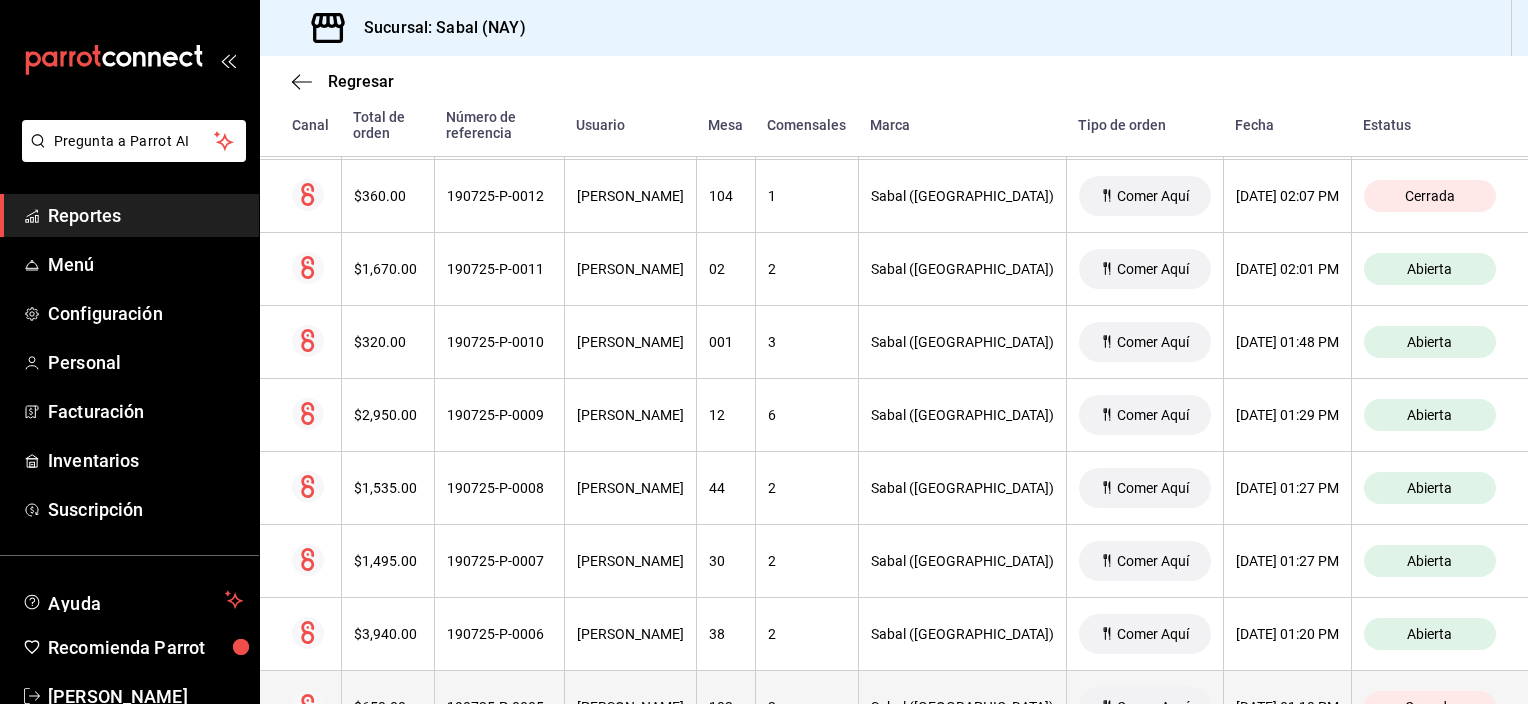 scroll, scrollTop: 613, scrollLeft: 0, axis: vertical 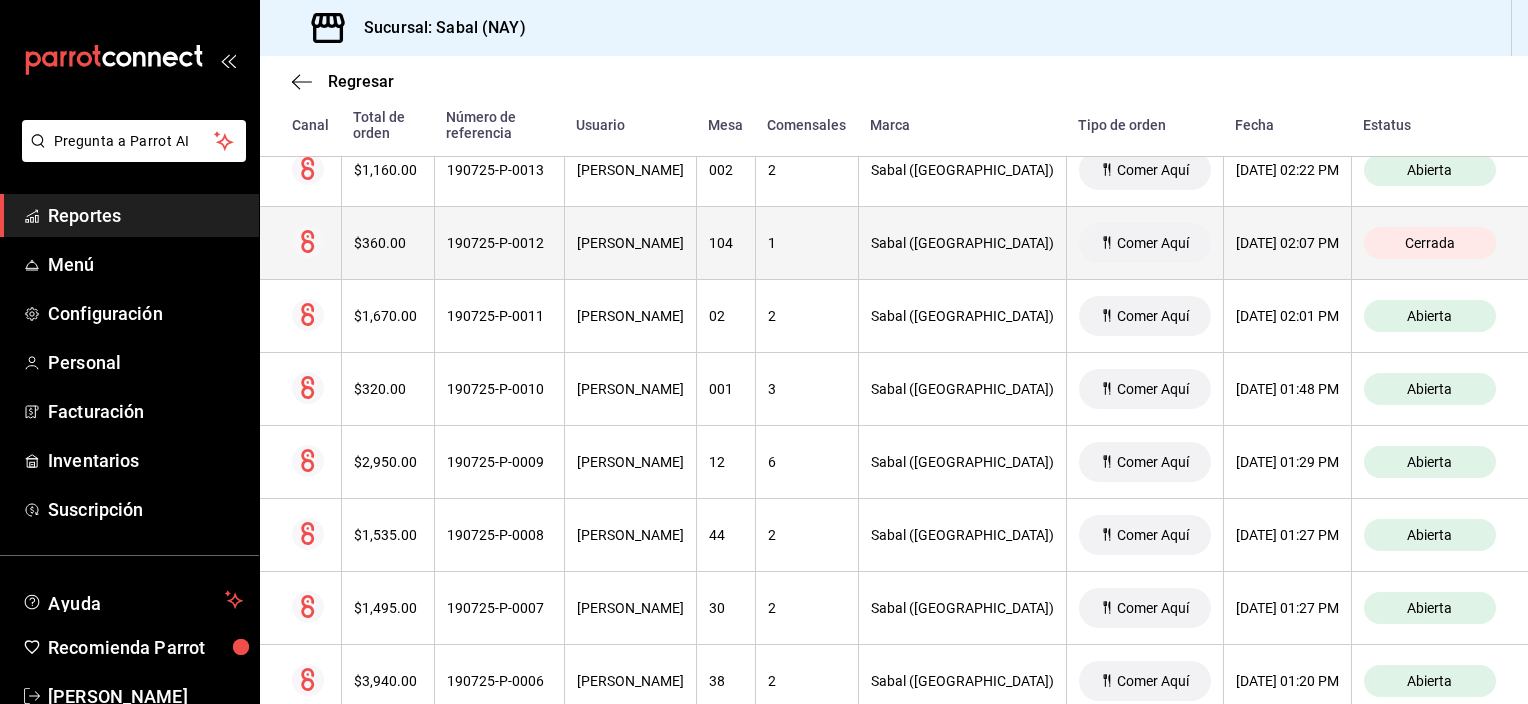 click on "[PERSON_NAME]" at bounding box center (630, 243) 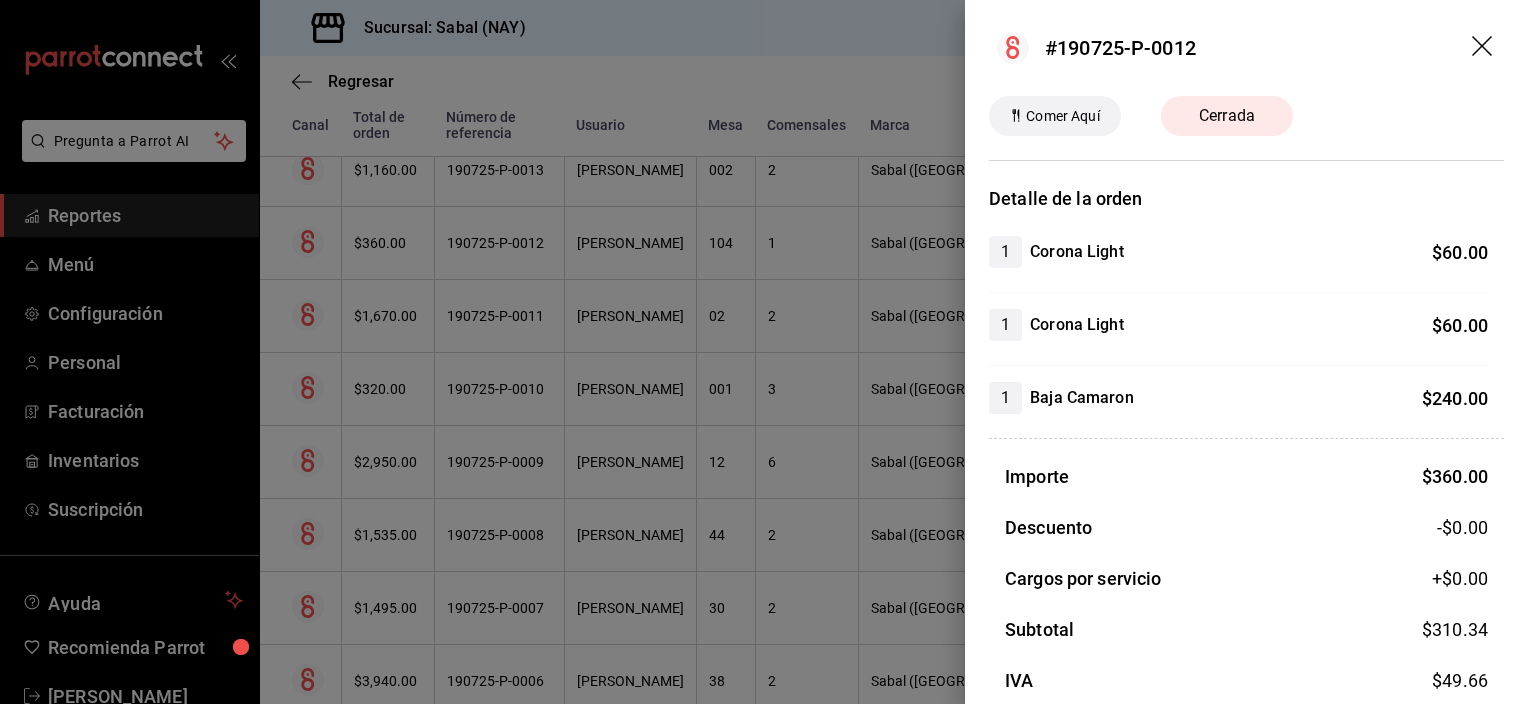 click 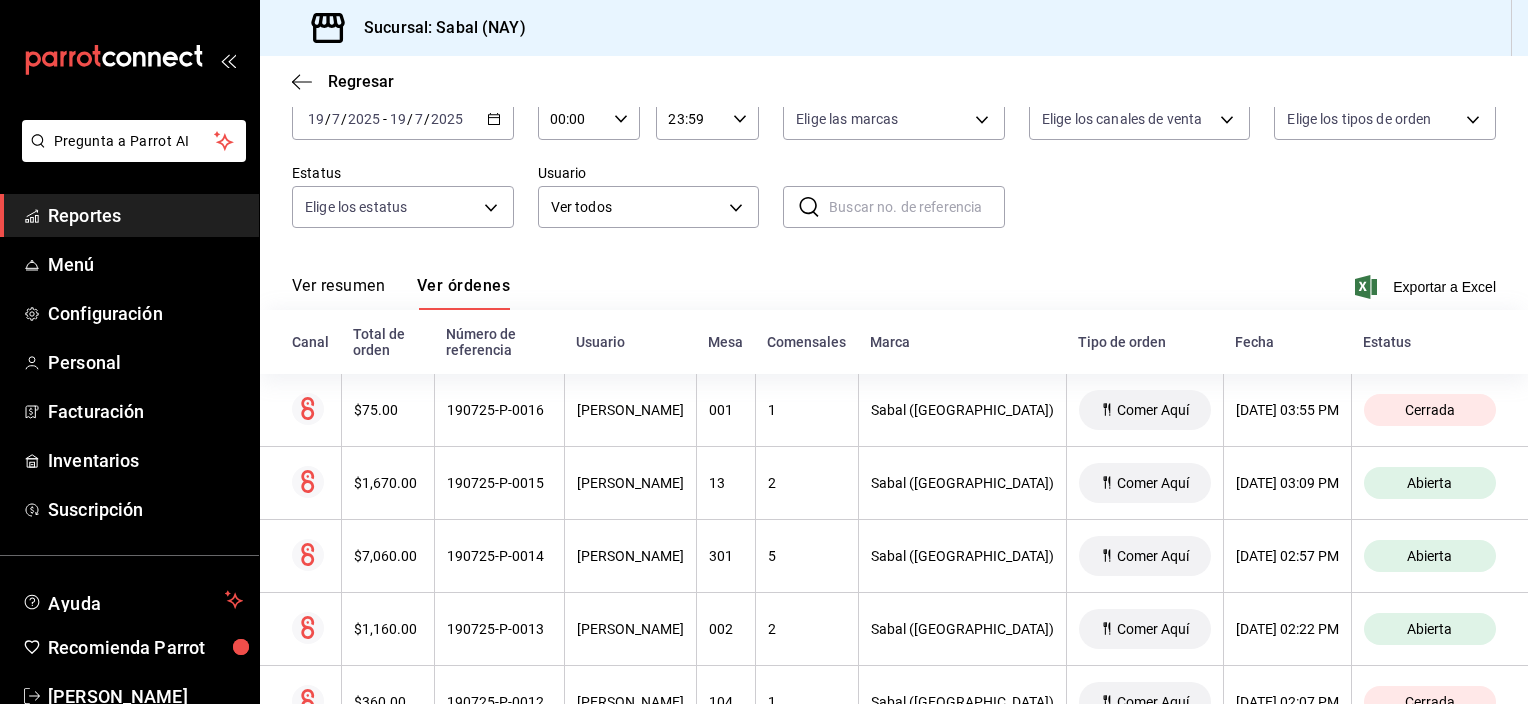 scroll, scrollTop: 113, scrollLeft: 0, axis: vertical 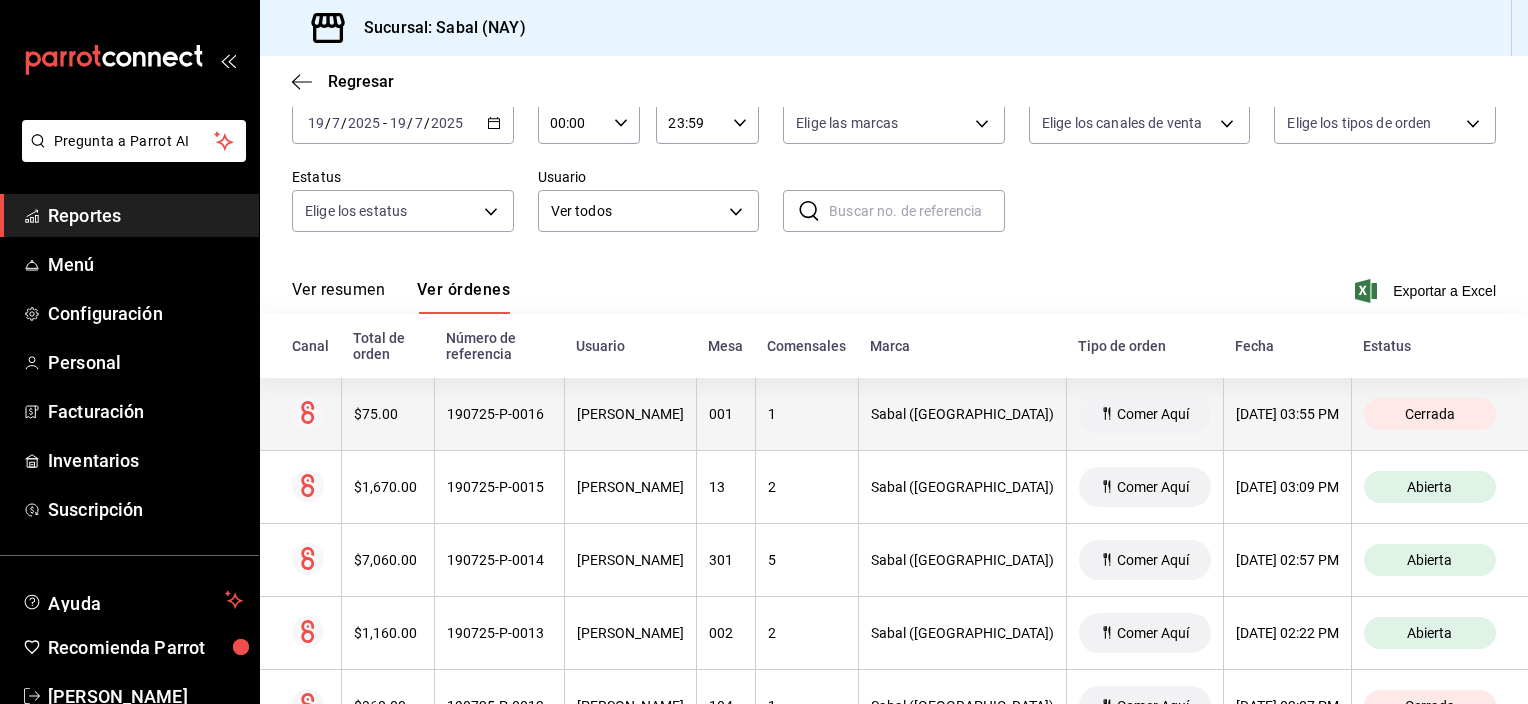 click on "001" at bounding box center [725, 414] 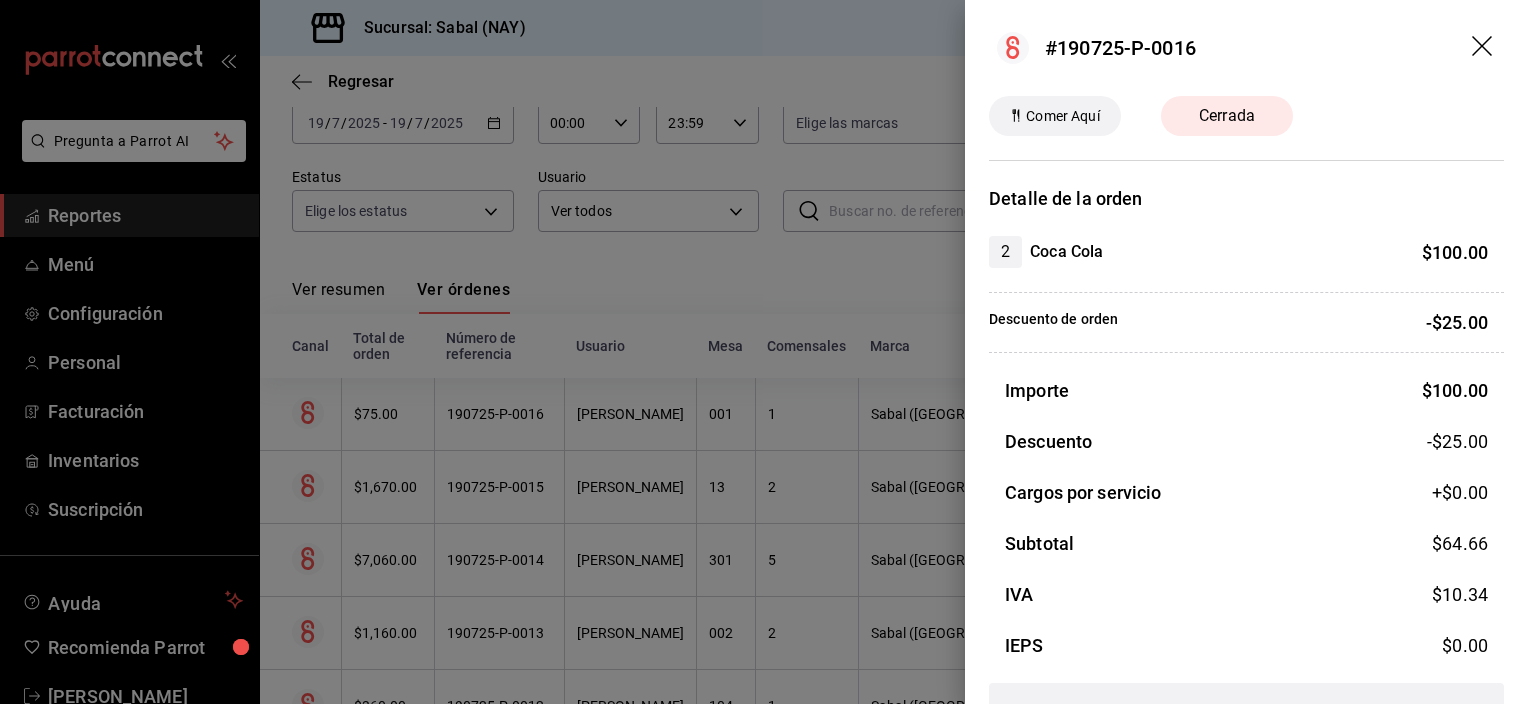 click 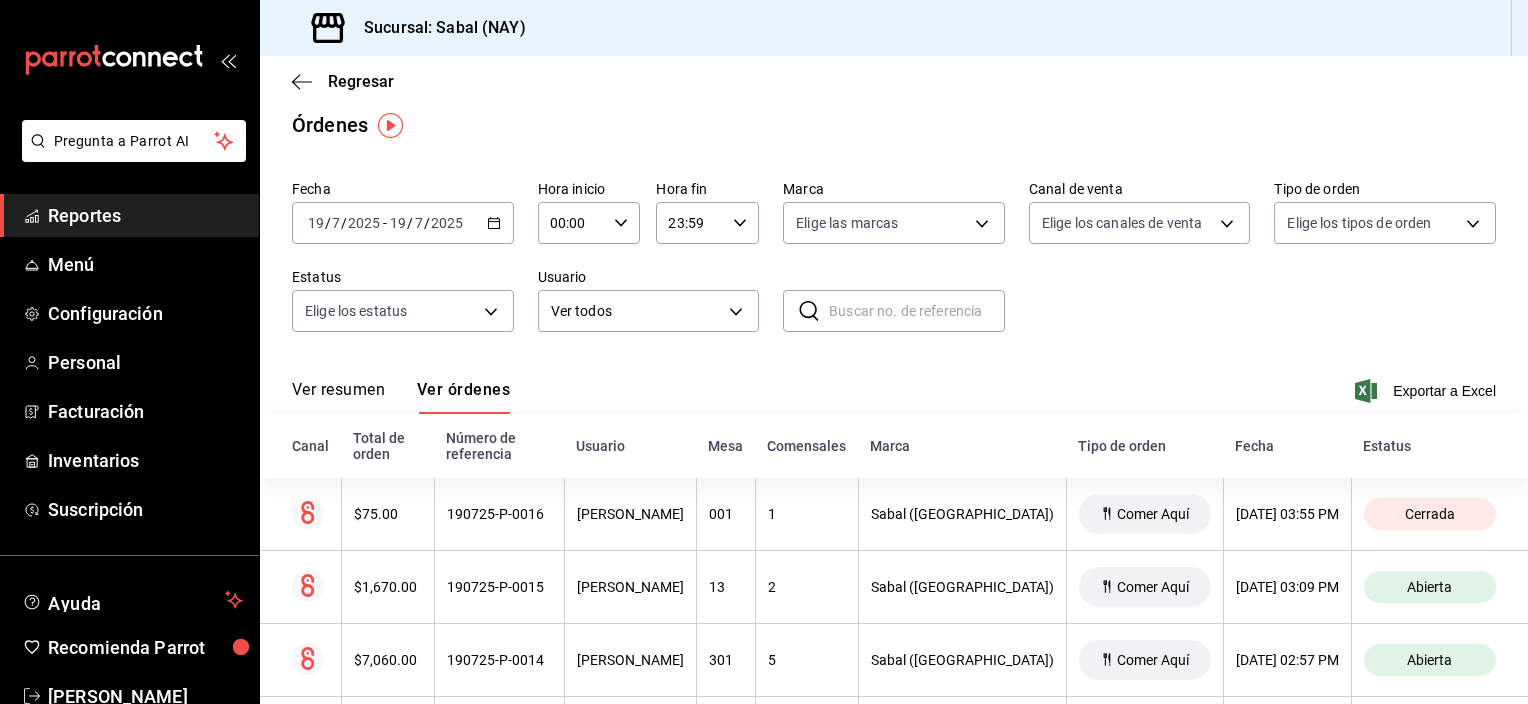 scroll, scrollTop: 0, scrollLeft: 0, axis: both 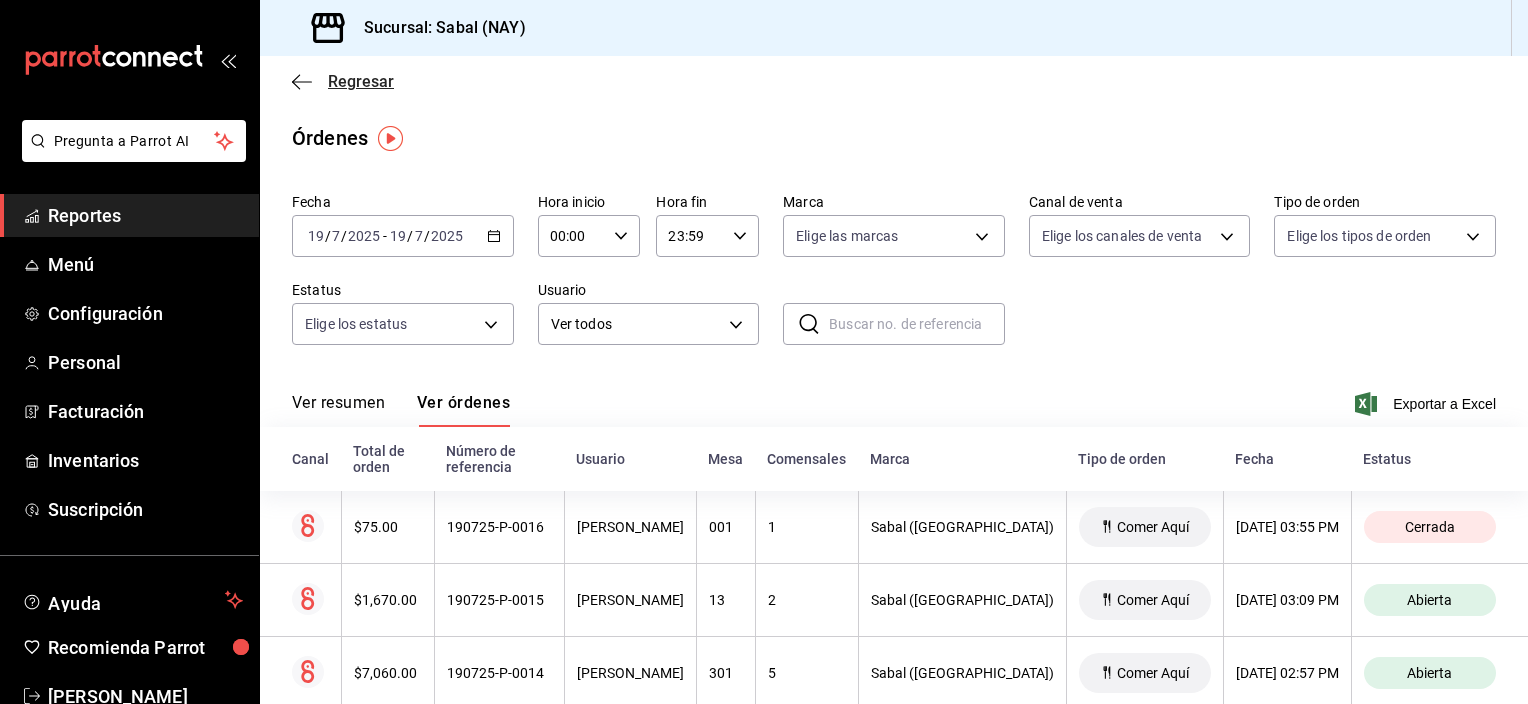 click 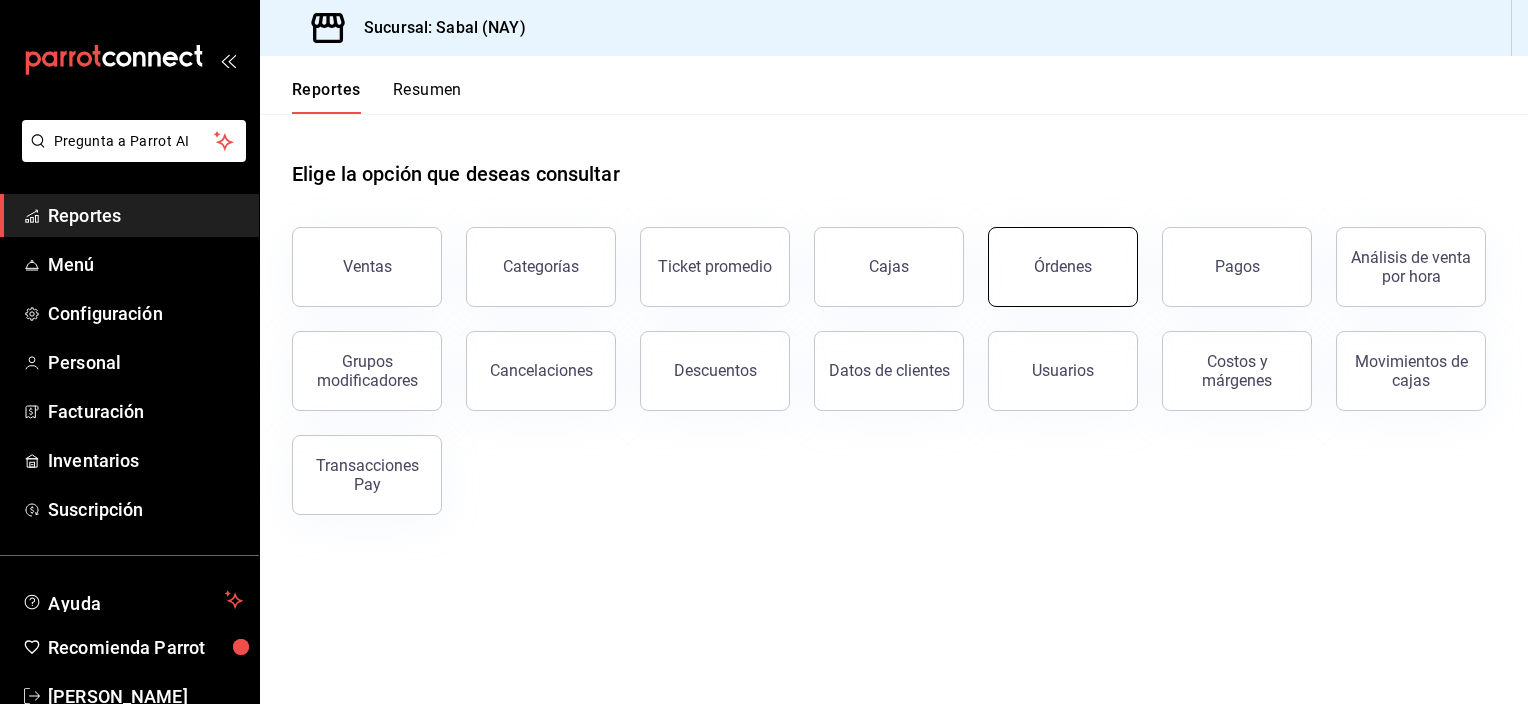 click on "Órdenes" at bounding box center (1063, 267) 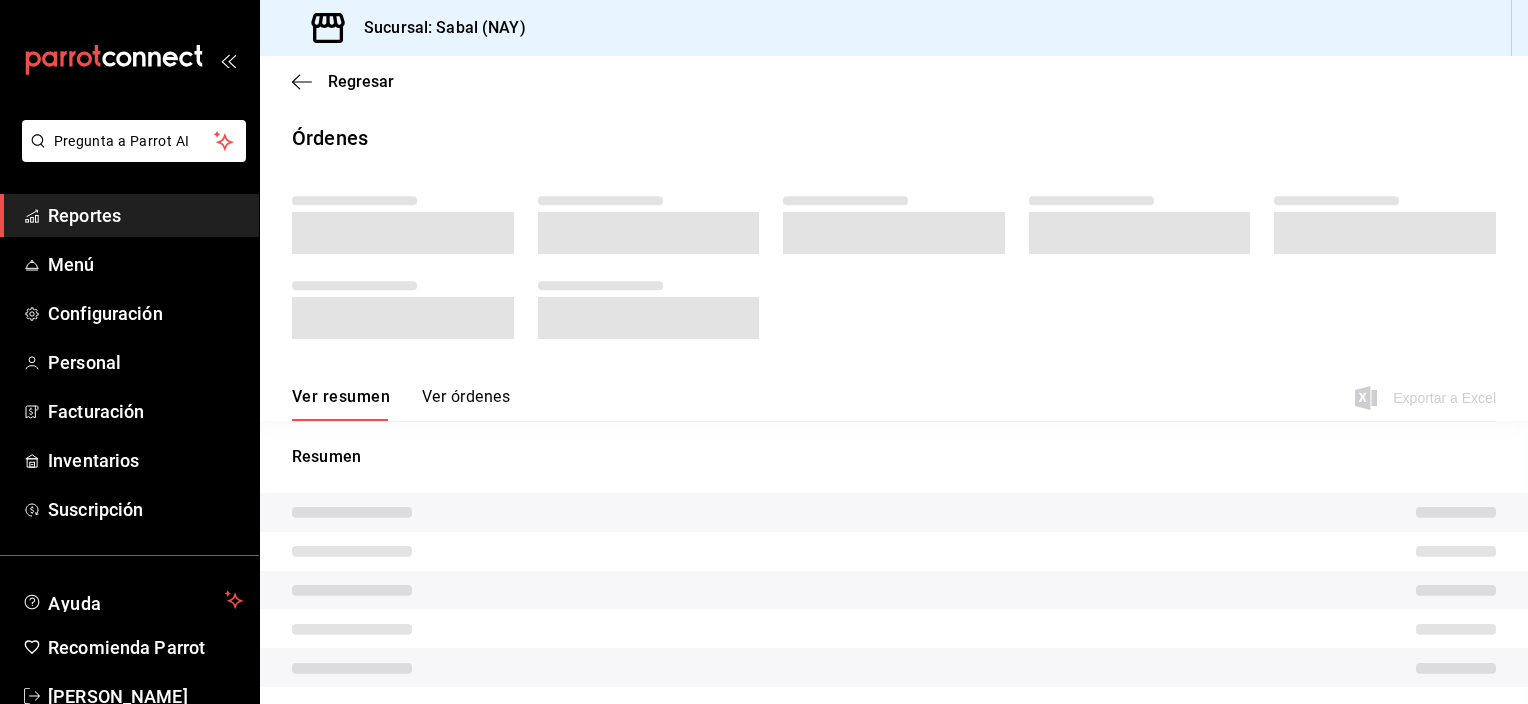 scroll, scrollTop: 0, scrollLeft: 0, axis: both 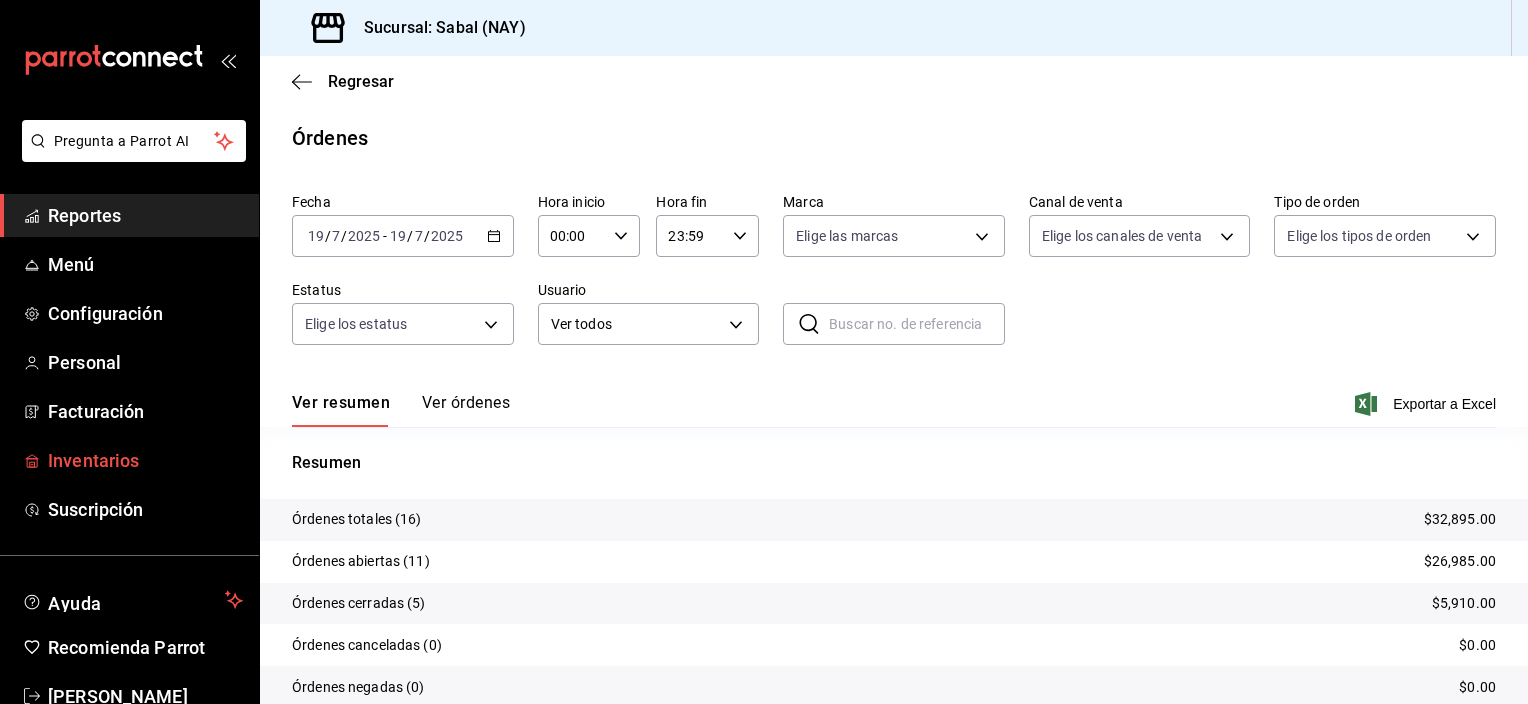 click on "Inventarios" at bounding box center (145, 460) 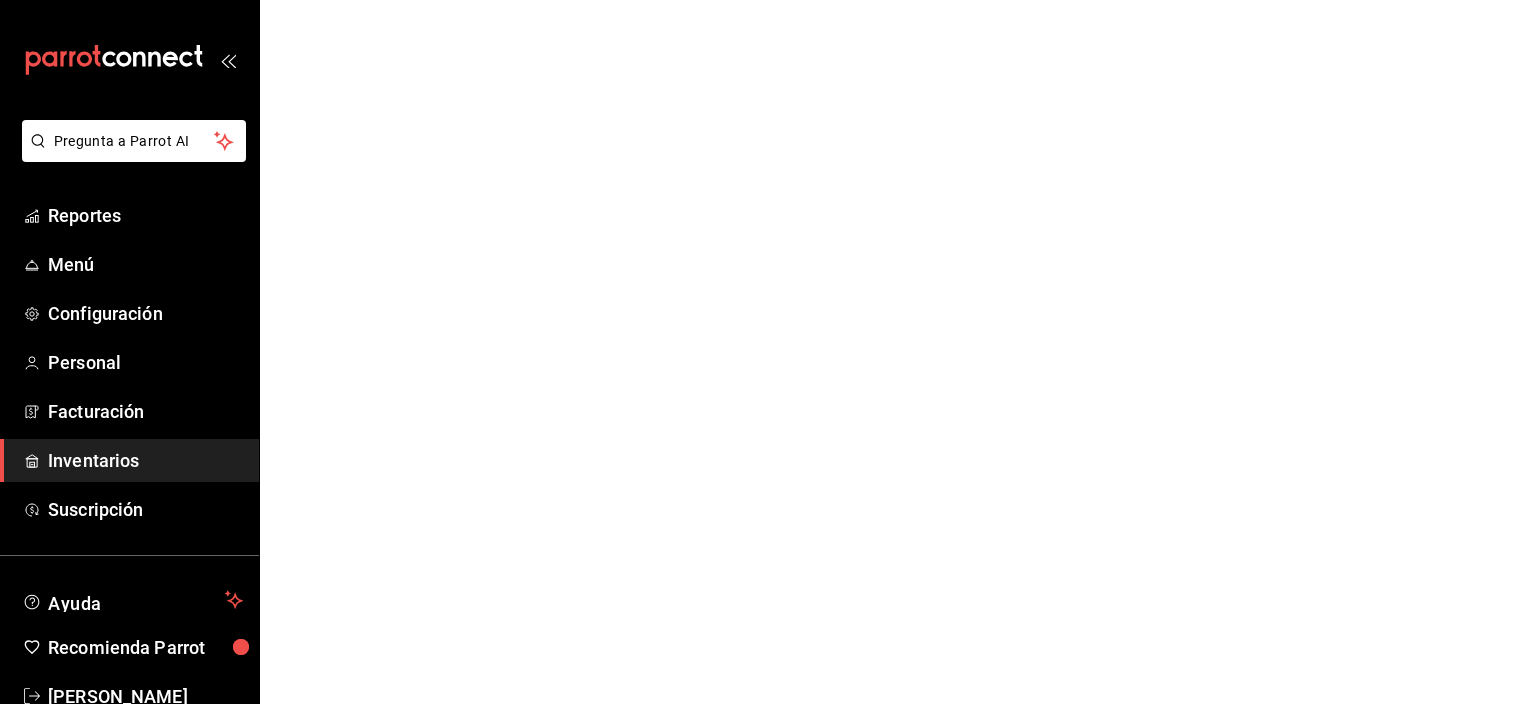 click on "Inventarios" at bounding box center [145, 460] 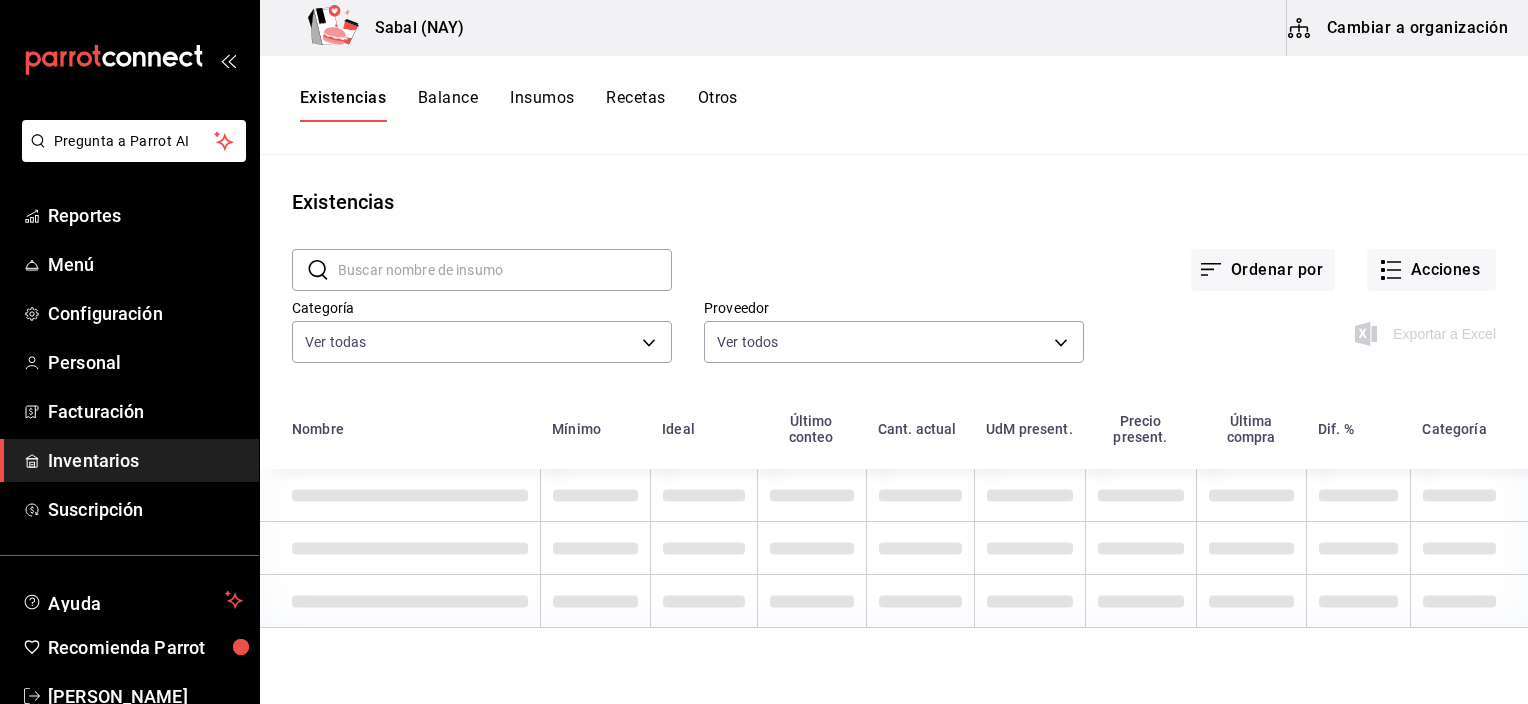 click on "Otros" at bounding box center [718, 105] 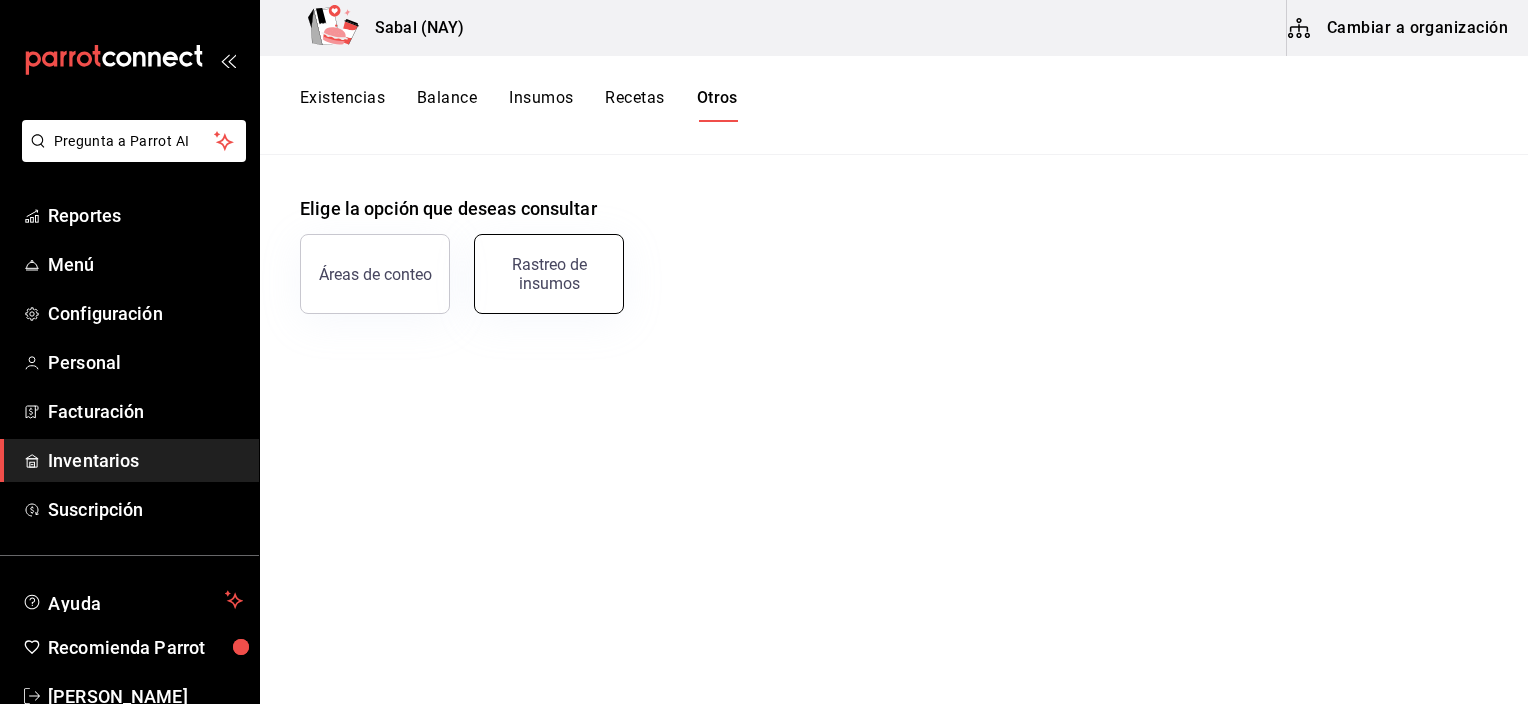 click on "Rastreo de insumos" at bounding box center (549, 274) 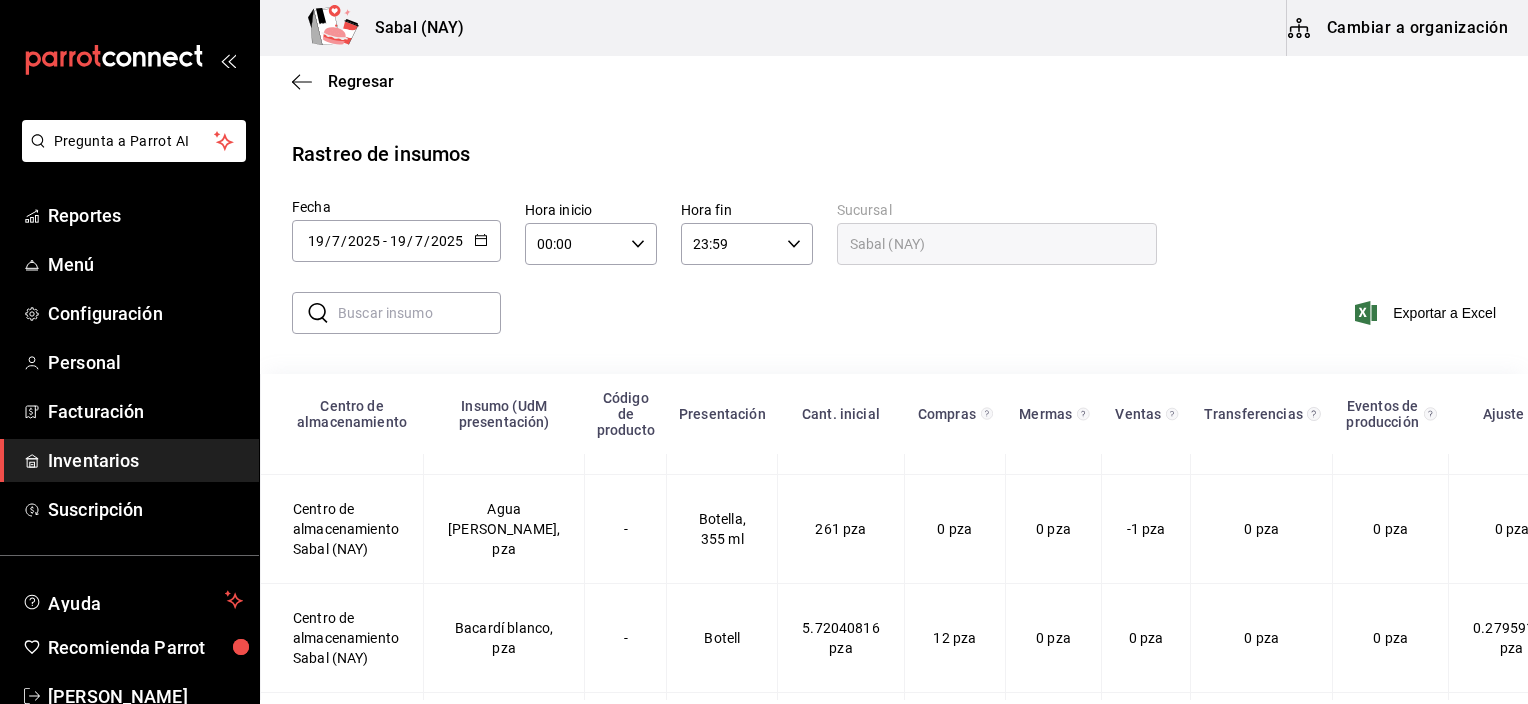 scroll, scrollTop: 77, scrollLeft: 0, axis: vertical 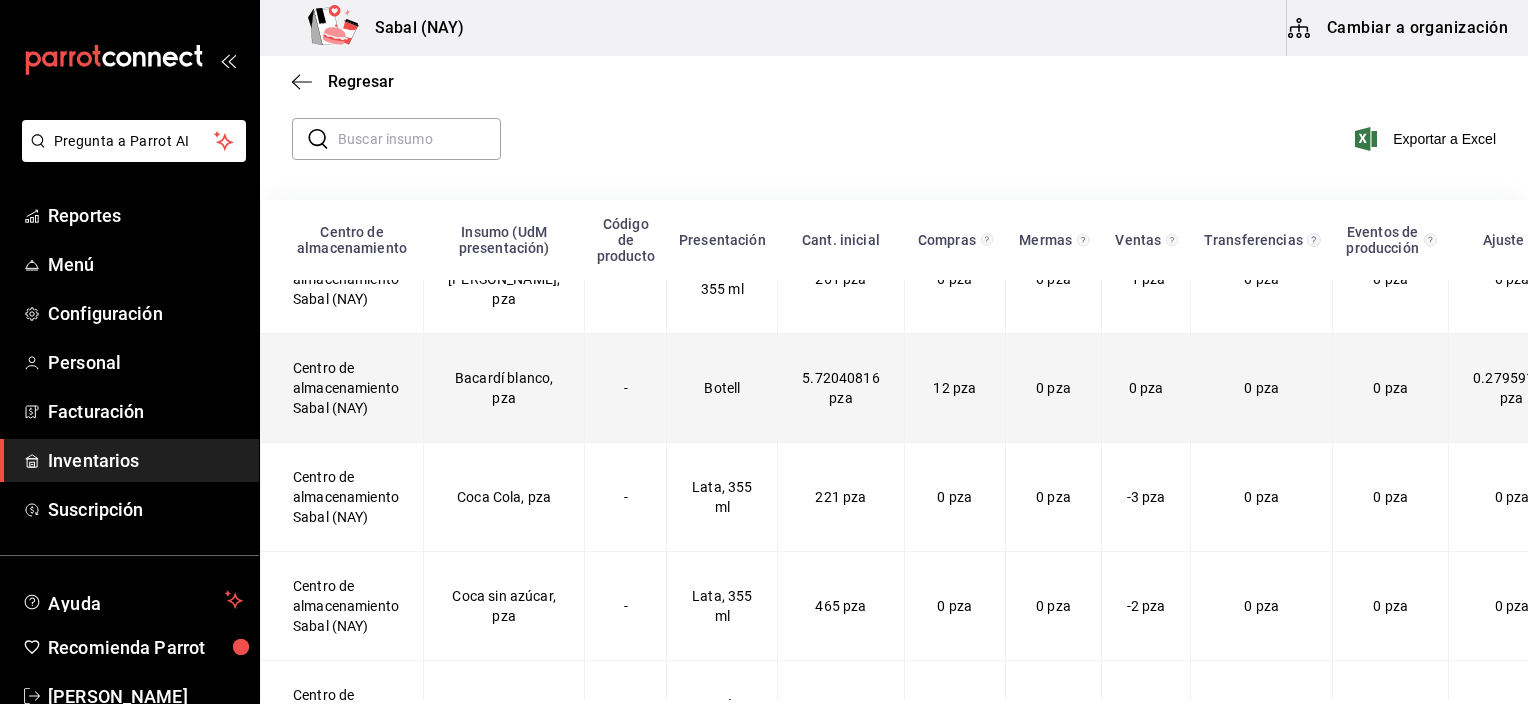 drag, startPoint x: 1013, startPoint y: 436, endPoint x: 891, endPoint y: 420, distance: 123.04471 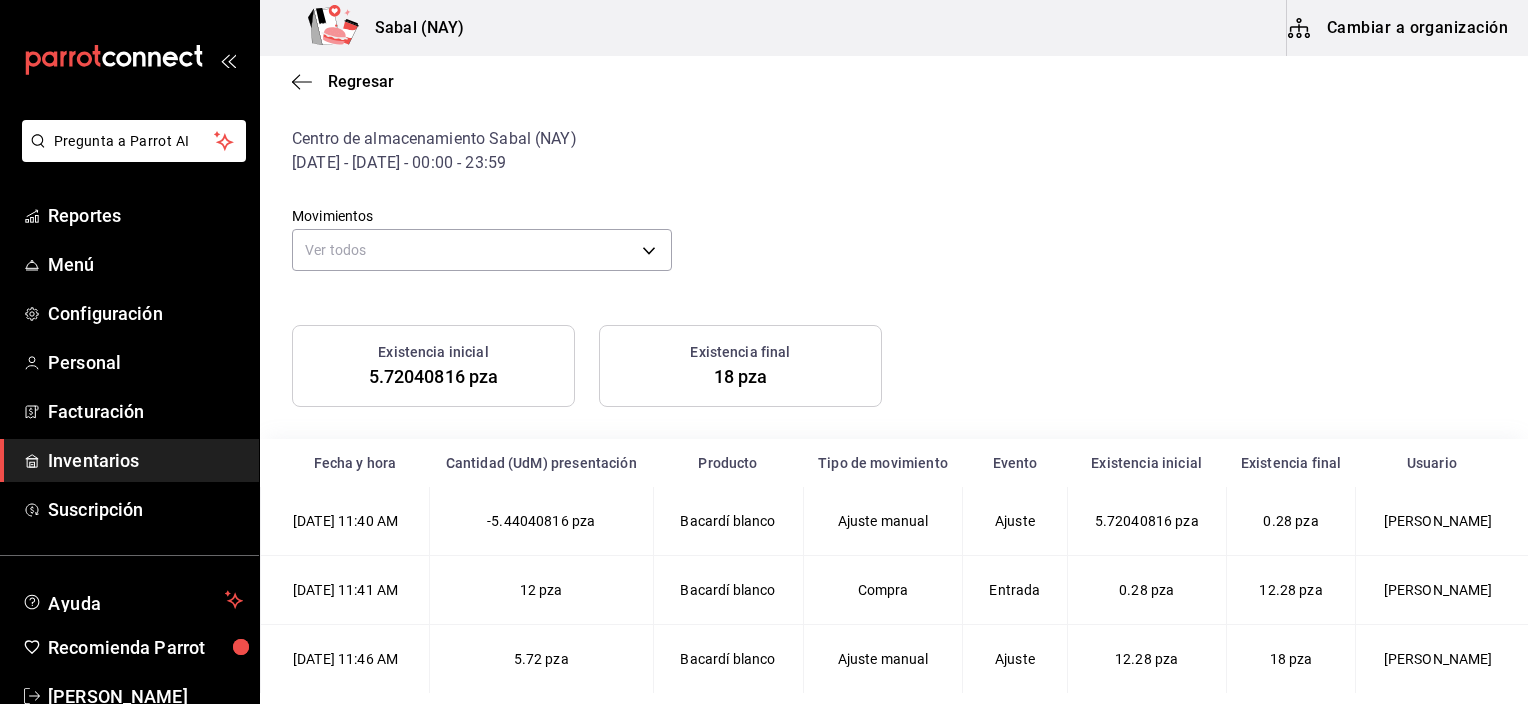 scroll, scrollTop: 49, scrollLeft: 0, axis: vertical 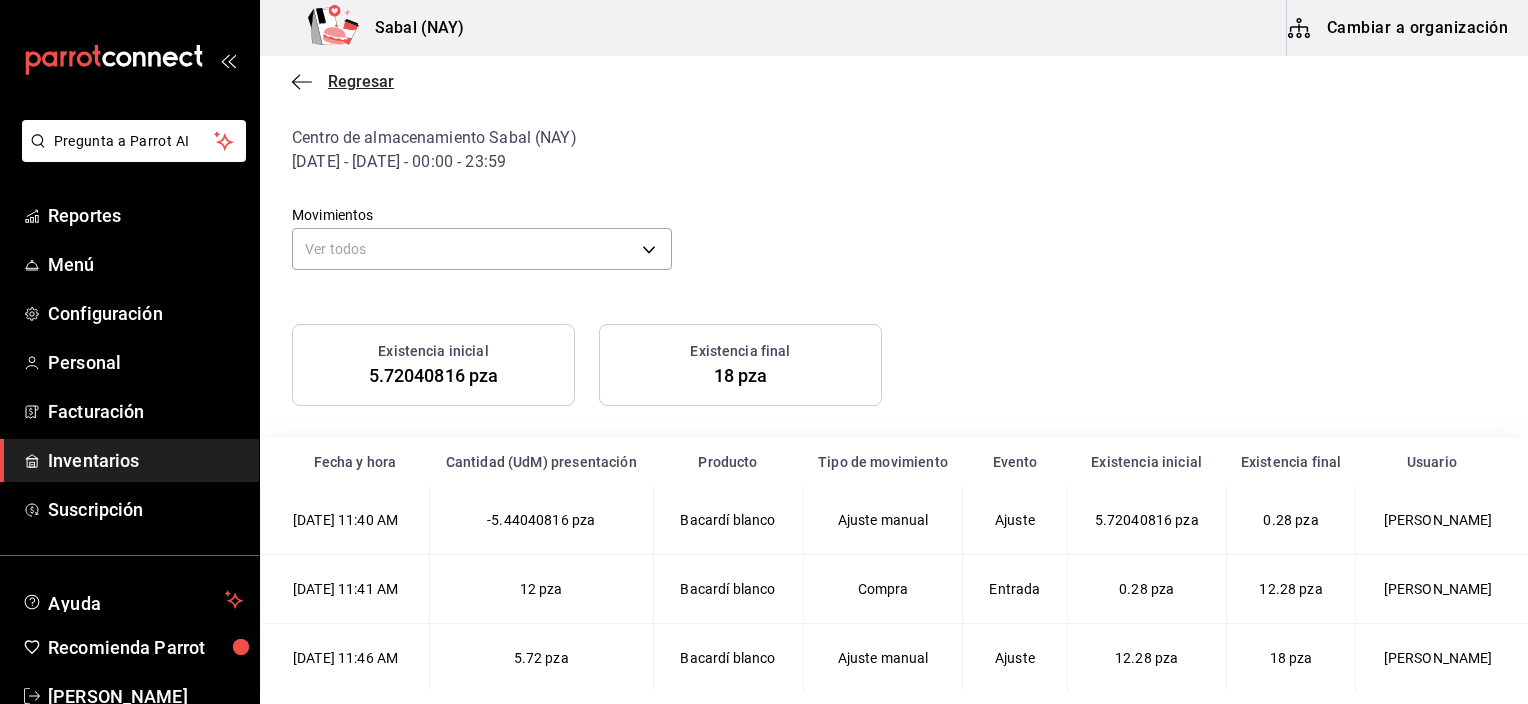 click 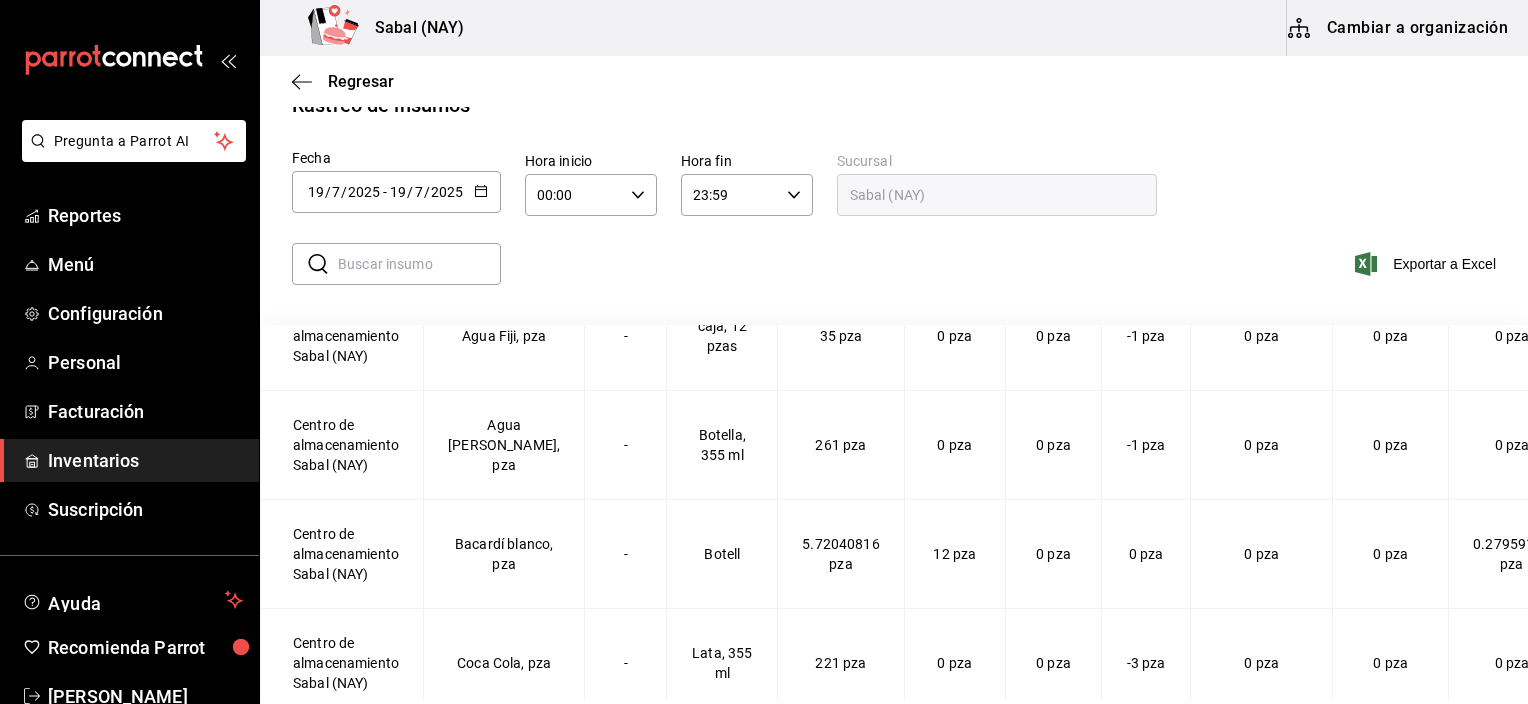 scroll, scrollTop: 0, scrollLeft: 0, axis: both 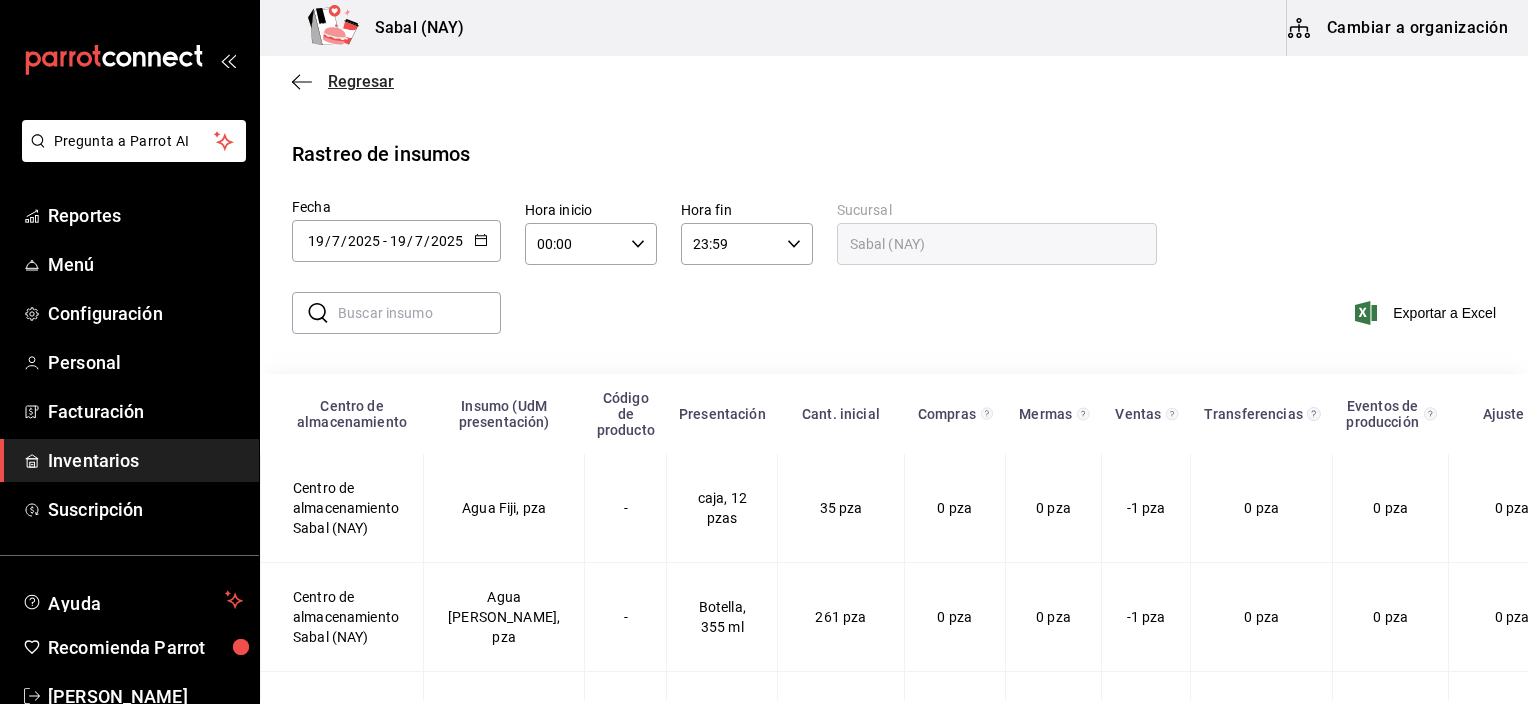 click 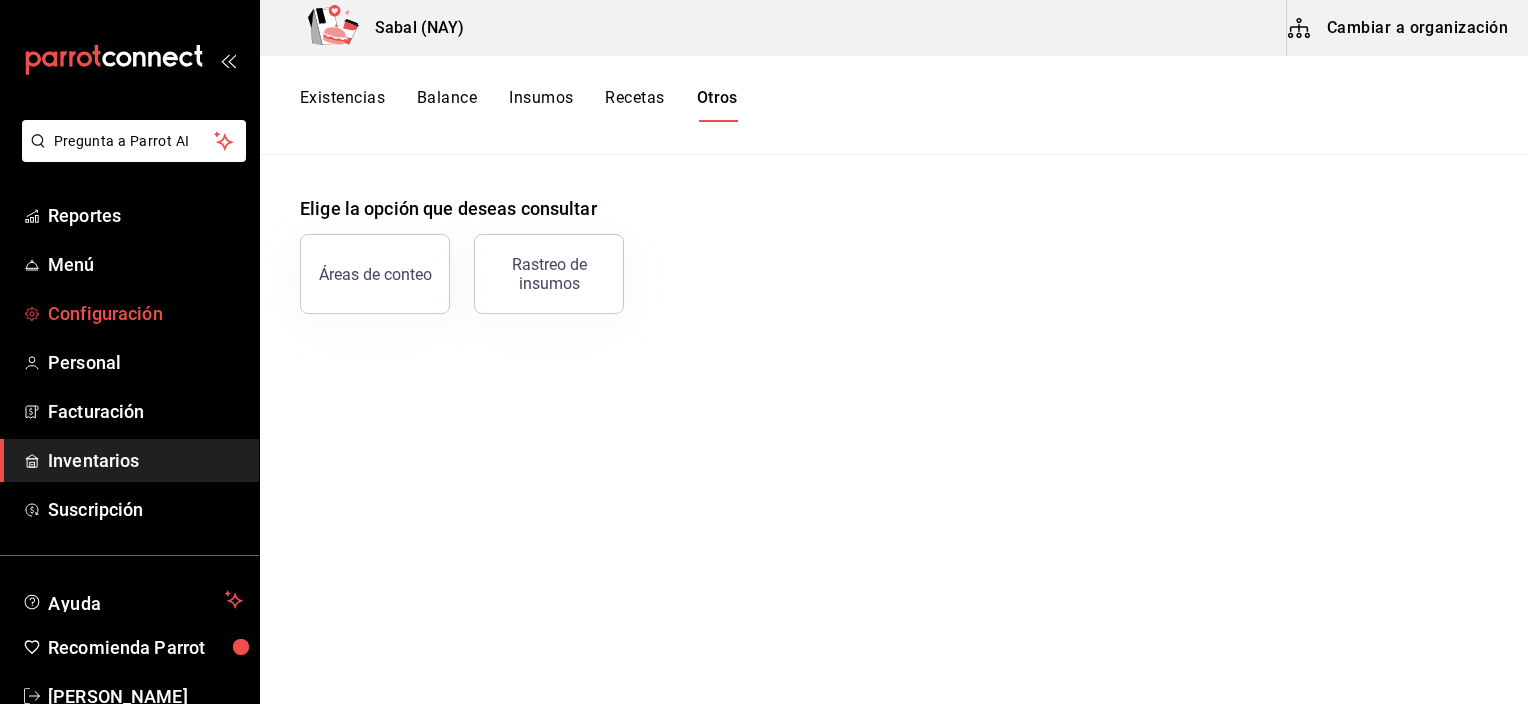 drag, startPoint x: 79, startPoint y: 322, endPoint x: 66, endPoint y: 312, distance: 16.40122 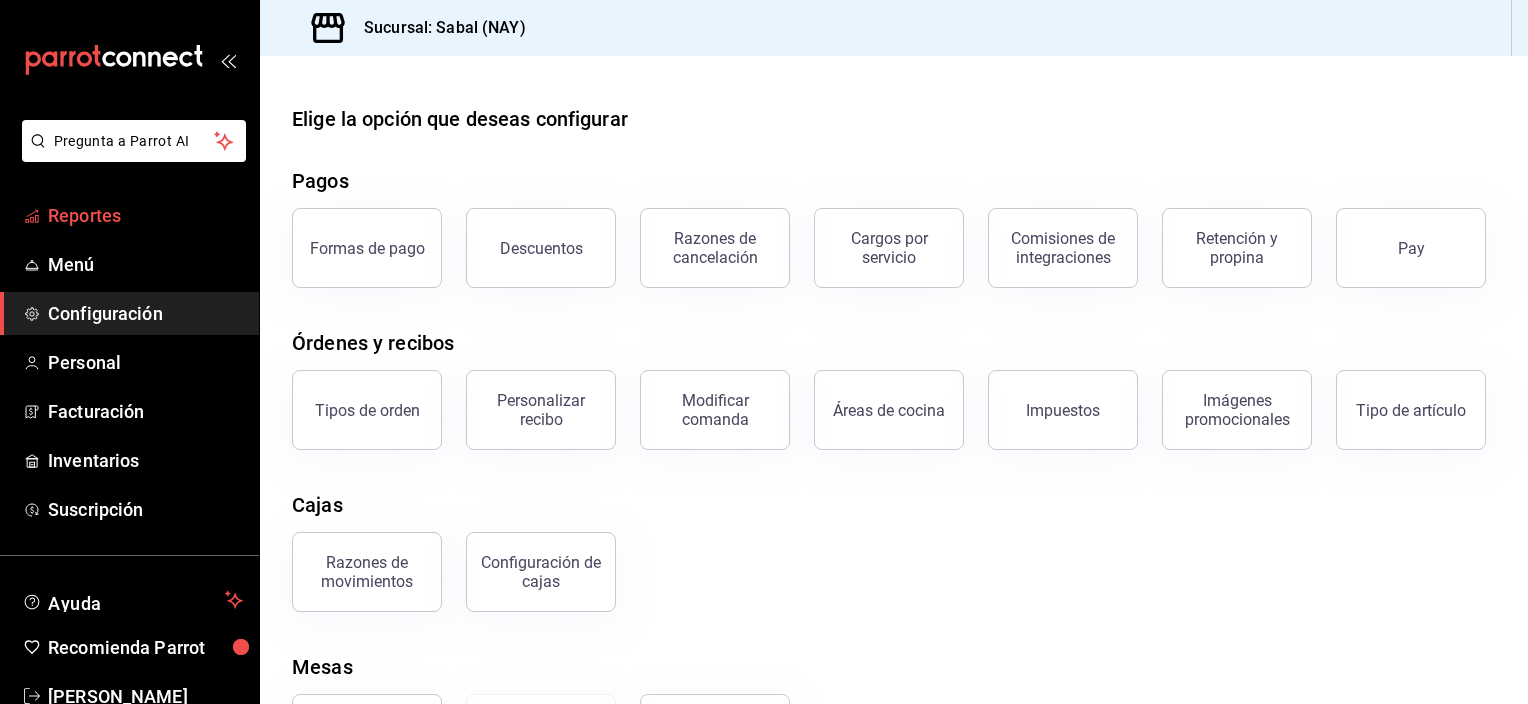 click on "Reportes" at bounding box center (145, 215) 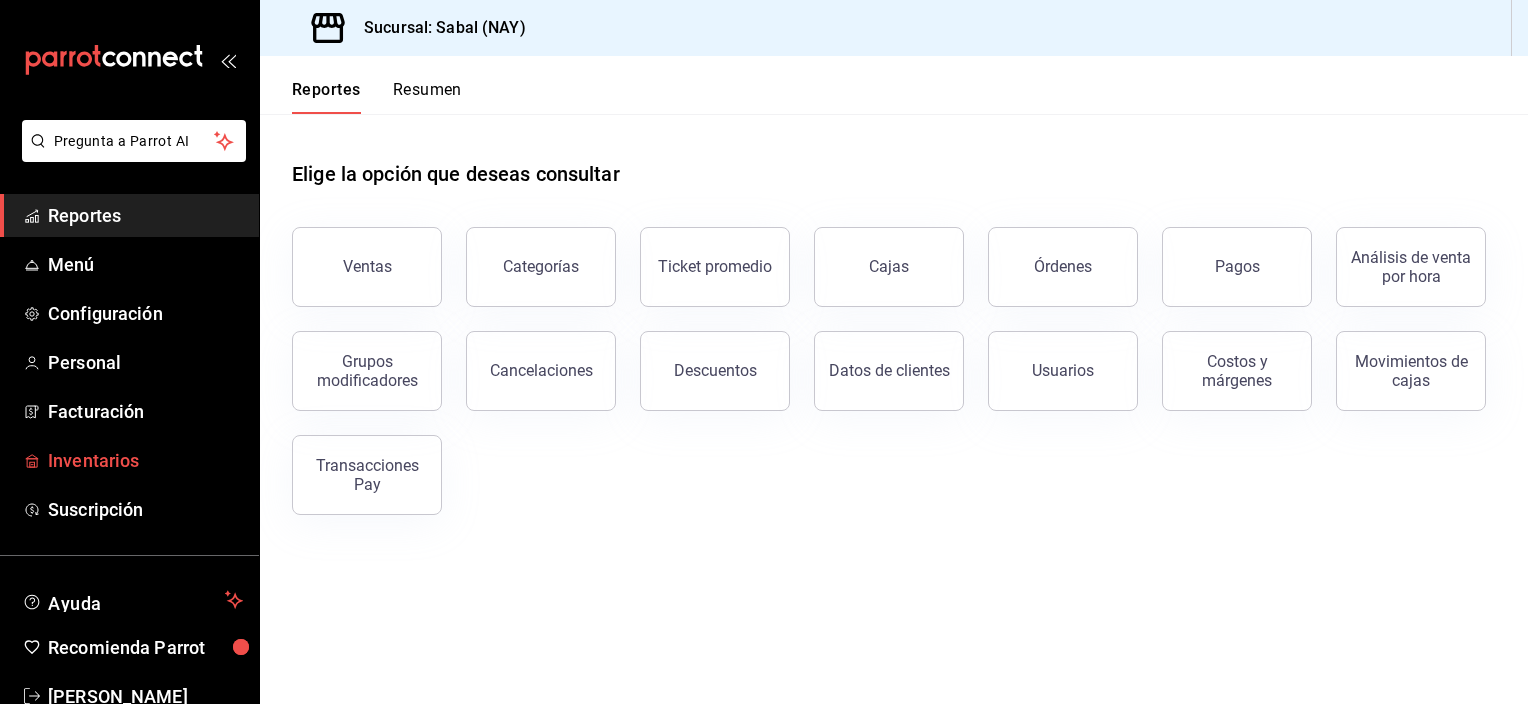 click on "Inventarios" at bounding box center [145, 460] 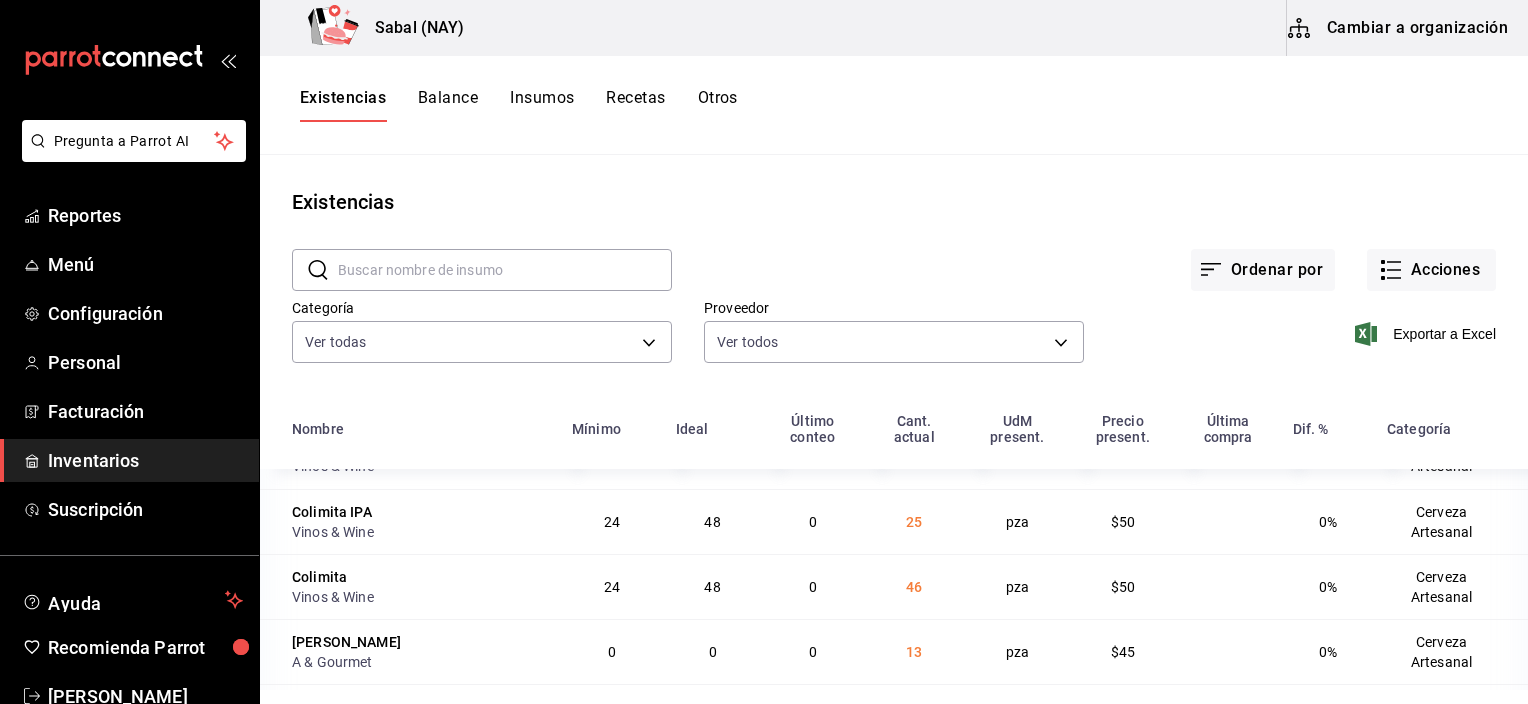 scroll, scrollTop: 0, scrollLeft: 0, axis: both 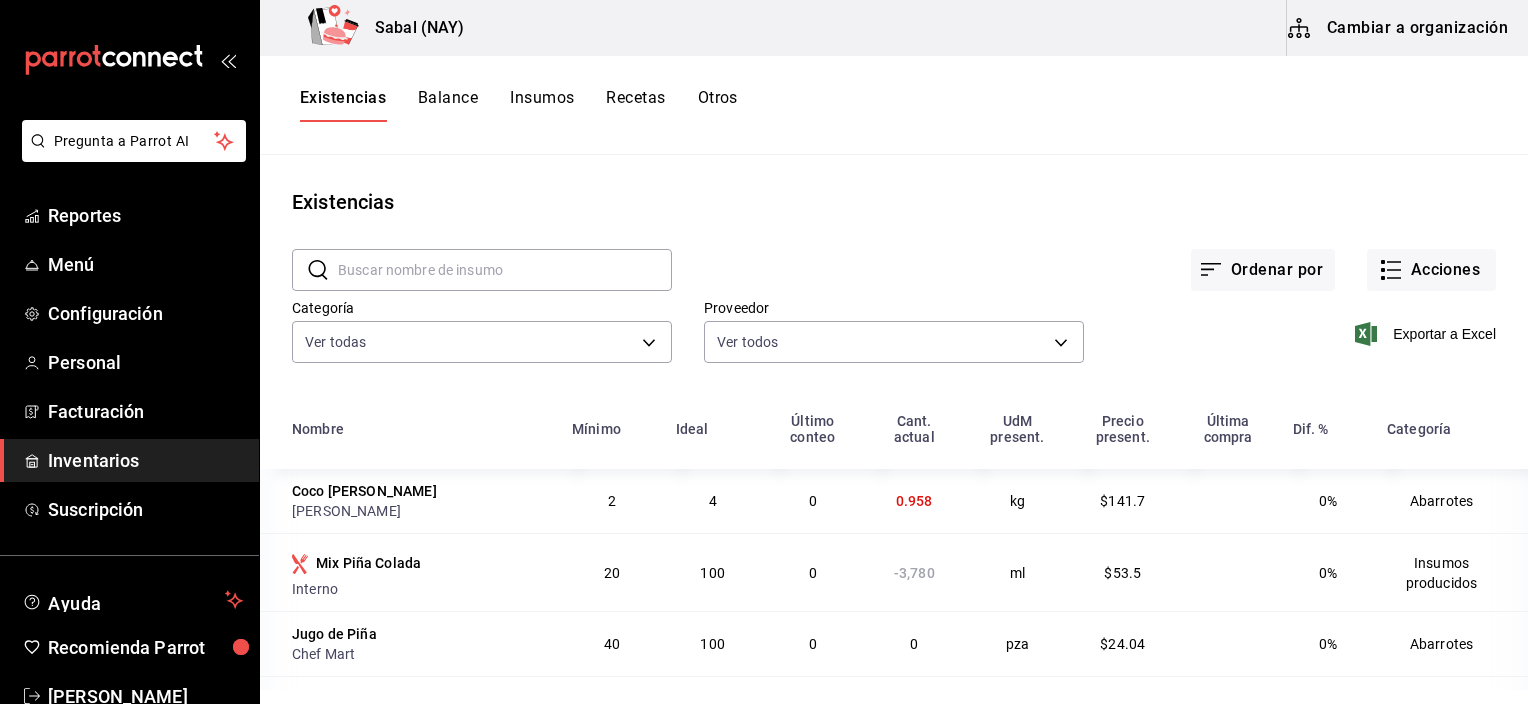 click on "Ordenar por Acciones" at bounding box center [1084, 254] 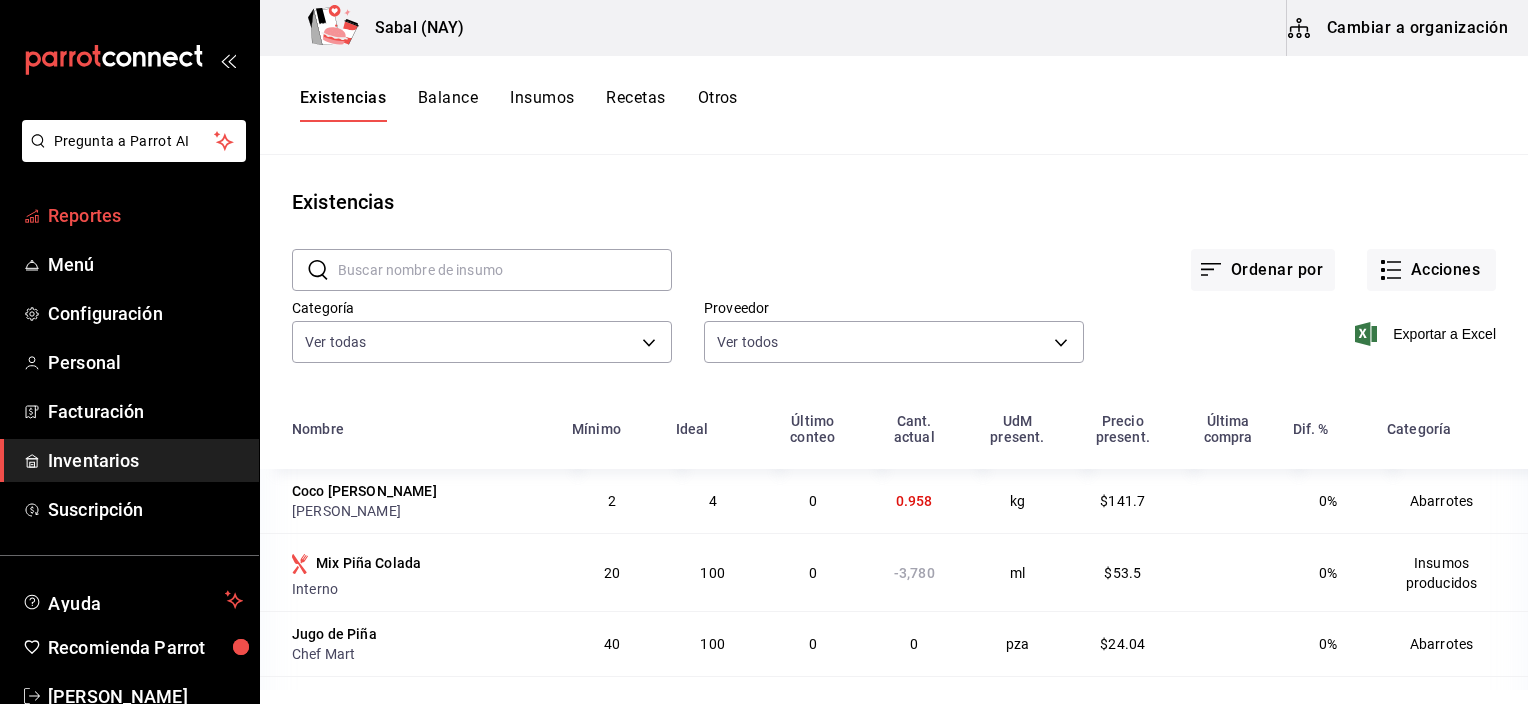 click on "Reportes" at bounding box center [145, 215] 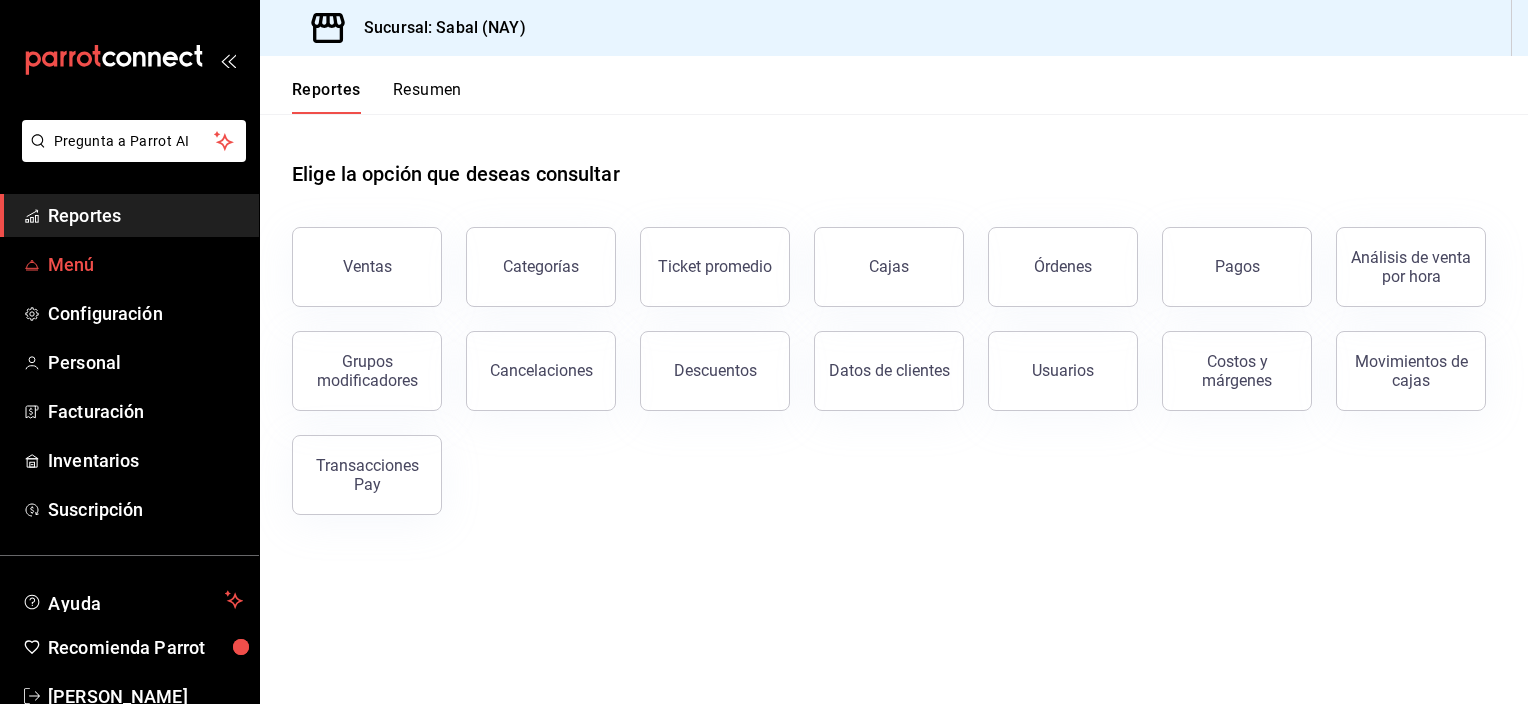 click on "Menú" at bounding box center [129, 264] 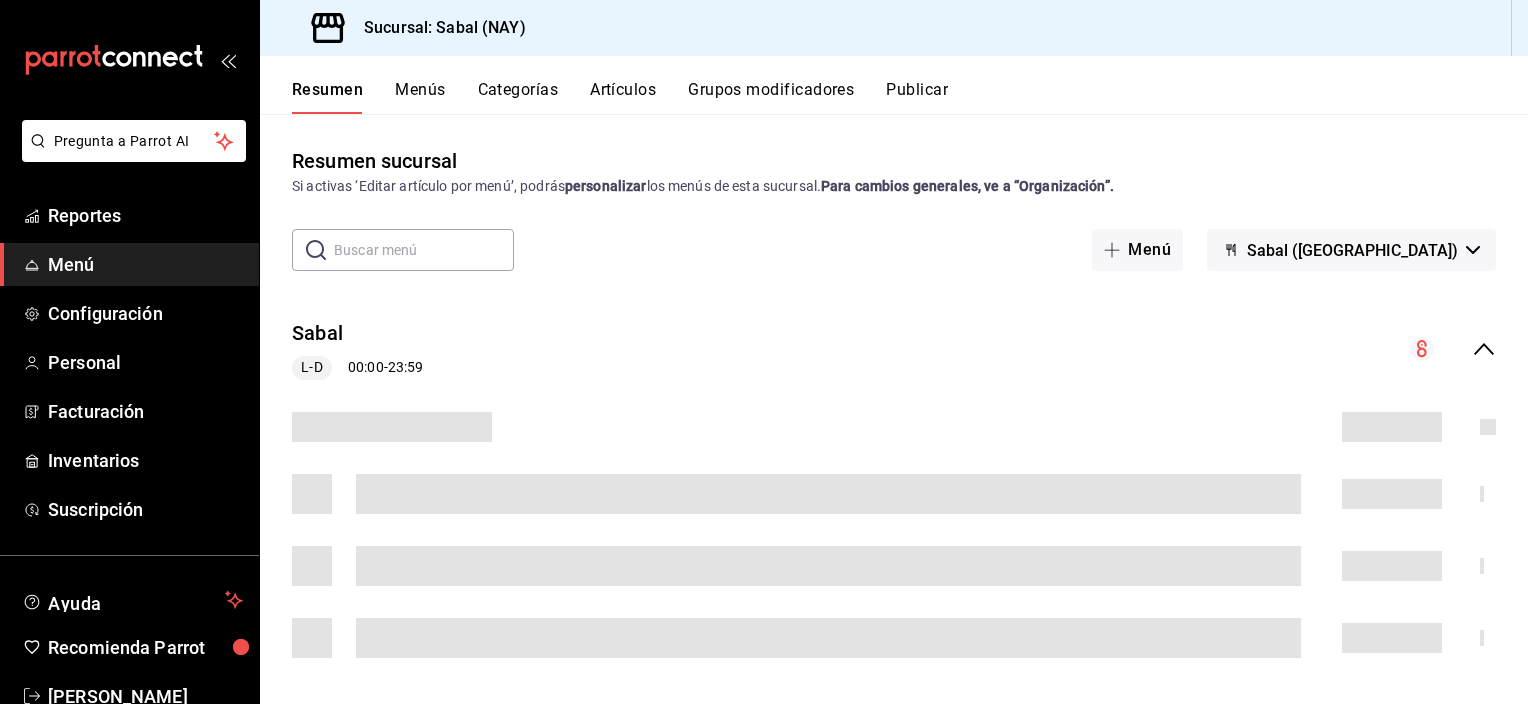 click on "Artículos" at bounding box center (623, 97) 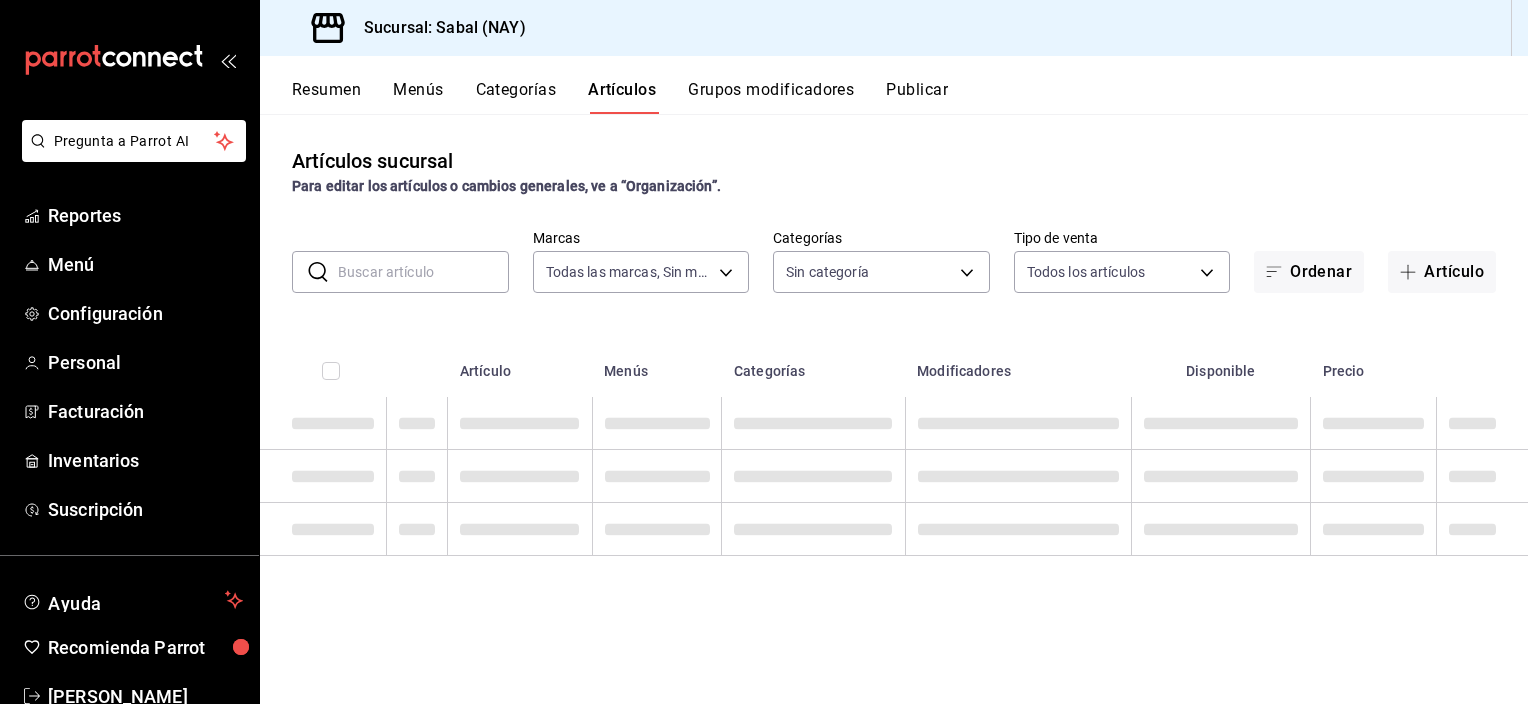 type on "7bb9fc4a-963e-4e00-9402-9ac56289446f" 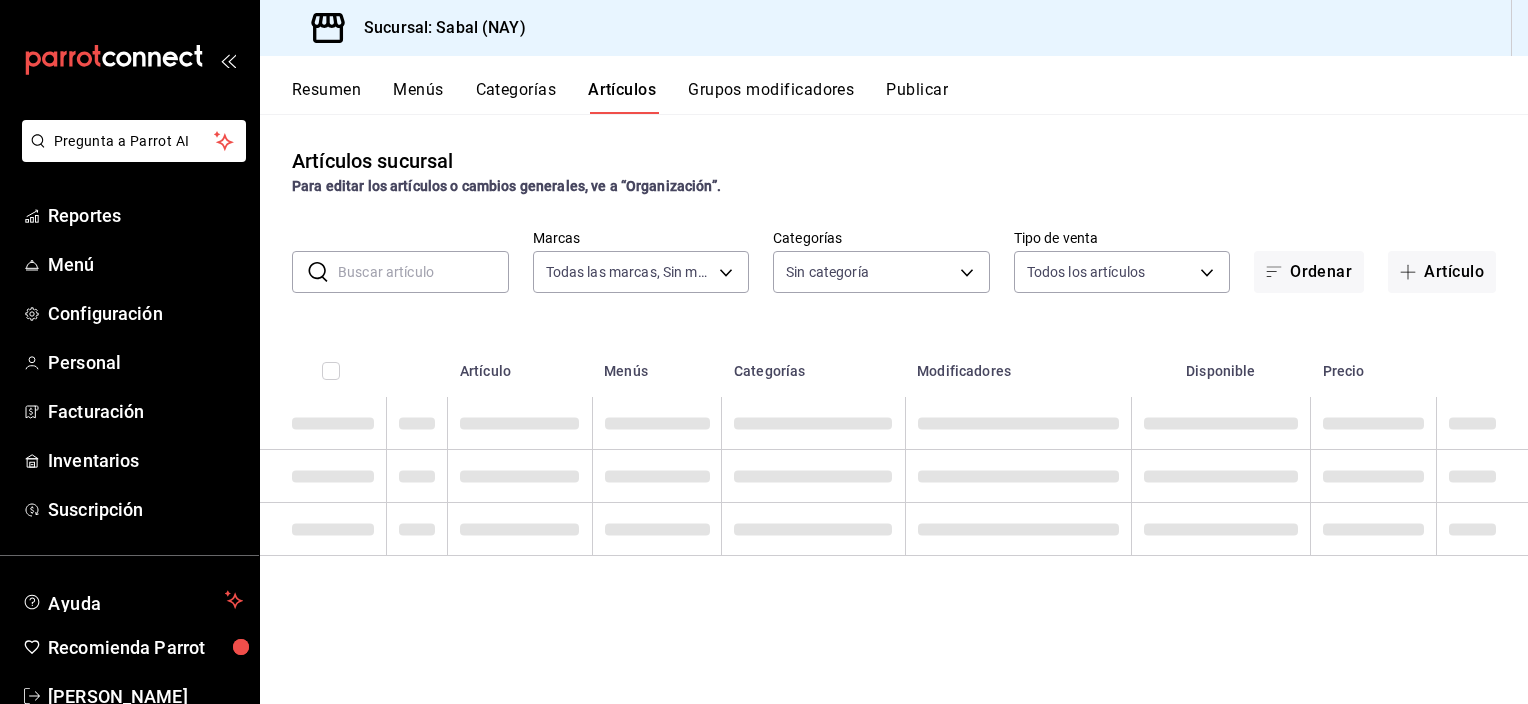click at bounding box center [423, 272] 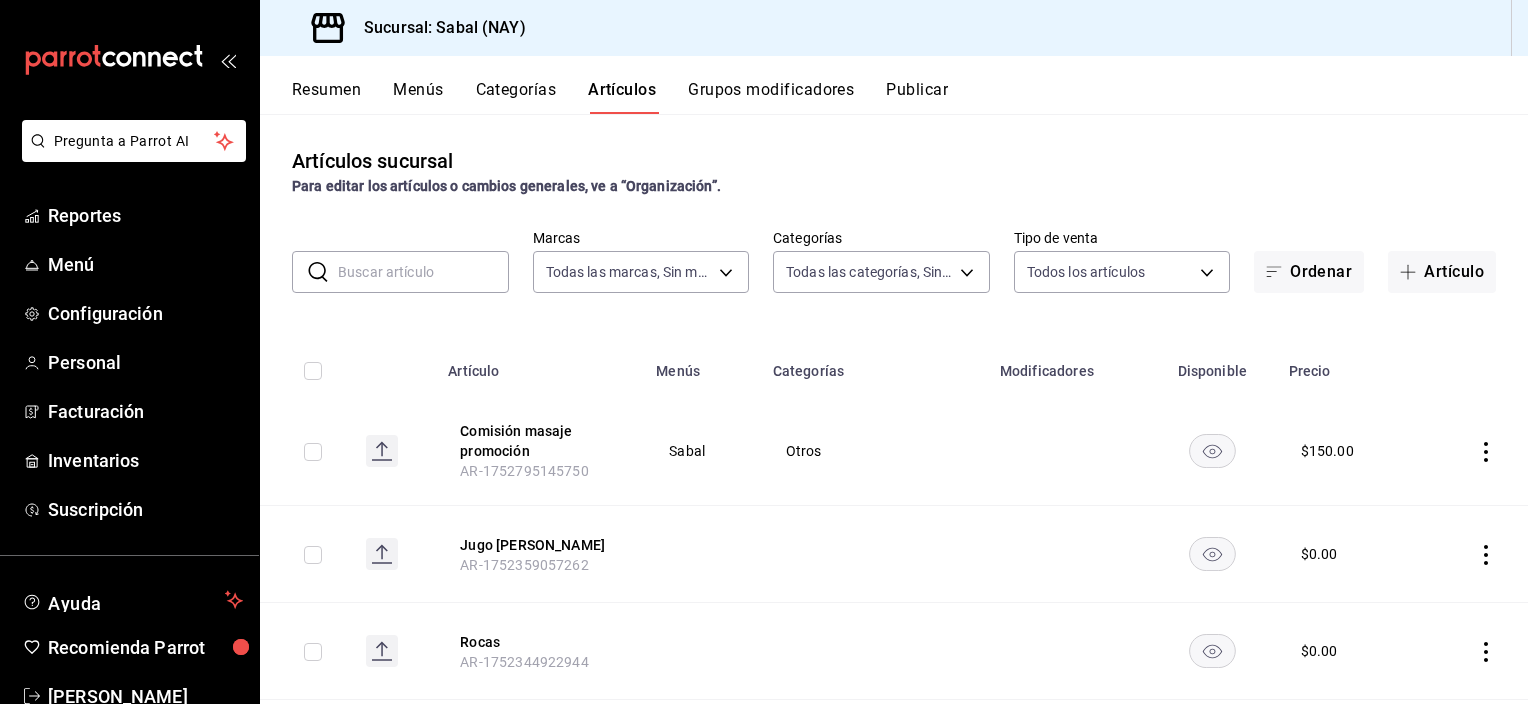 type on "bed2594b-a15d-4bd4-87ff-97f97ee034ef,89ba1751-3de3-413f-a6d3-d357b79ae5de,3a12db3d-3bc6-4bf3-ad6c-c75b9f0464aa,3140341f-7e82-4380-ba28-0b0a38b1929c,e3bb6e41-32b0-4a21-ac90-6bb1fedda983,5d80cb4d-731b-4c83-901f-ac0b73b3bceb,9fbd1336-8b58-4302-9029-c738b010fea3,fea99d6c-c076-436d-8a2d-a5992371e338,617fb0f2-77eb-405c-b68e-b1b180a98611,56fc3a32-9e51-43f3-be3b-11b473bdea05,9d3e38c2-b928-4b02-b633-6c8d07f66ada,b2478f53-dd95-4912-9c4a-e6e1752e6fa3,4d6012ad-7d77-44b9-8c56-81f564d99f62,a6bd4f95-a79b-4453-b129-16b10f6d0160,5e2b78c1-75e1-441e-9534-87f981ffa705,03686f4c-805b-4452-924c-3888a1265924,fb85d88d-a96e-4168-854f-6b8dc19adaa8,0102f8b9-149c-4dfb-9b7d-c1f10a3c5fa1,68c5ad83-b621-409b-b6eb-1ab31bd44fbe,f62396c5-a539-430a-b1cd-190bb9f497f2,544cba29-6704-4e78-8b48-76c0bda20d64,b0a380de-80db-4595-864a-5da9547217d7,0332fc53-68e5-428b-8192-d7bf931faa93,d7c33752-f17e-4b37-a82e-99d0dce6dc1d,2c40b954-cad8-4880-8bda-dbcbd6745f25,e1800f3b-8fff-42b8-b78d-347c3e1193ce,9261b782-59fc-47a6-8c9d-813140c91c23,8cfea99e-59a4-41a6-95c..." 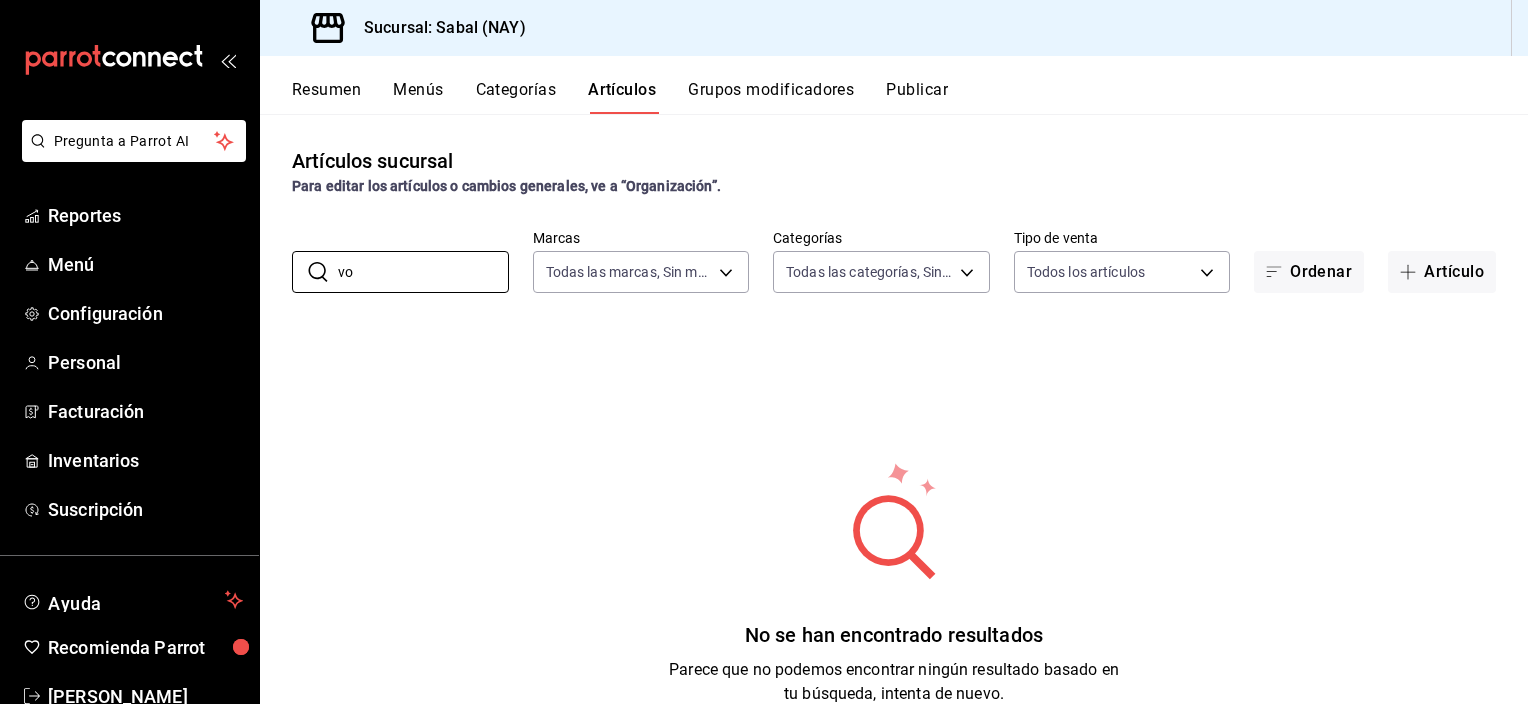 type on "v" 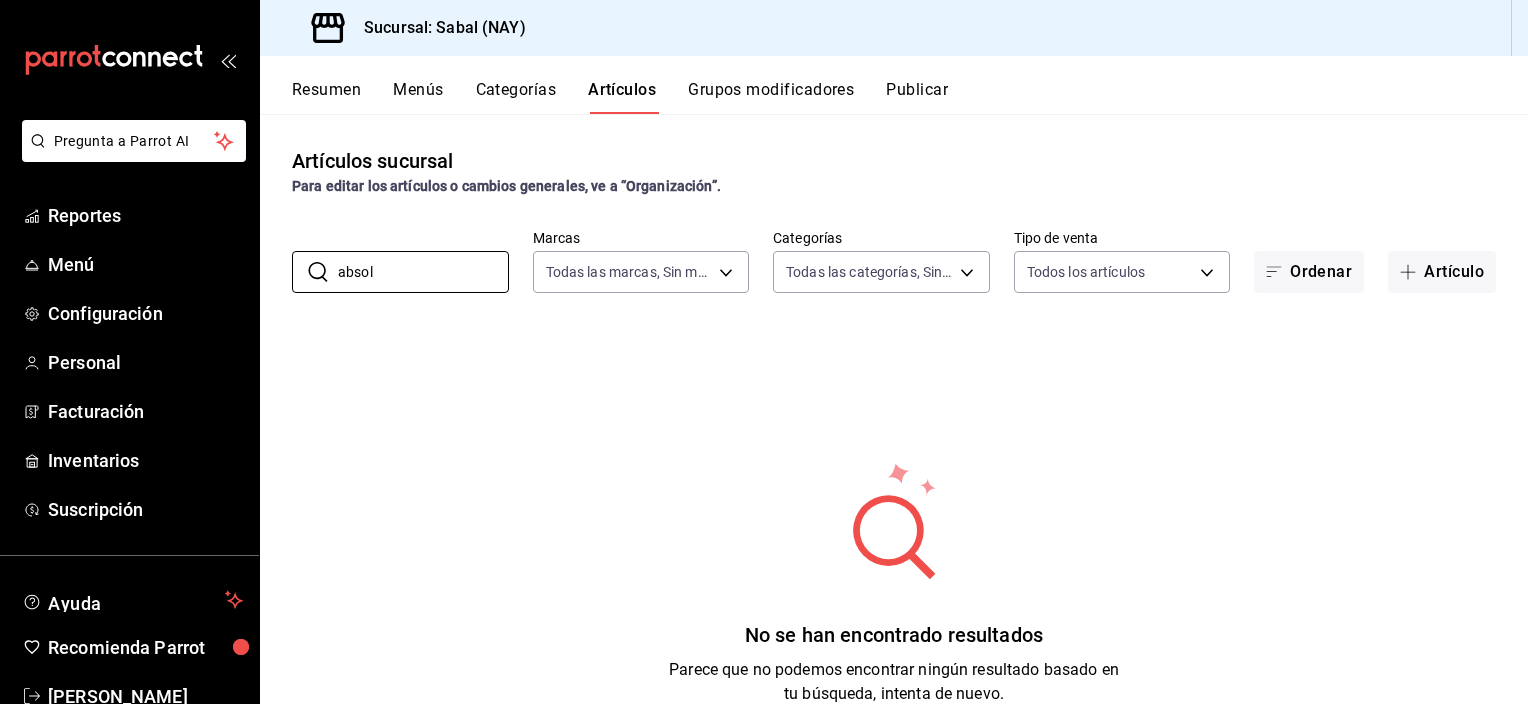 type on "absol" 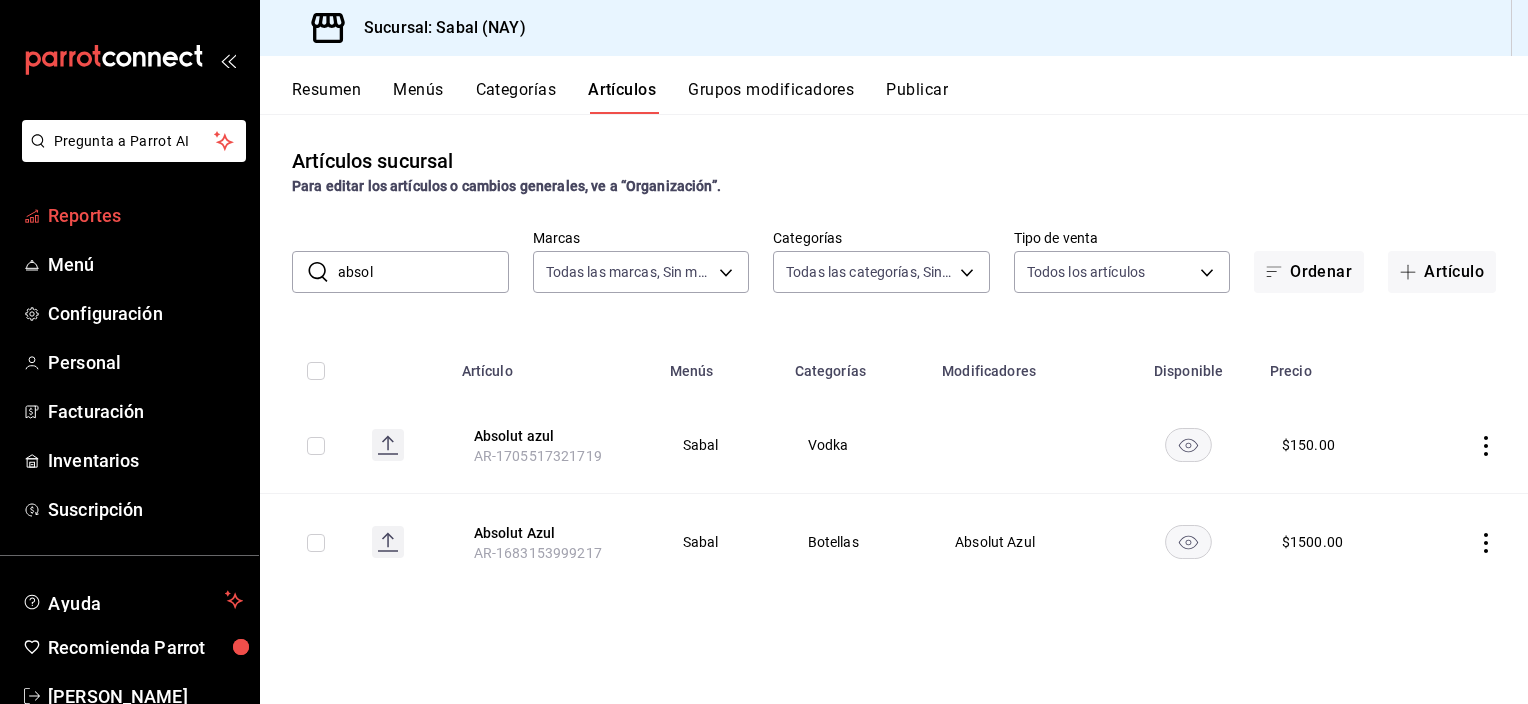 click on "Reportes" at bounding box center (145, 215) 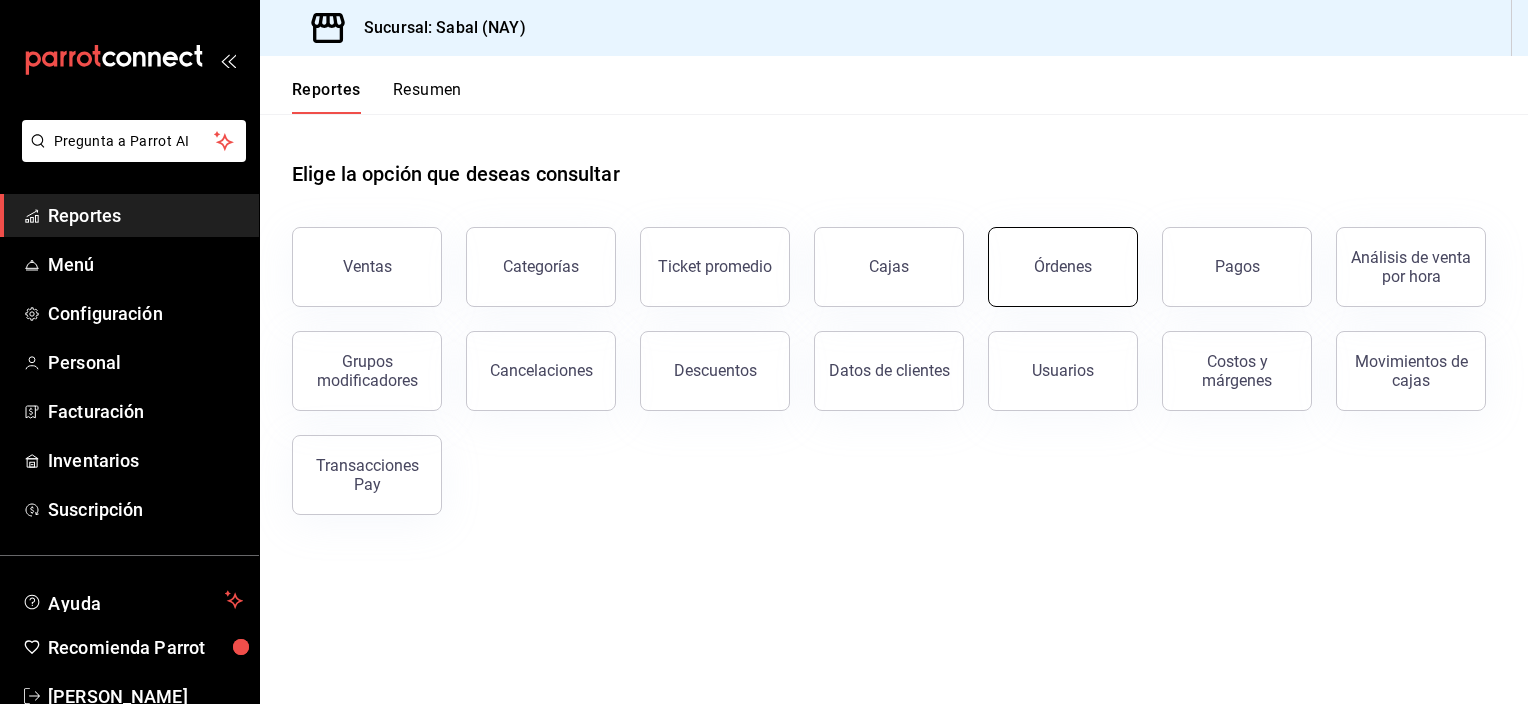 click on "Órdenes" at bounding box center [1063, 267] 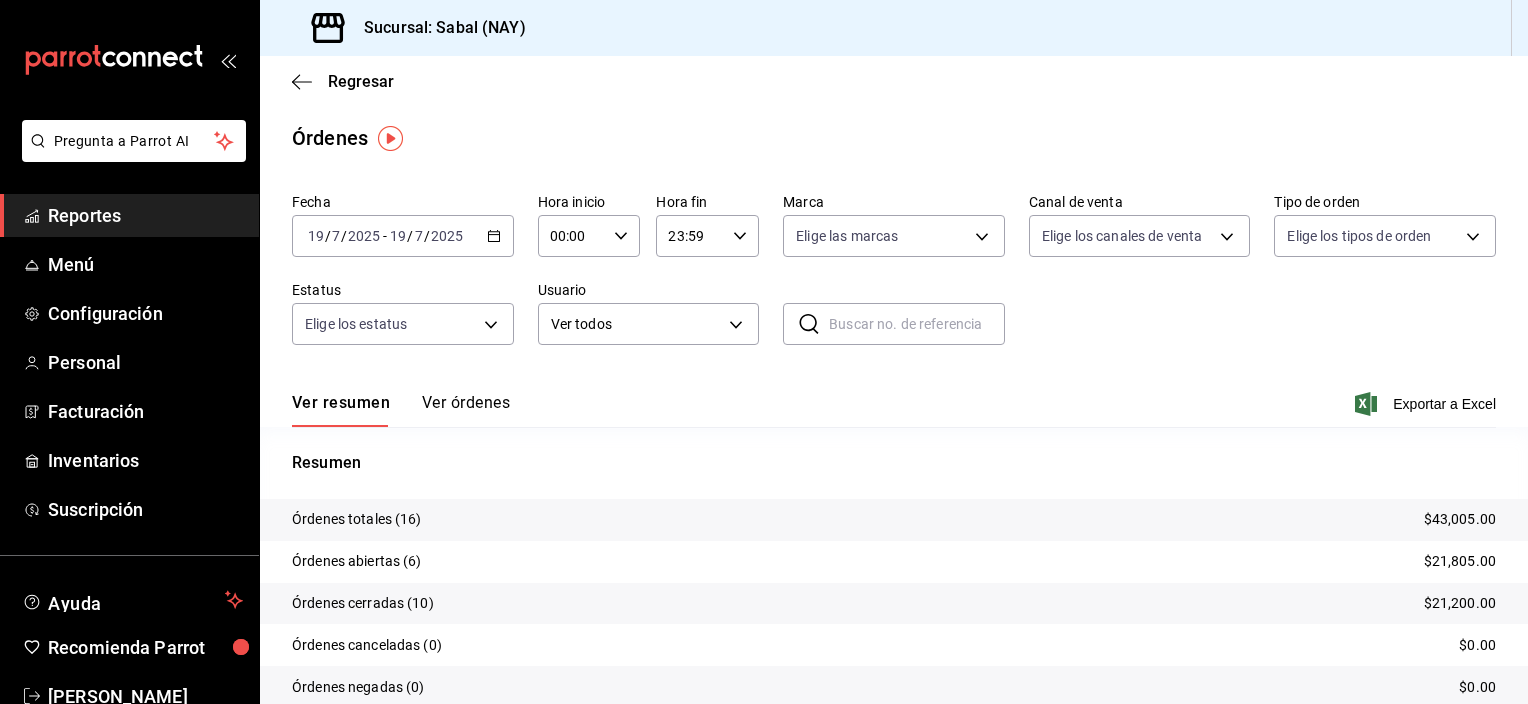 click on "Ver órdenes" at bounding box center [466, 410] 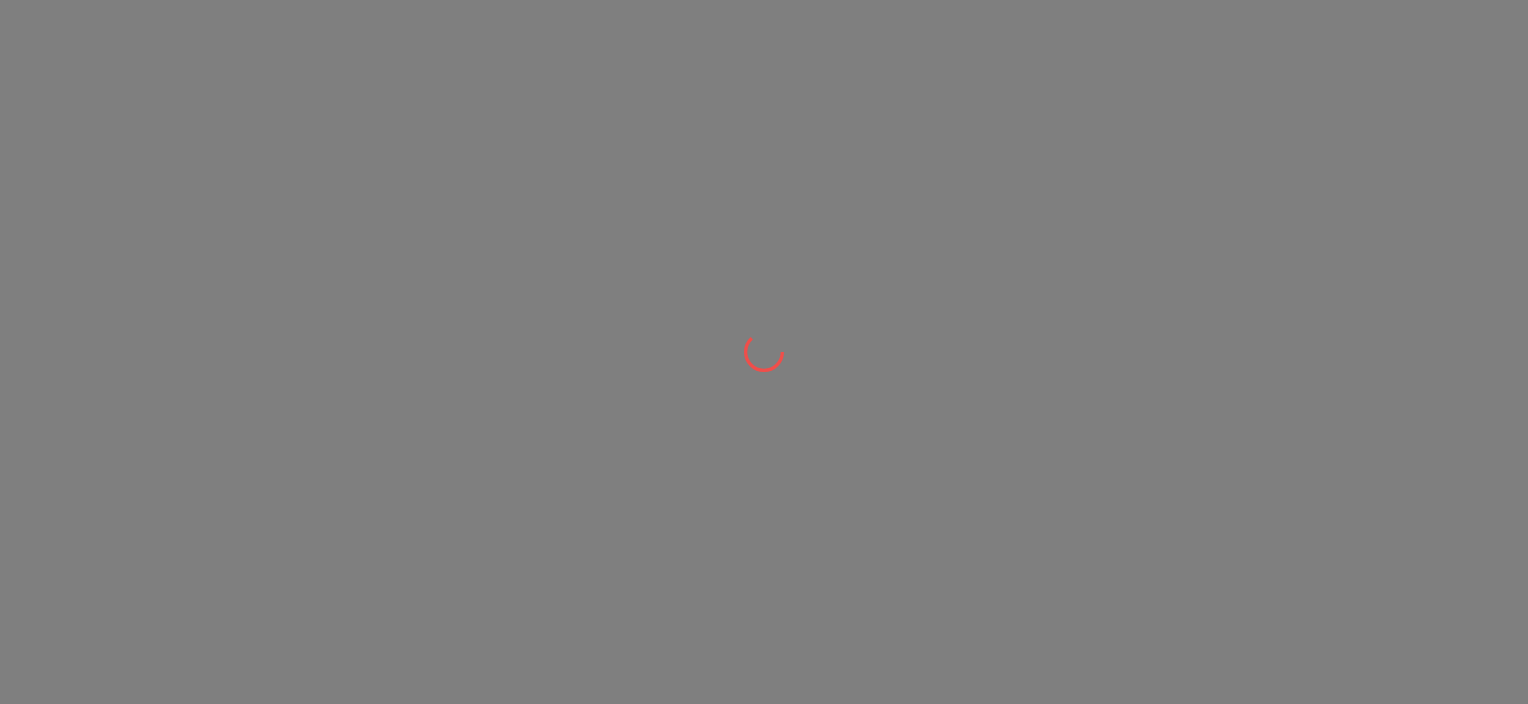 scroll, scrollTop: 0, scrollLeft: 0, axis: both 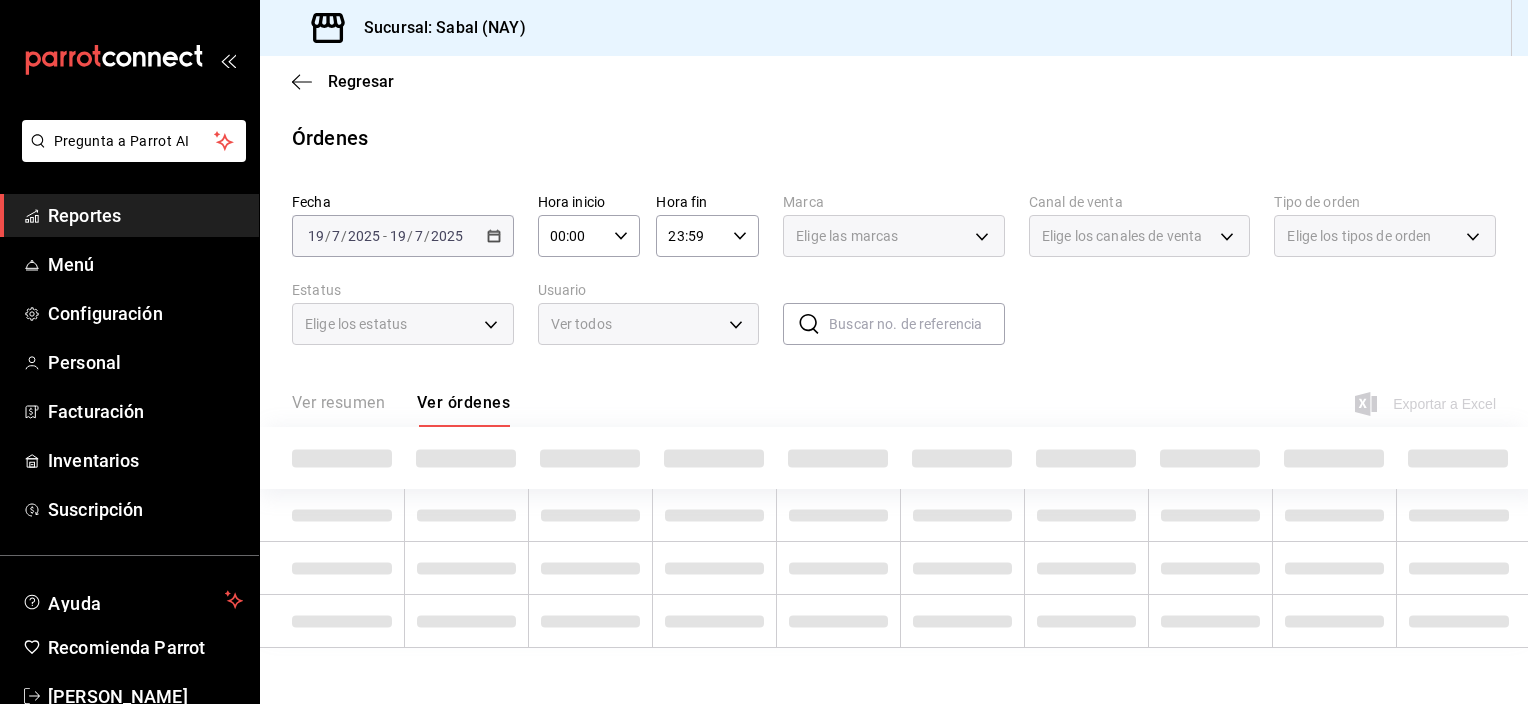 click on "Pregunta a Parrot AI Reportes   Menú   Configuración   Personal   Facturación   Inventarios   Suscripción   Ayuda Recomienda Parrot   Jacqueline Ochoa   Sugerir nueva función   Sucursal: Sabal (NAY) Regresar Órdenes Fecha 2025-07-19 19 / 7 / 2025 - 2025-07-19 19 / 7 / 2025 Hora inicio 00:00 Hora inicio Hora fin 23:59 Hora fin Marca Elige las marcas Canal de venta Elige los canales de venta Tipo de orden Elige los tipos de orden Estatus Elige los estatus Usuario Ver todos ALL ​ ​ Ver resumen Ver órdenes Exportar a Excel Pregunta a Parrot AI Reportes   Menú   Configuración   Personal   Facturación   Inventarios   Suscripción   Ayuda Recomienda Parrot   Jacqueline Ochoa   Sugerir nueva función   Visitar centro de ayuda (81) 2046 6363 soporte@parrotsoftware.io Visitar centro de ayuda (81) 2046 6363 soporte@parrotsoftware.io" at bounding box center (764, 352) 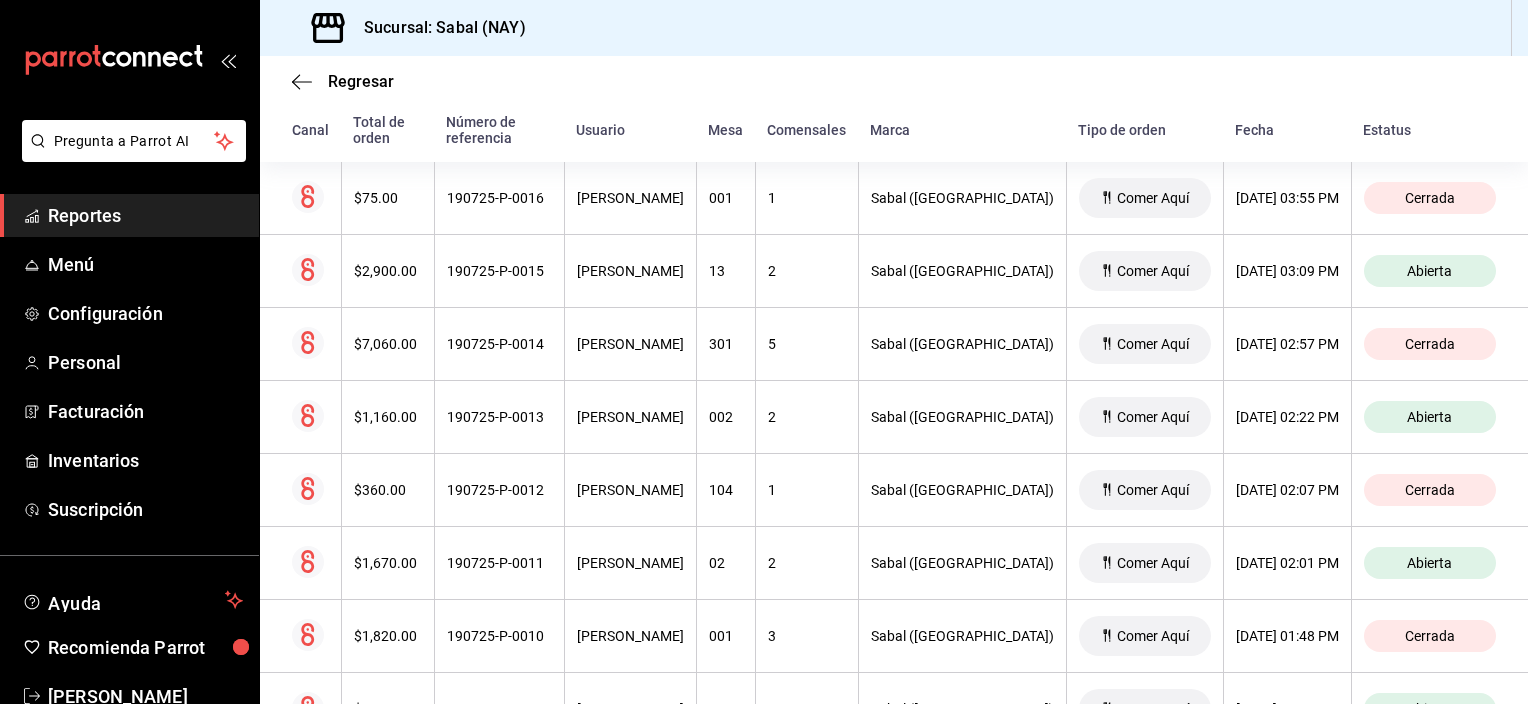 scroll, scrollTop: 0, scrollLeft: 0, axis: both 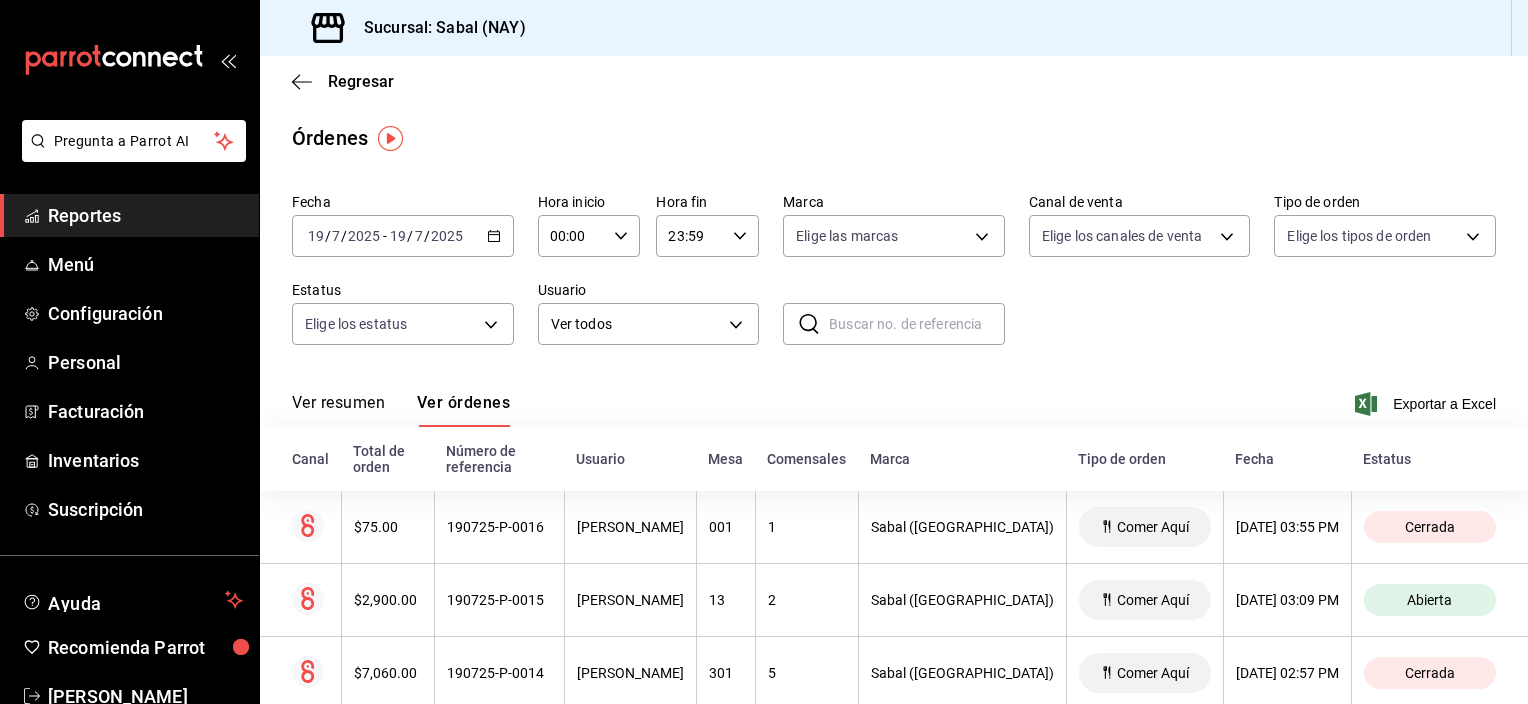 click on "Ver resumen" at bounding box center (338, 410) 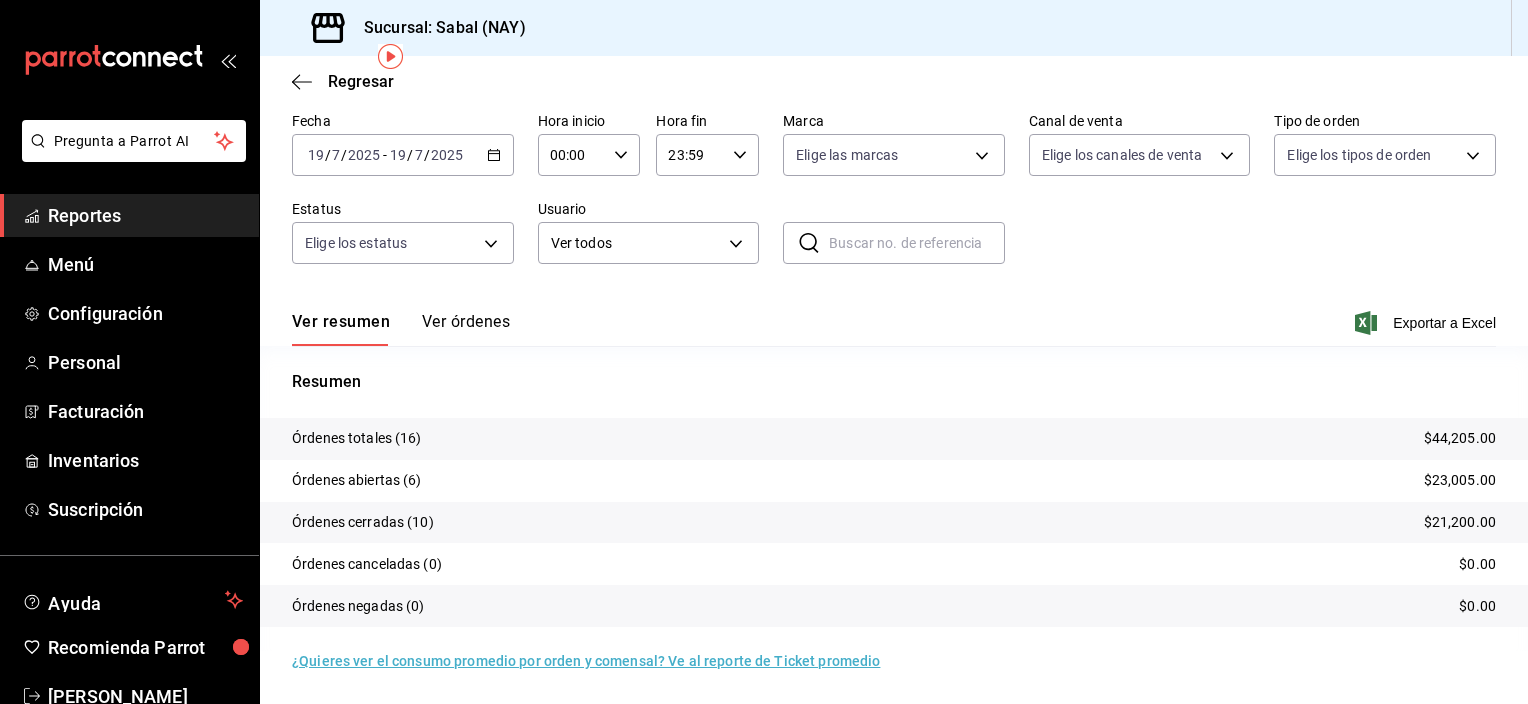 scroll, scrollTop: 0, scrollLeft: 0, axis: both 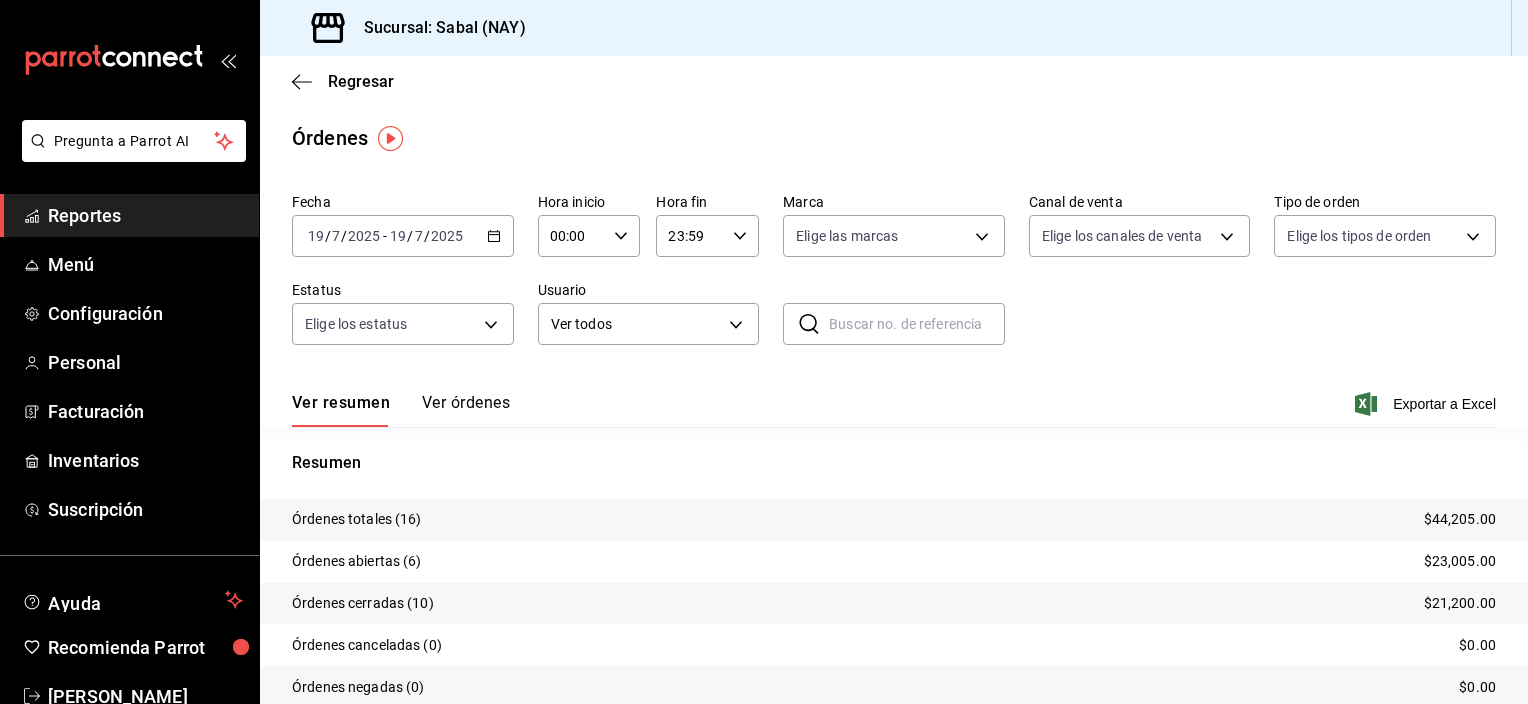 click on "Ver órdenes" at bounding box center [466, 410] 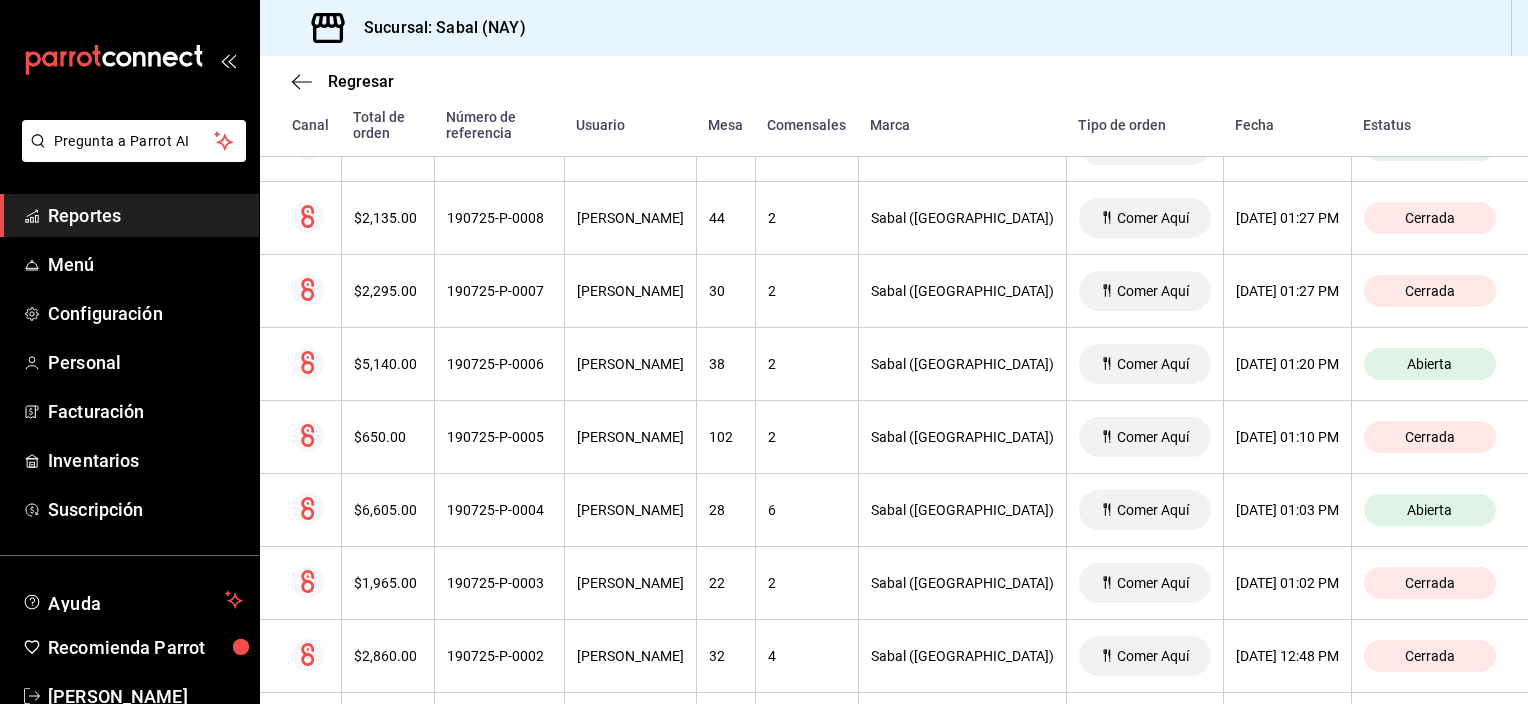 scroll, scrollTop: 1013, scrollLeft: 0, axis: vertical 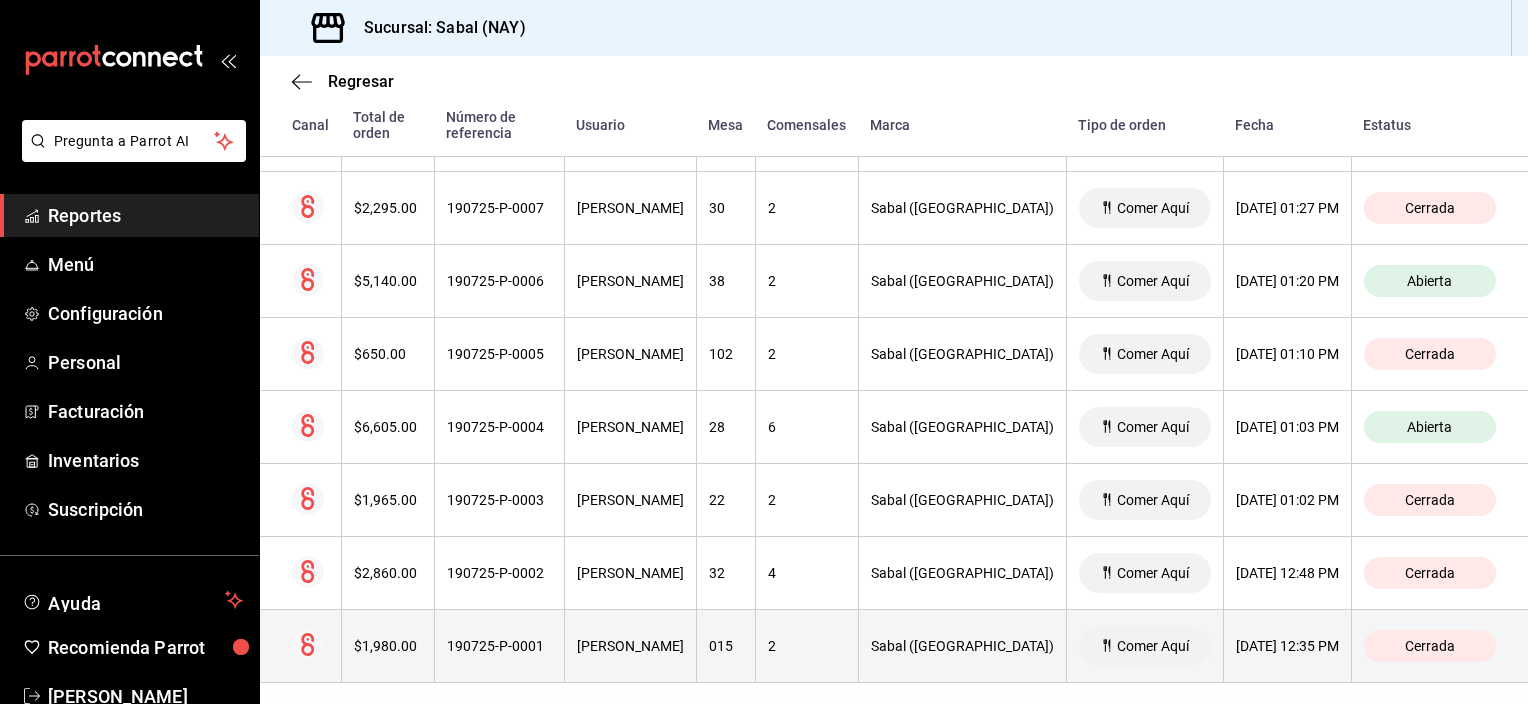 click on "[PERSON_NAME]" at bounding box center (630, 646) 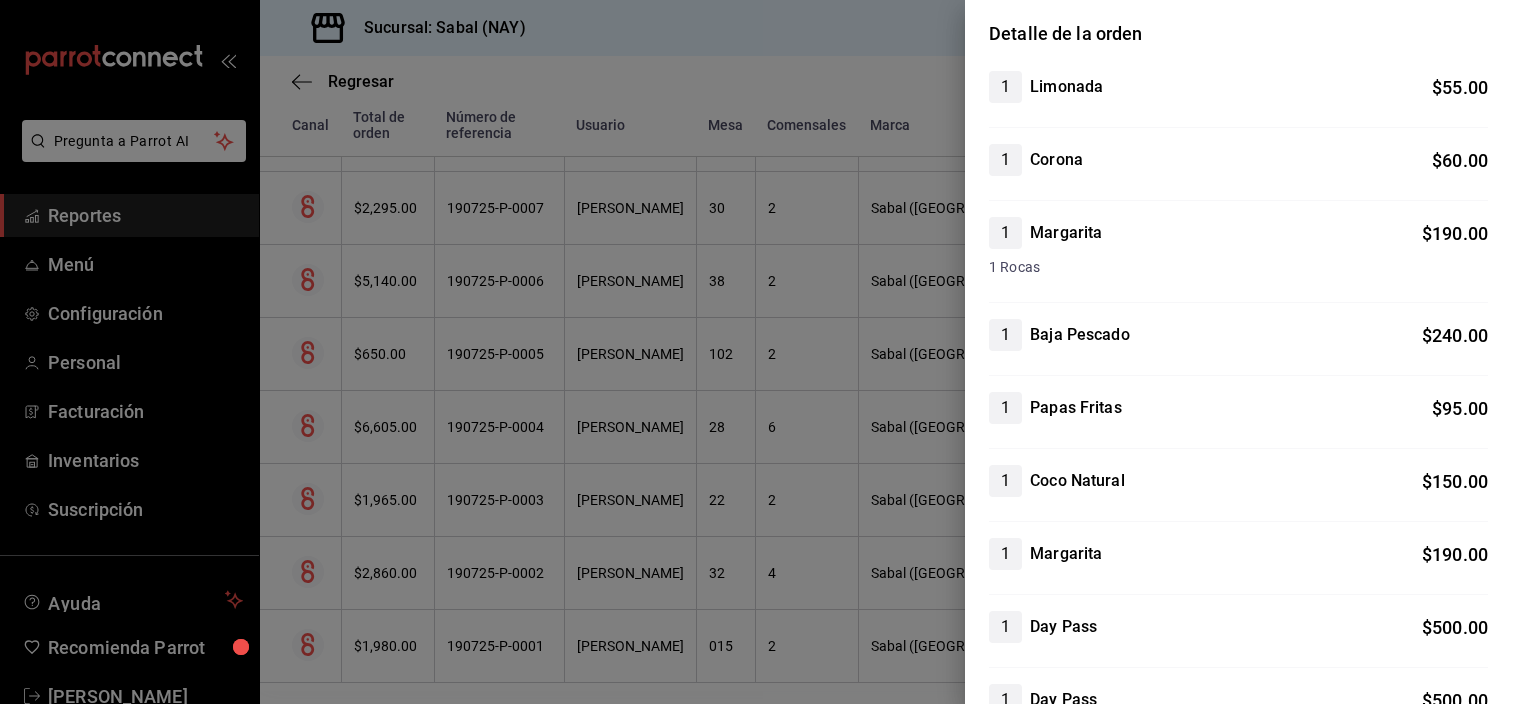 scroll, scrollTop: 0, scrollLeft: 0, axis: both 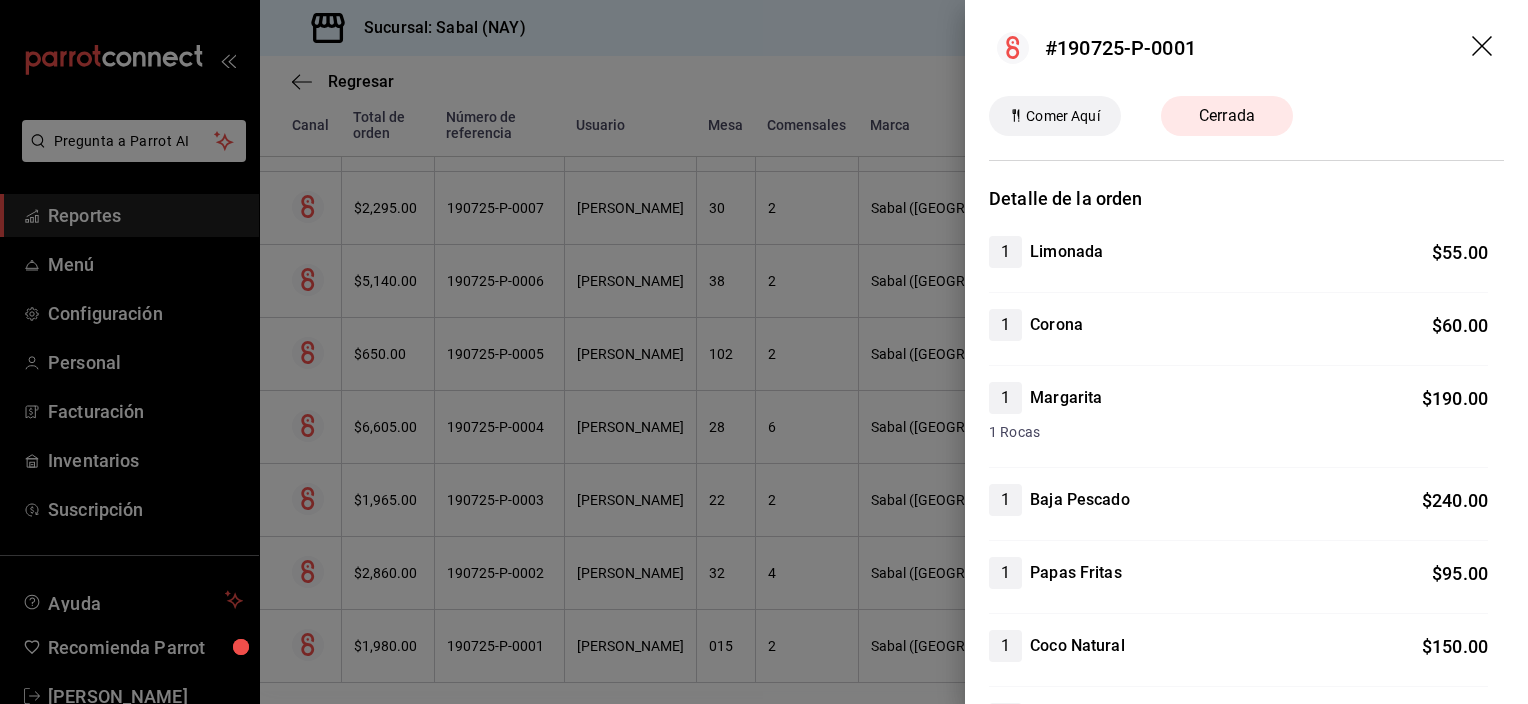 click 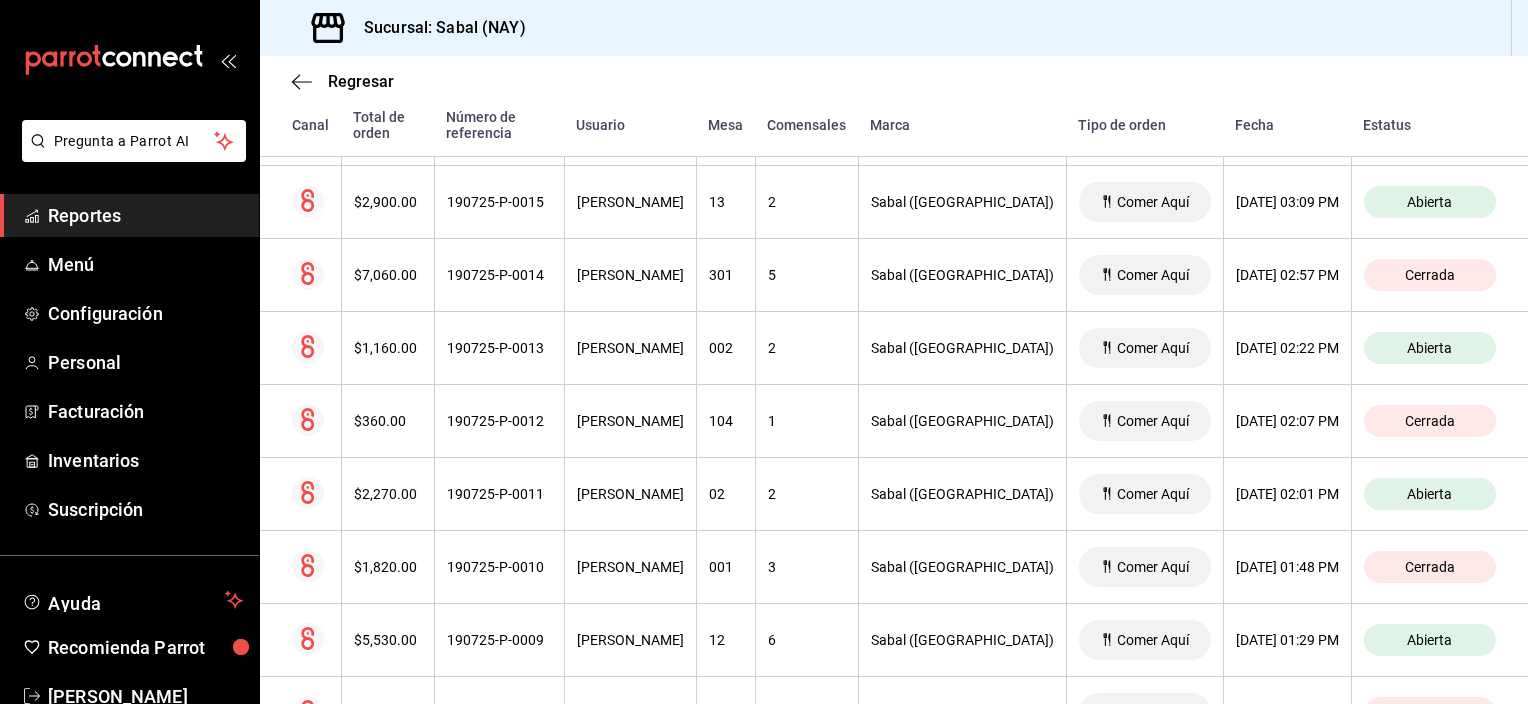 scroll, scrollTop: 397, scrollLeft: 0, axis: vertical 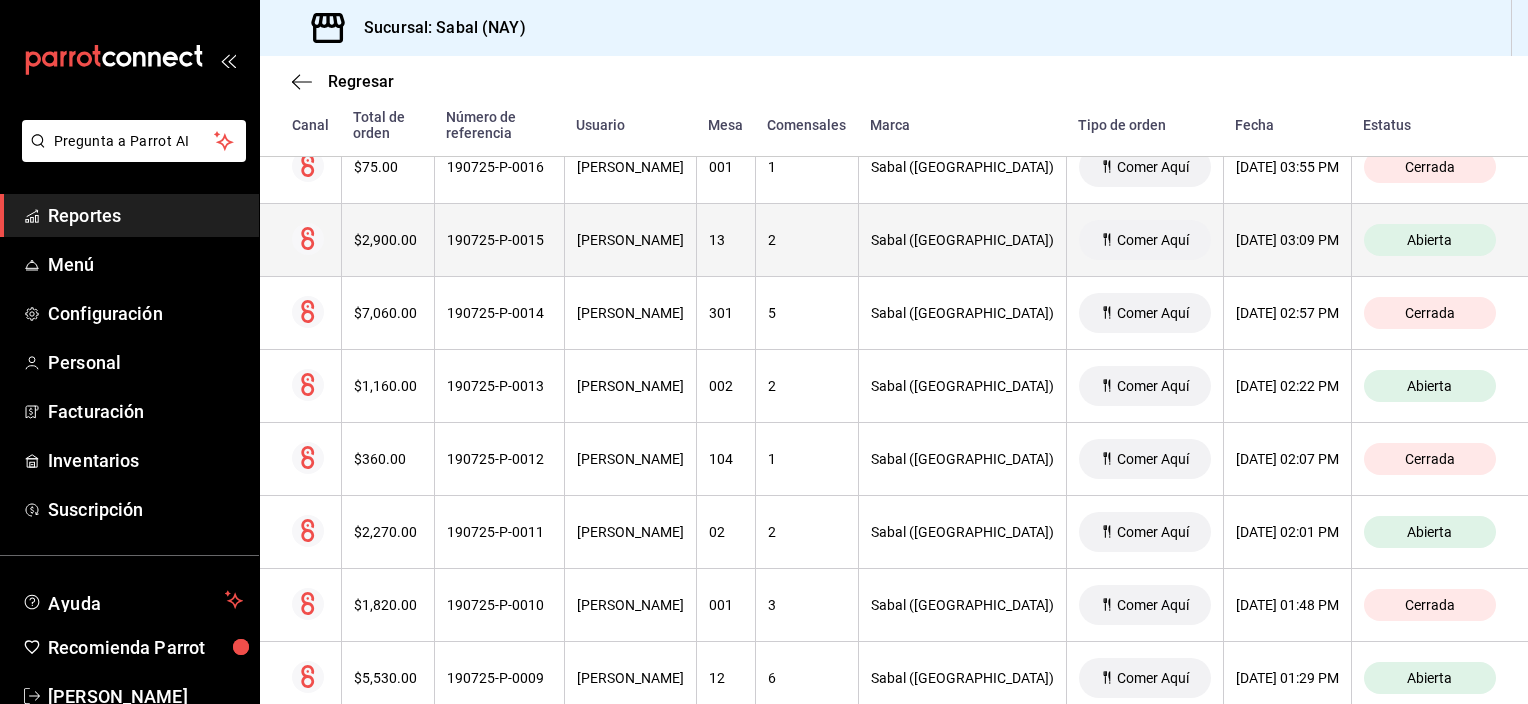 click on "[PERSON_NAME]" at bounding box center [630, 240] 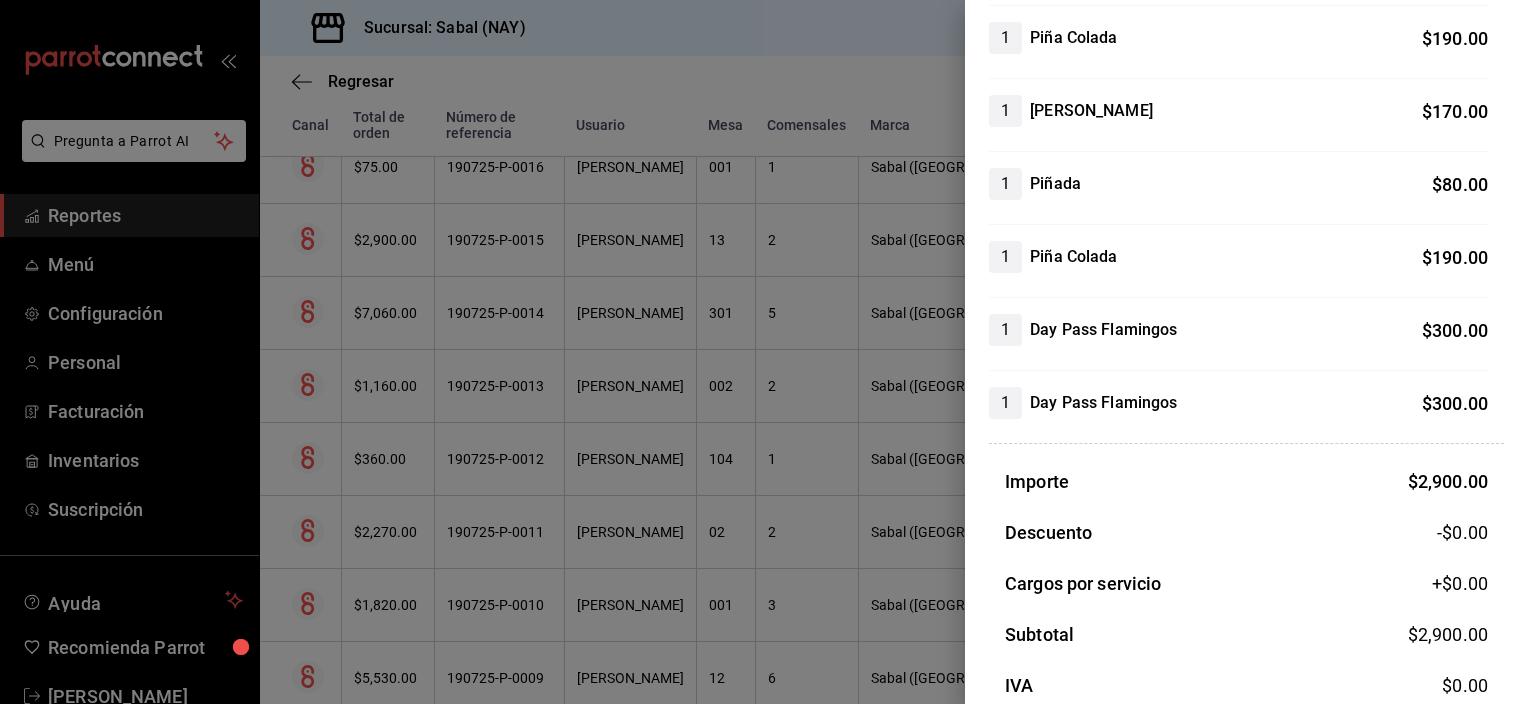 scroll, scrollTop: 0, scrollLeft: 0, axis: both 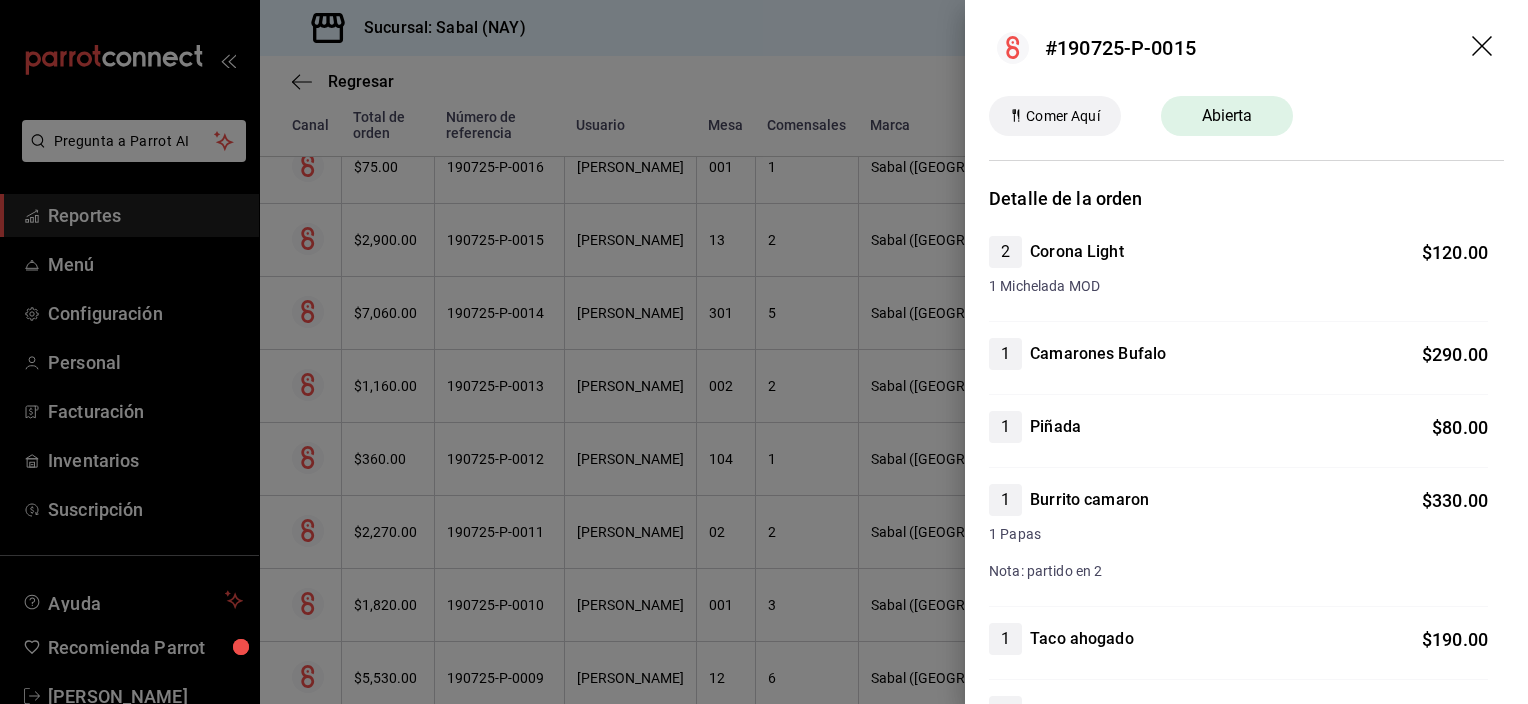 click 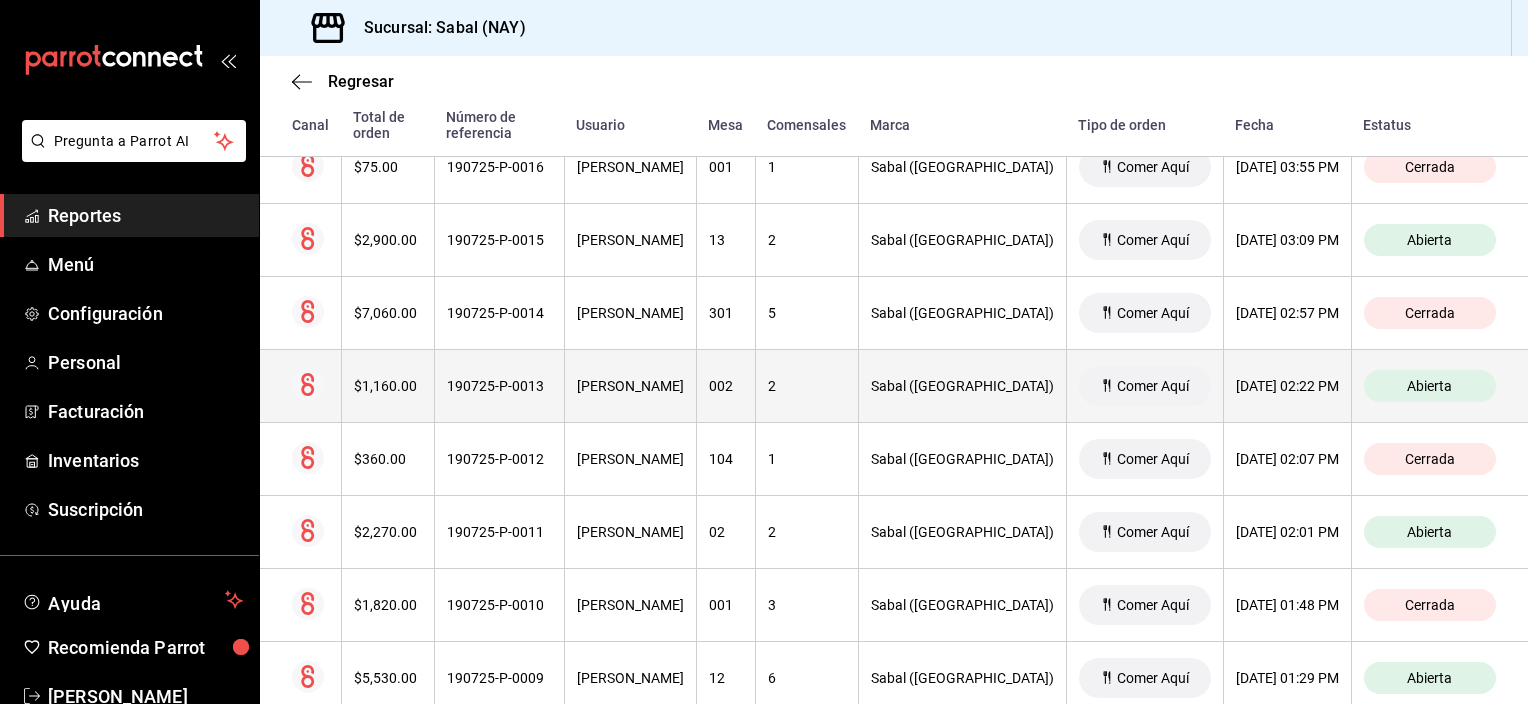 click on "Abierta" at bounding box center [1439, 386] 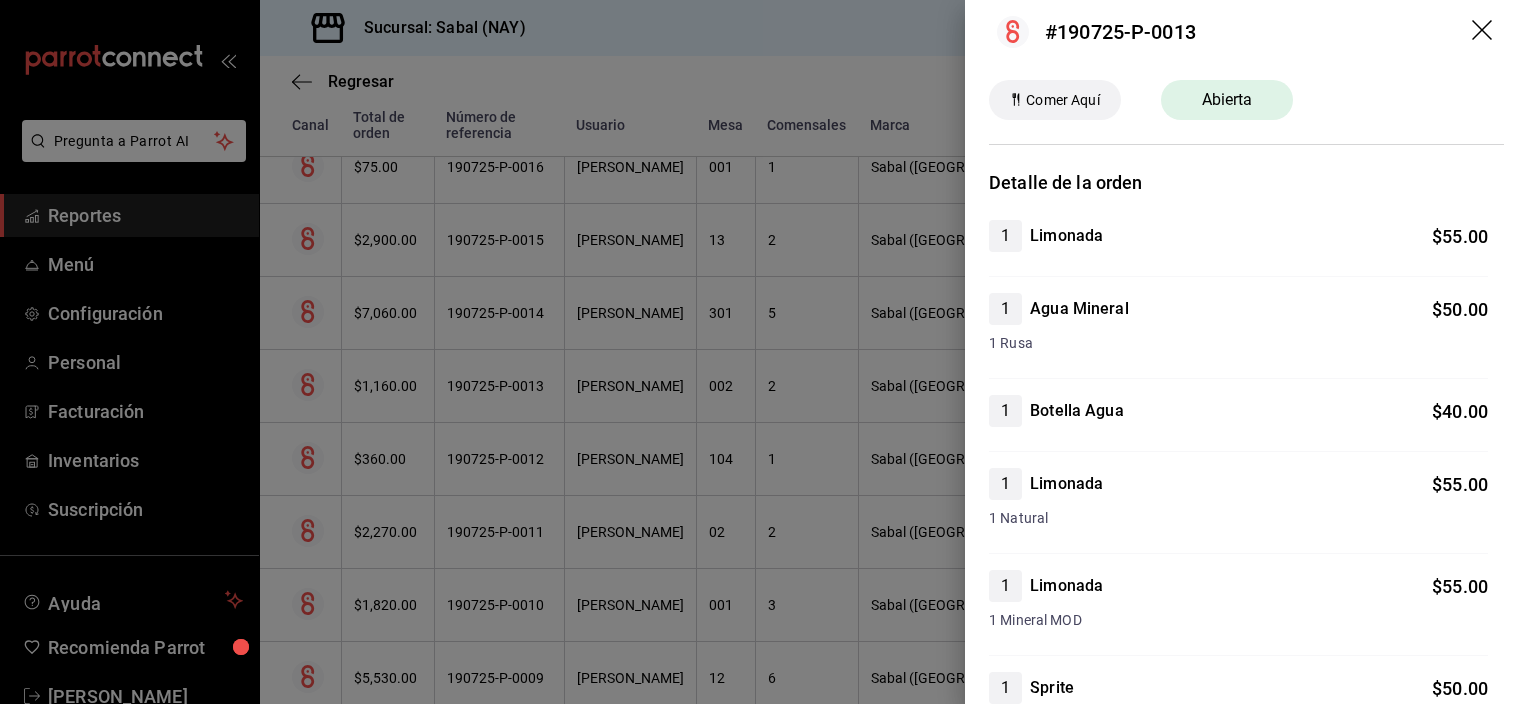 scroll, scrollTop: 1, scrollLeft: 0, axis: vertical 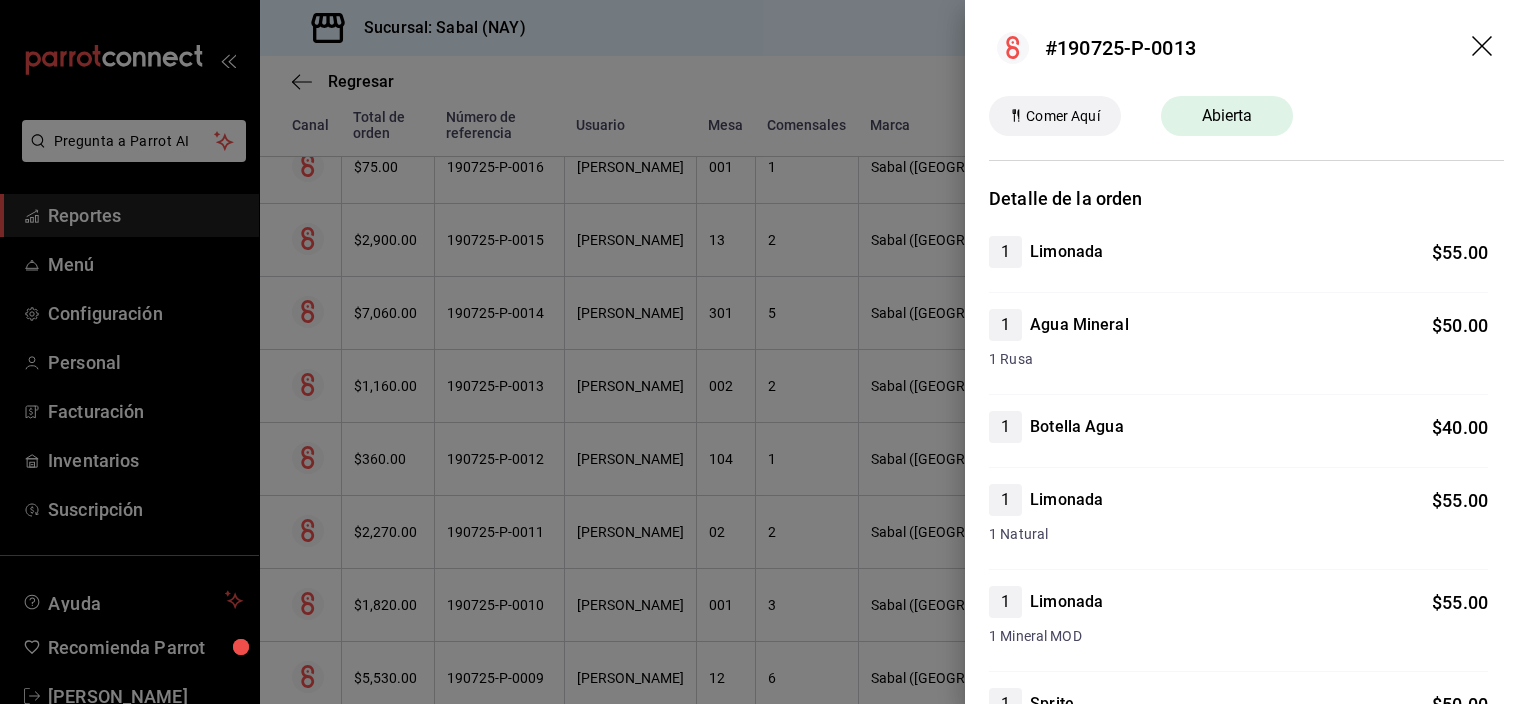 click 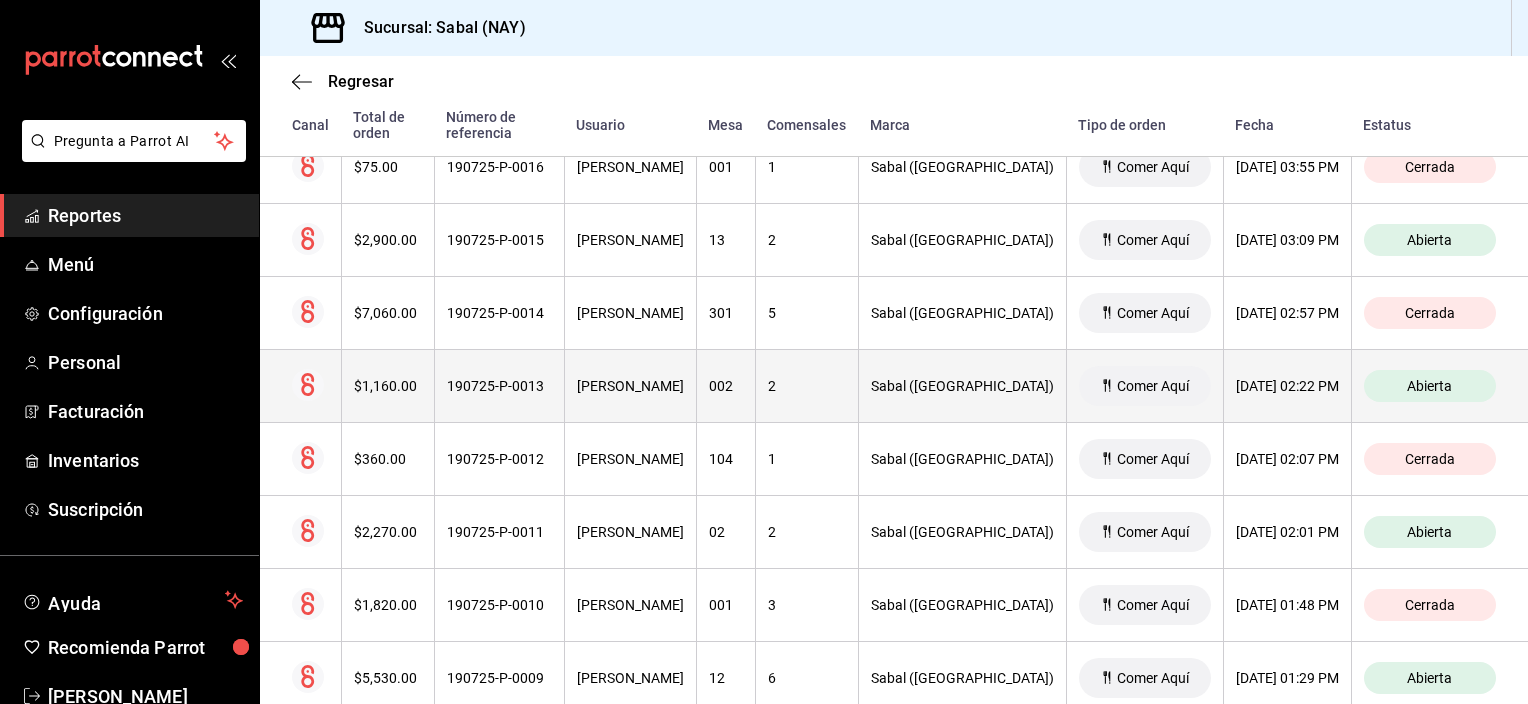 click on "2" at bounding box center (806, 386) 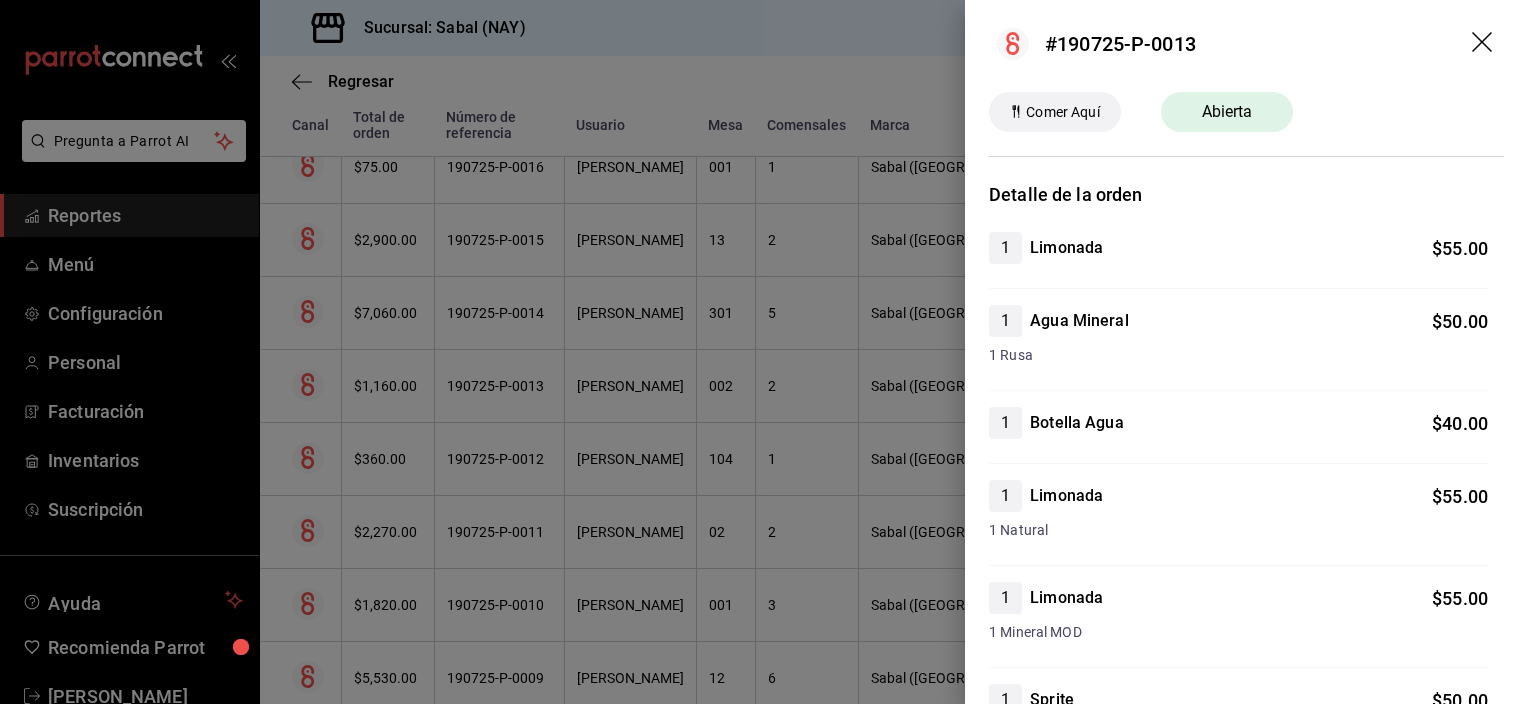 scroll, scrollTop: 0, scrollLeft: 0, axis: both 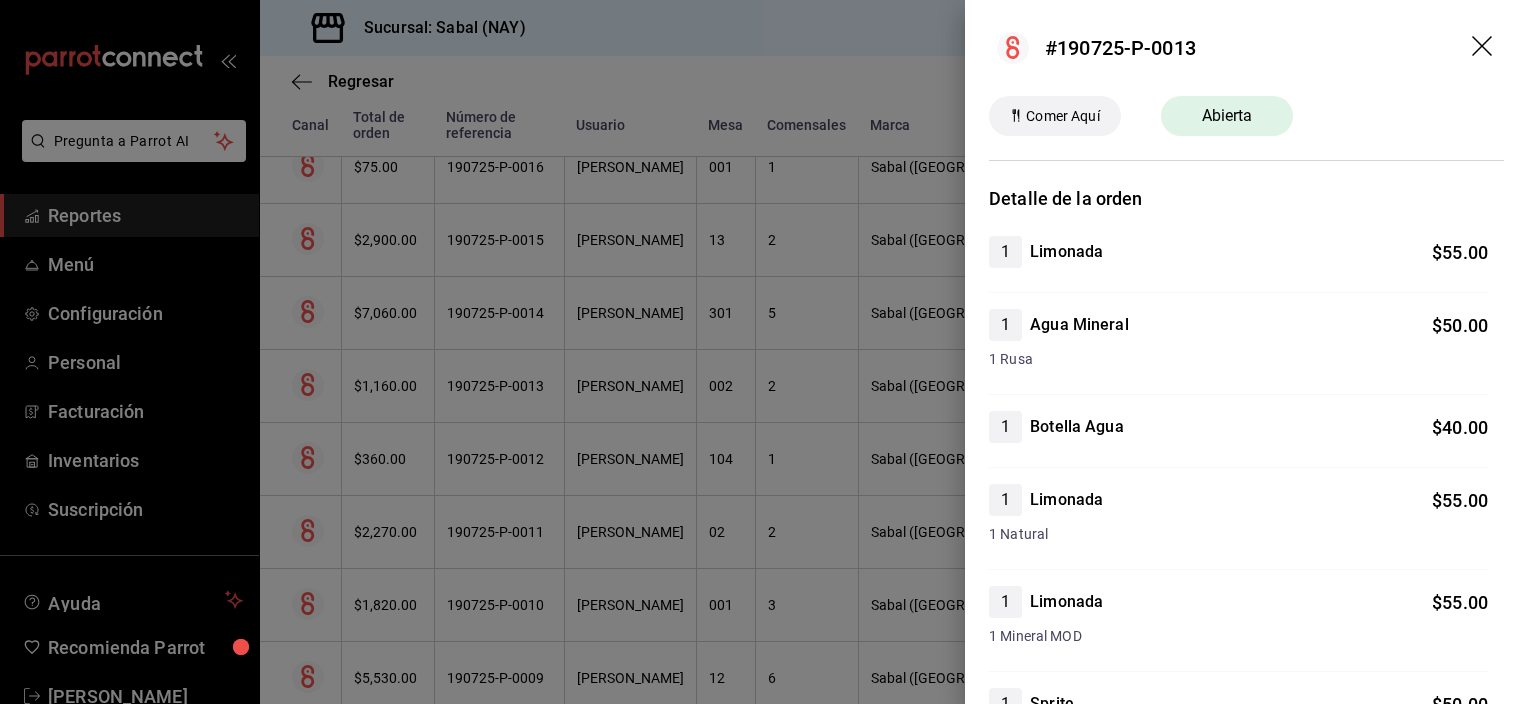 click 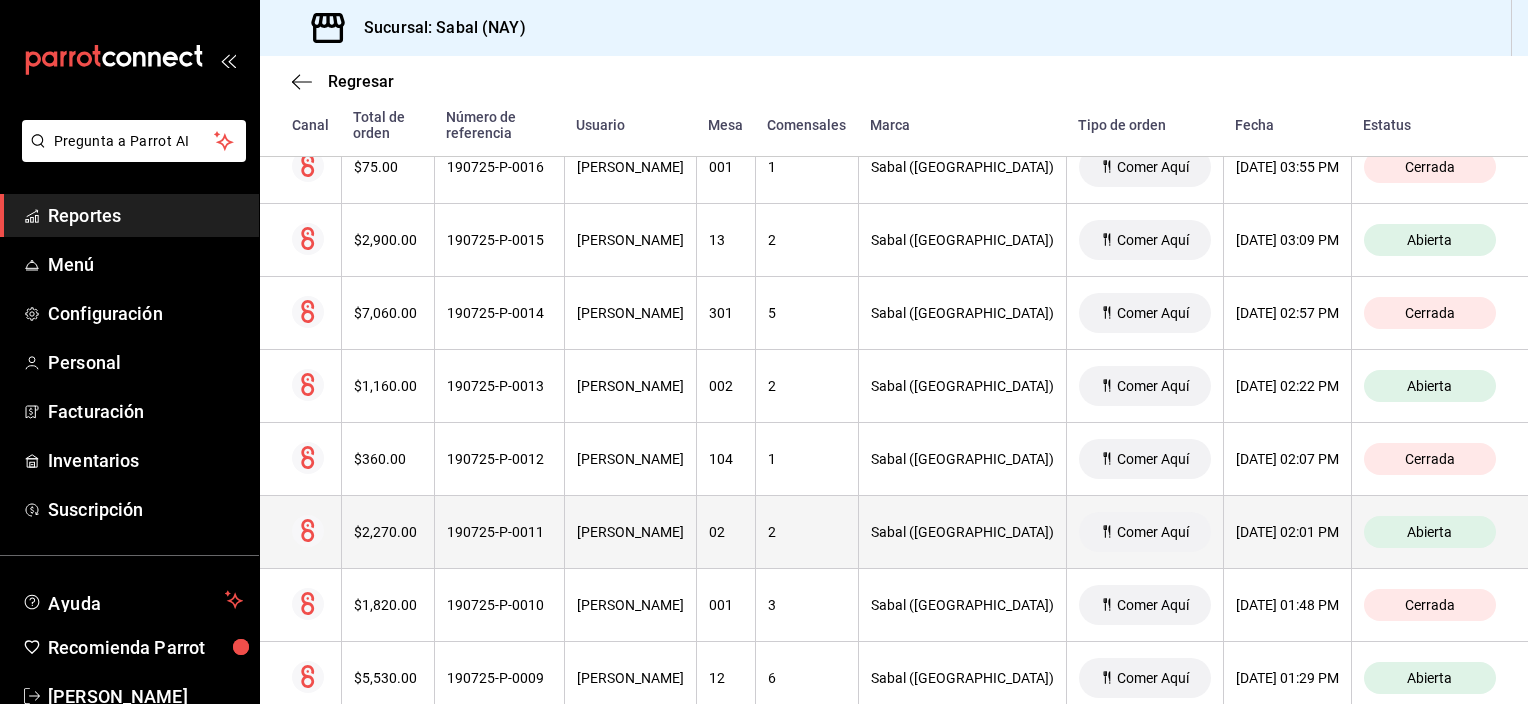 click on "02" at bounding box center (725, 532) 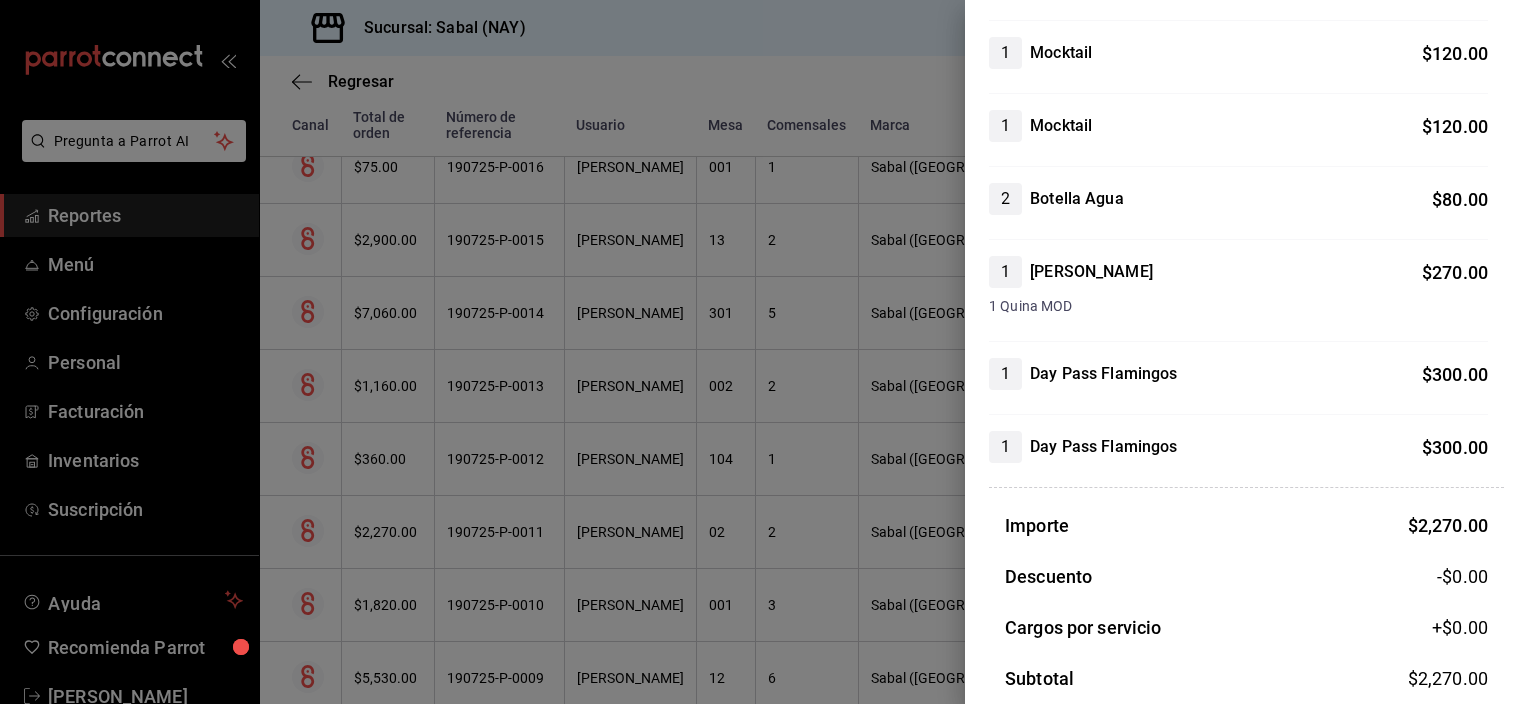 scroll, scrollTop: 692, scrollLeft: 0, axis: vertical 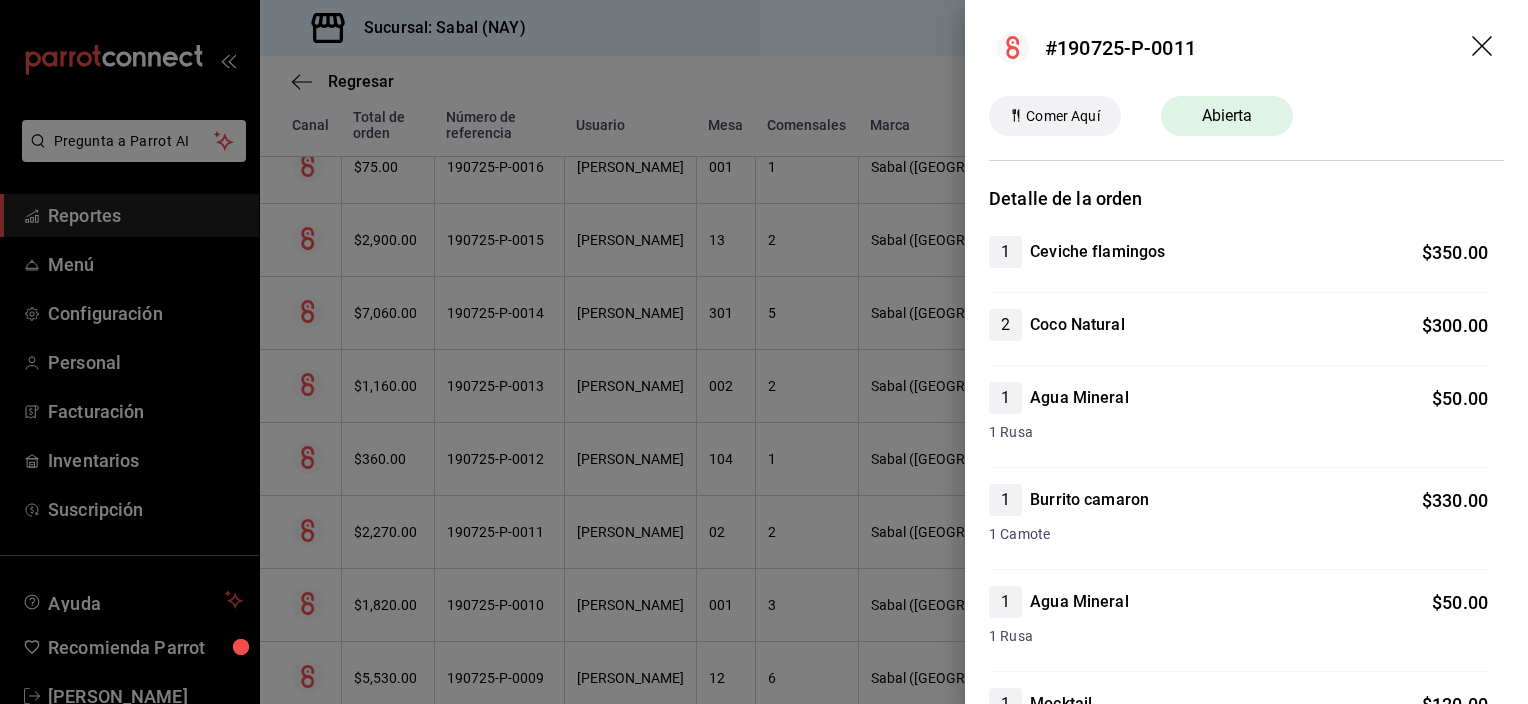 click 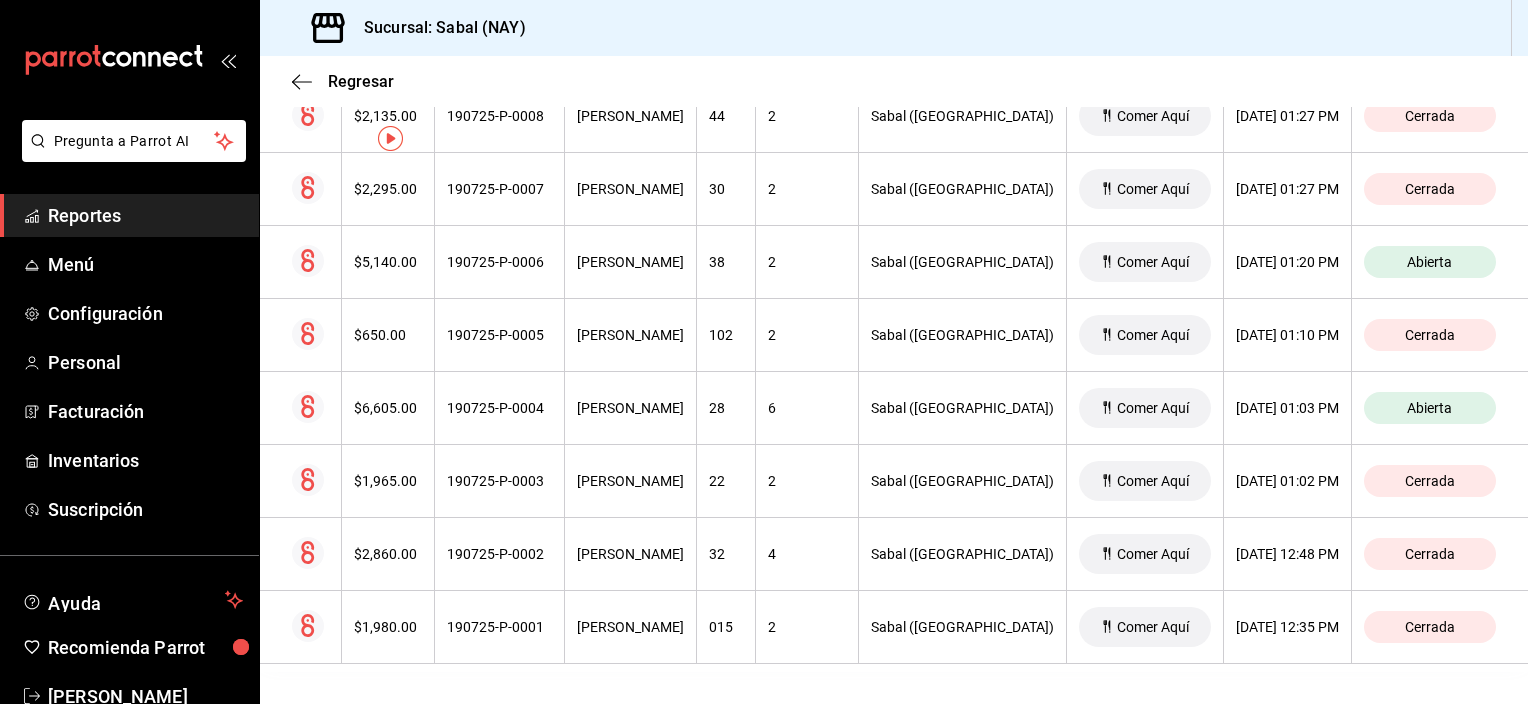 scroll, scrollTop: 0, scrollLeft: 0, axis: both 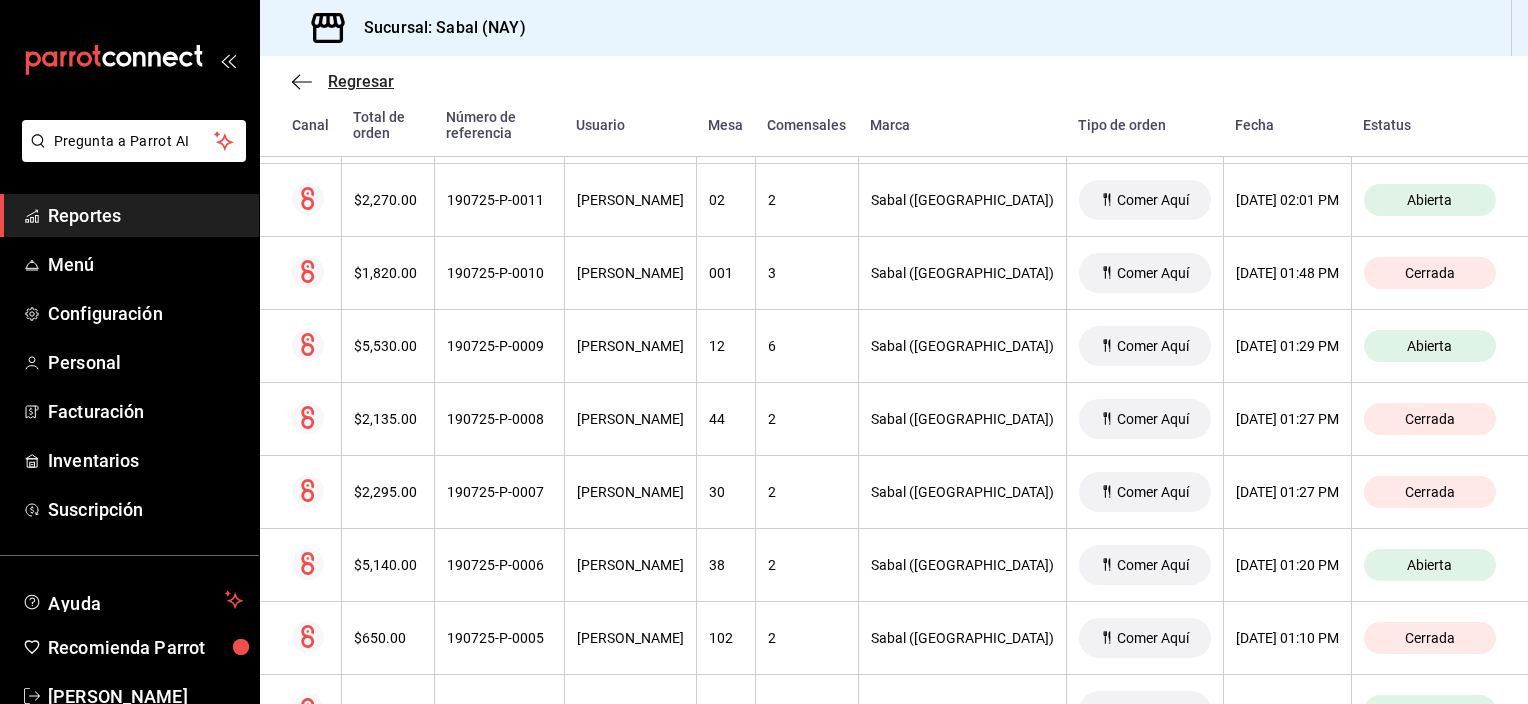 click 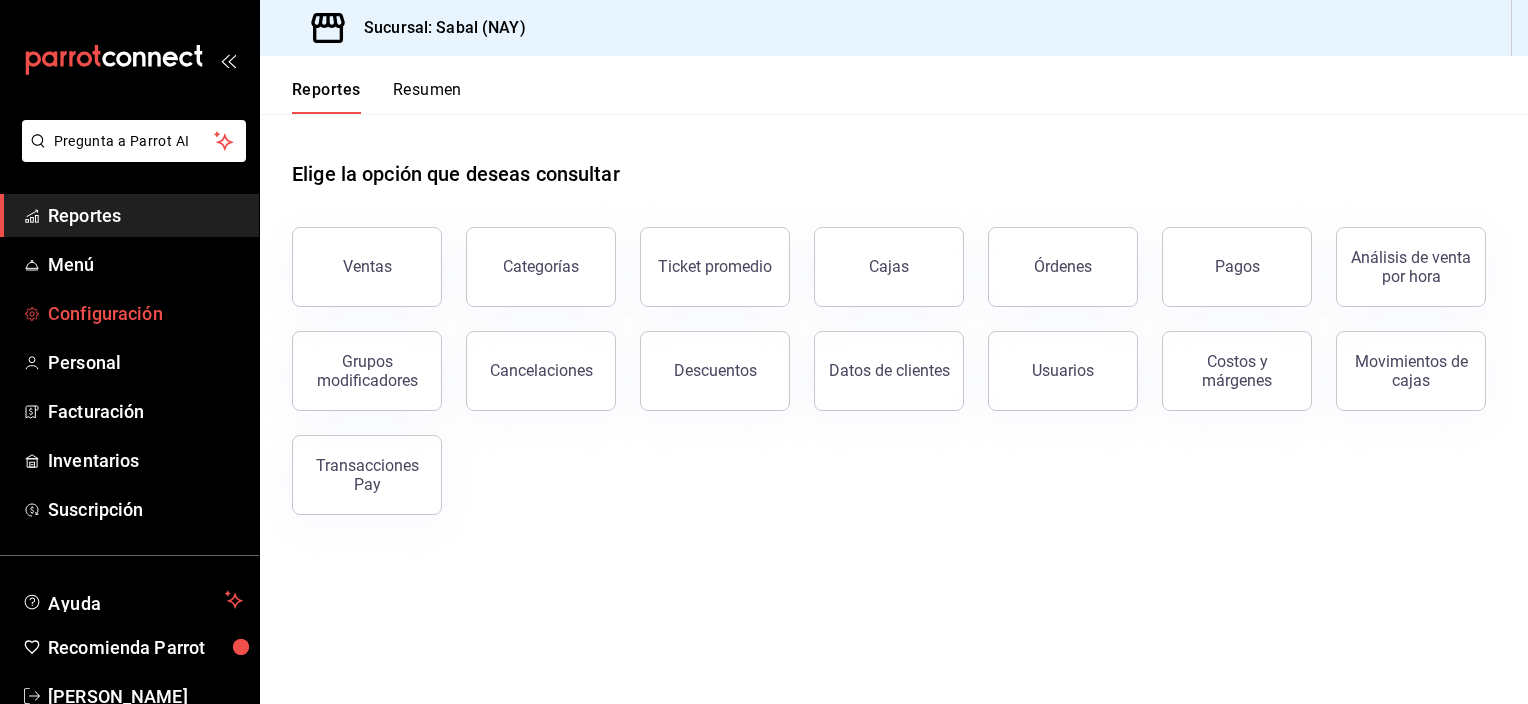 click on "Configuración" at bounding box center [145, 313] 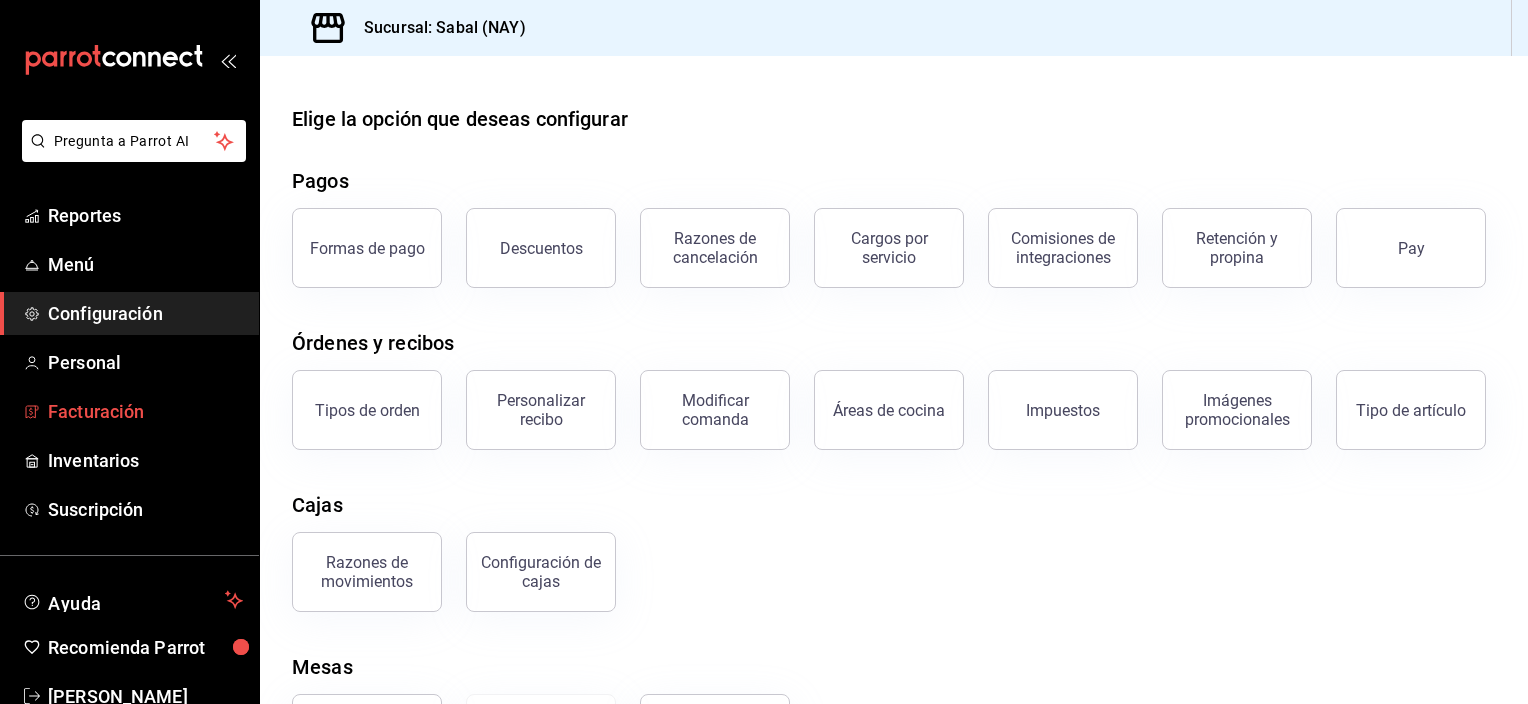 click on "Facturación" at bounding box center [145, 411] 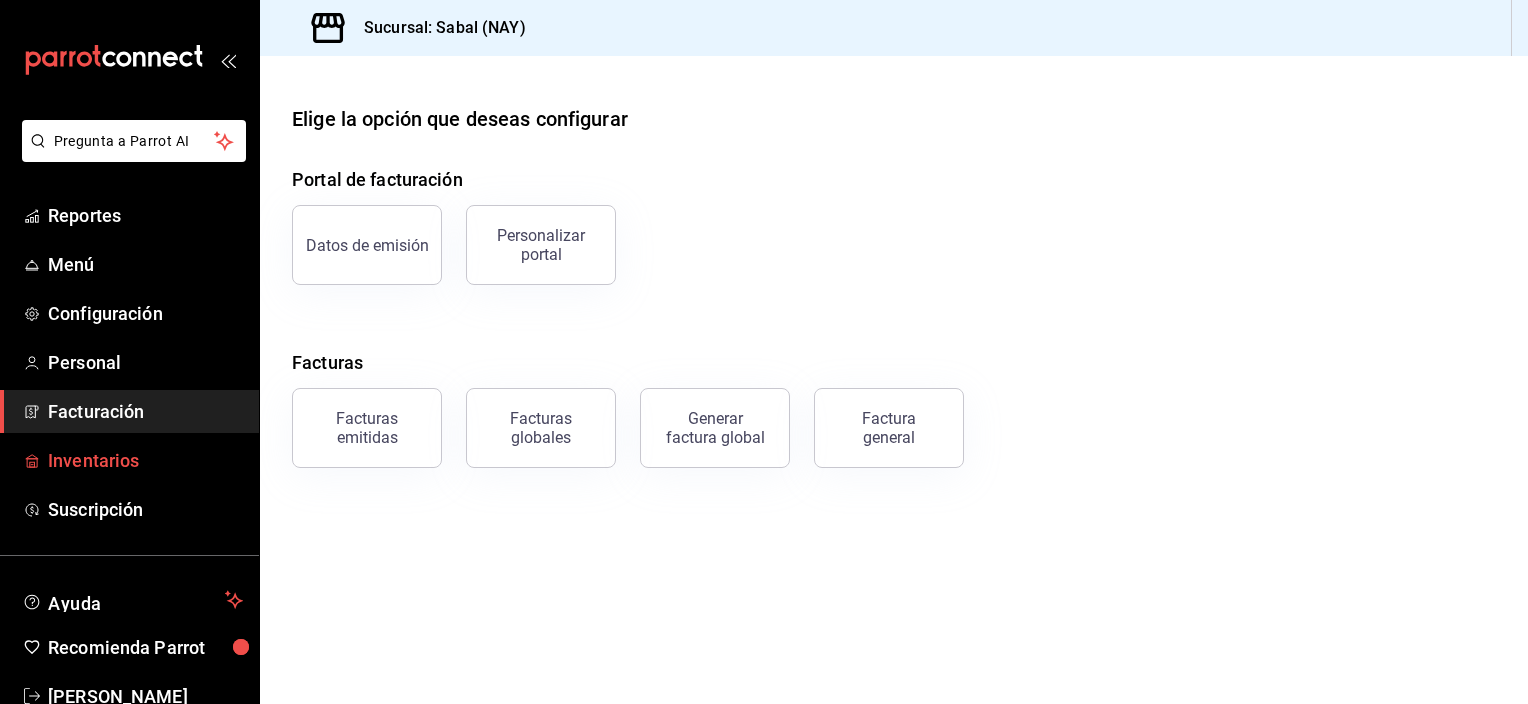 click on "Inventarios" at bounding box center (145, 460) 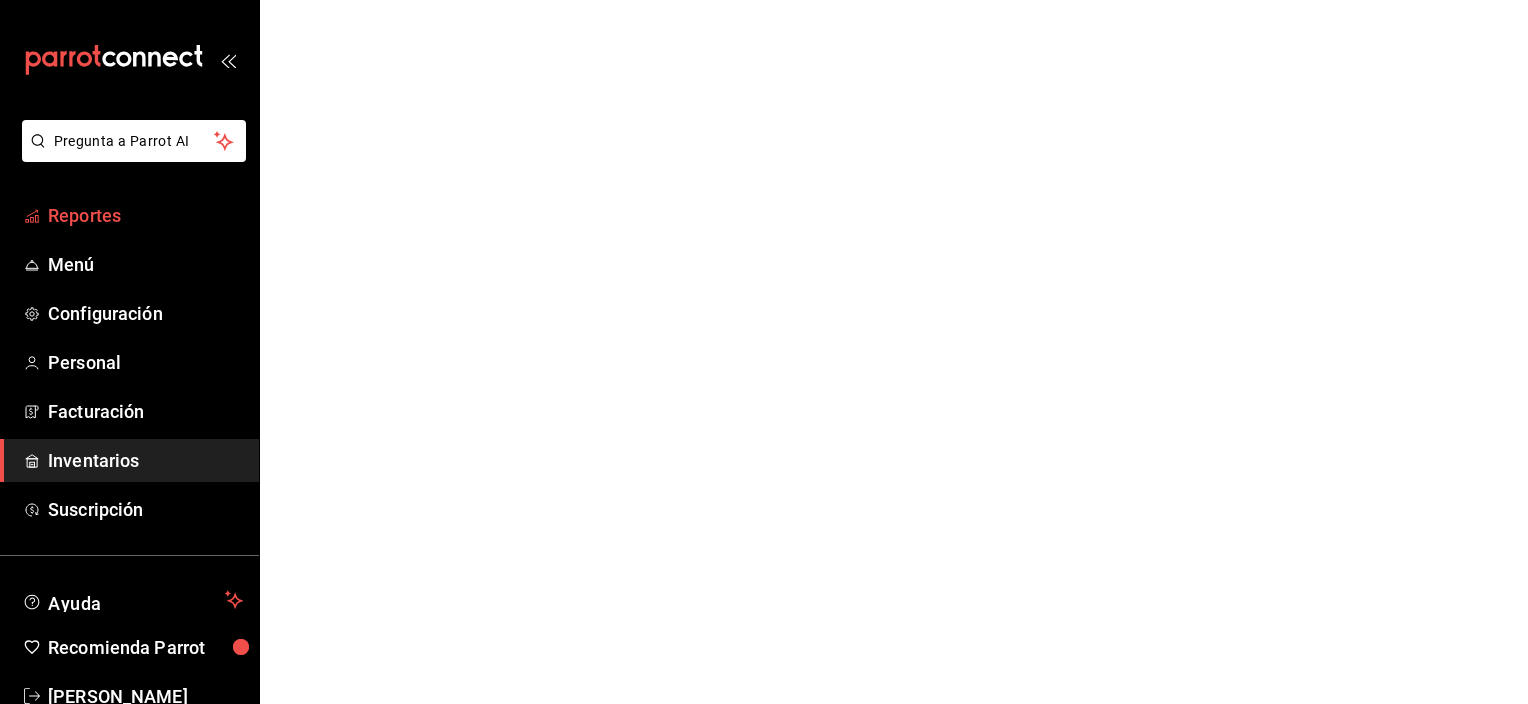 click on "Reportes" at bounding box center (145, 215) 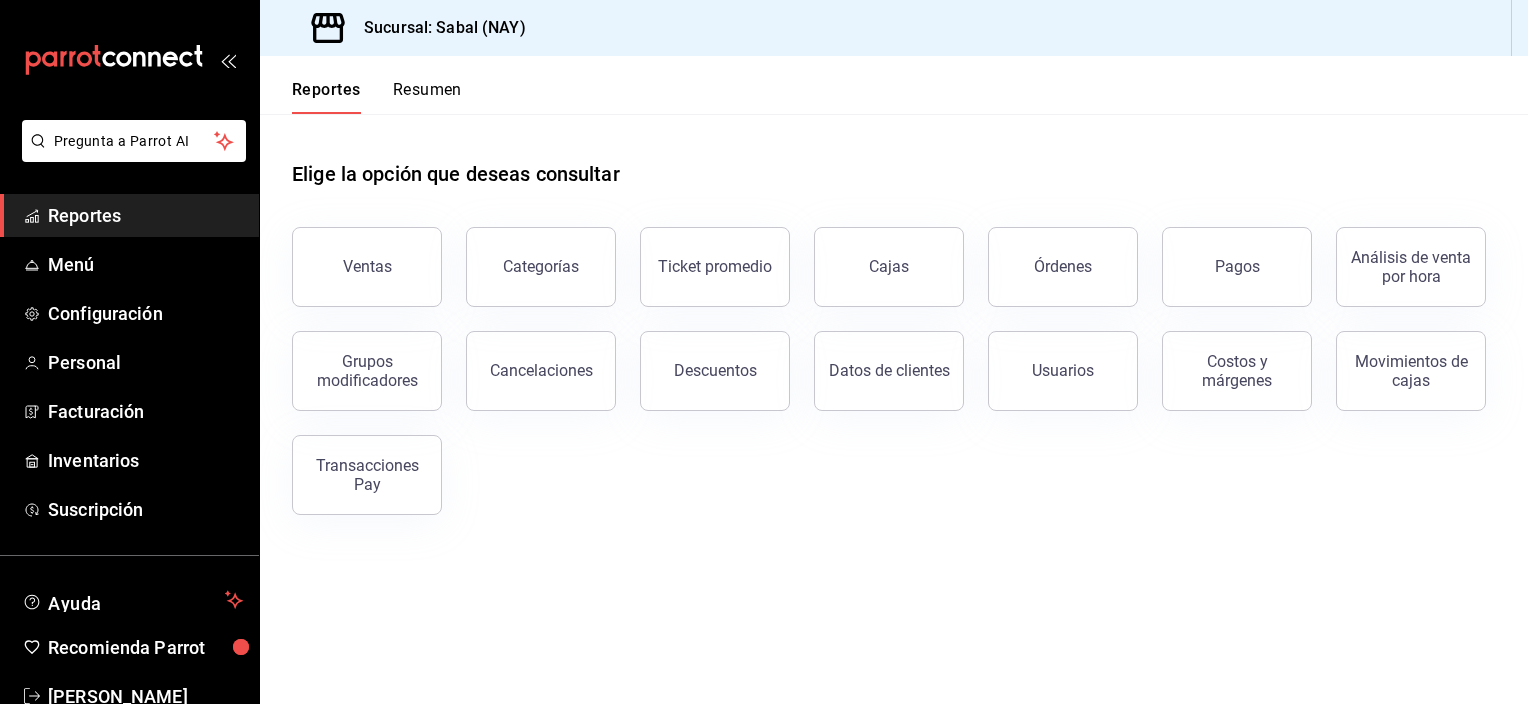 click on "Reportes" at bounding box center (145, 215) 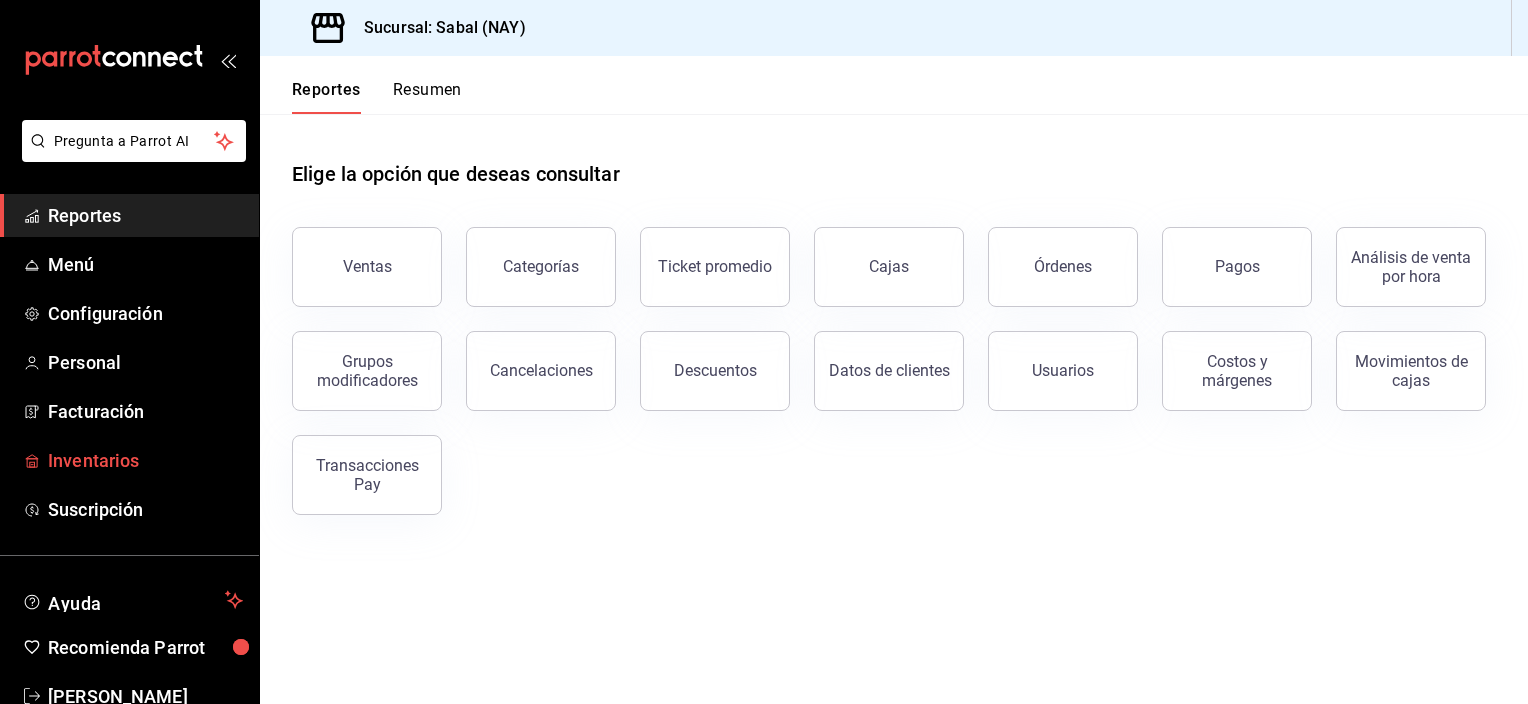 click on "Inventarios" at bounding box center [145, 460] 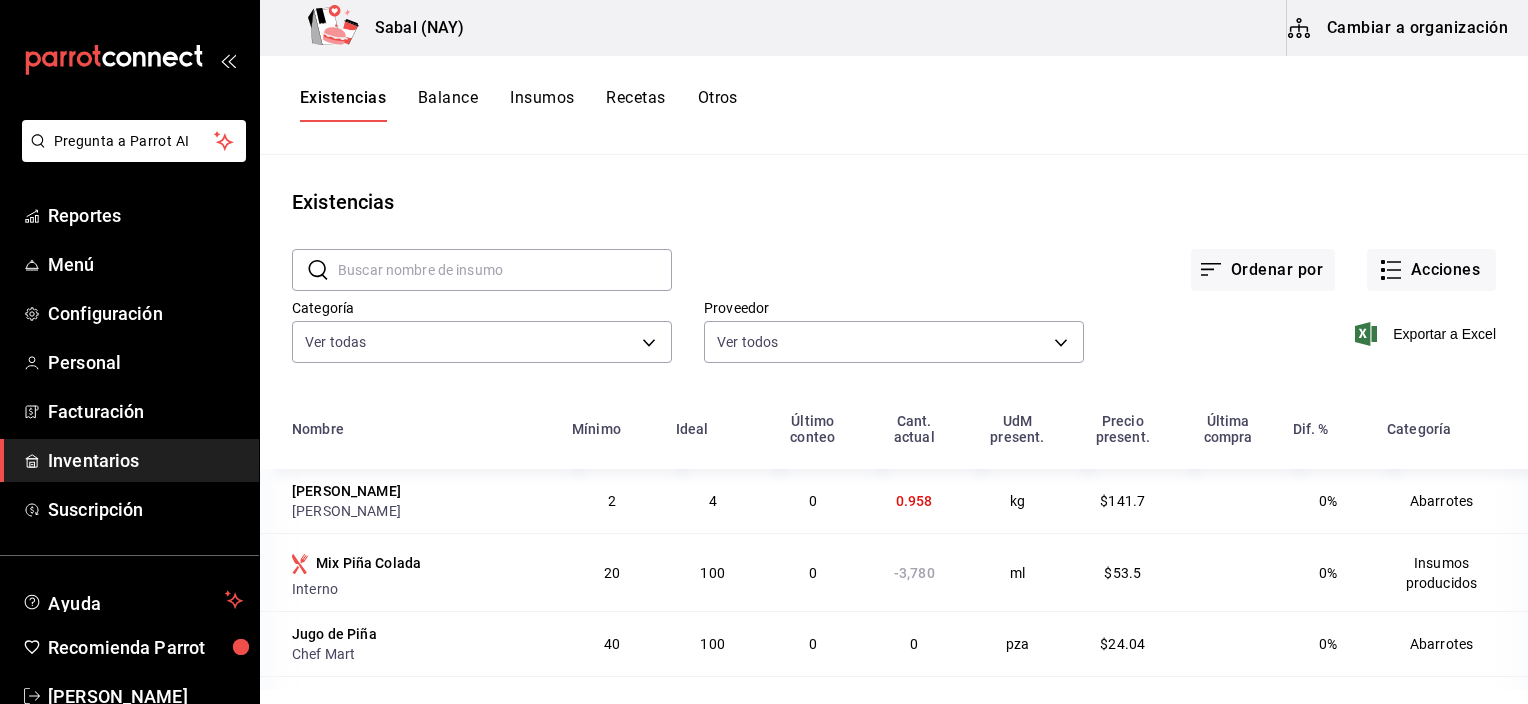 click on "Otros" at bounding box center (718, 105) 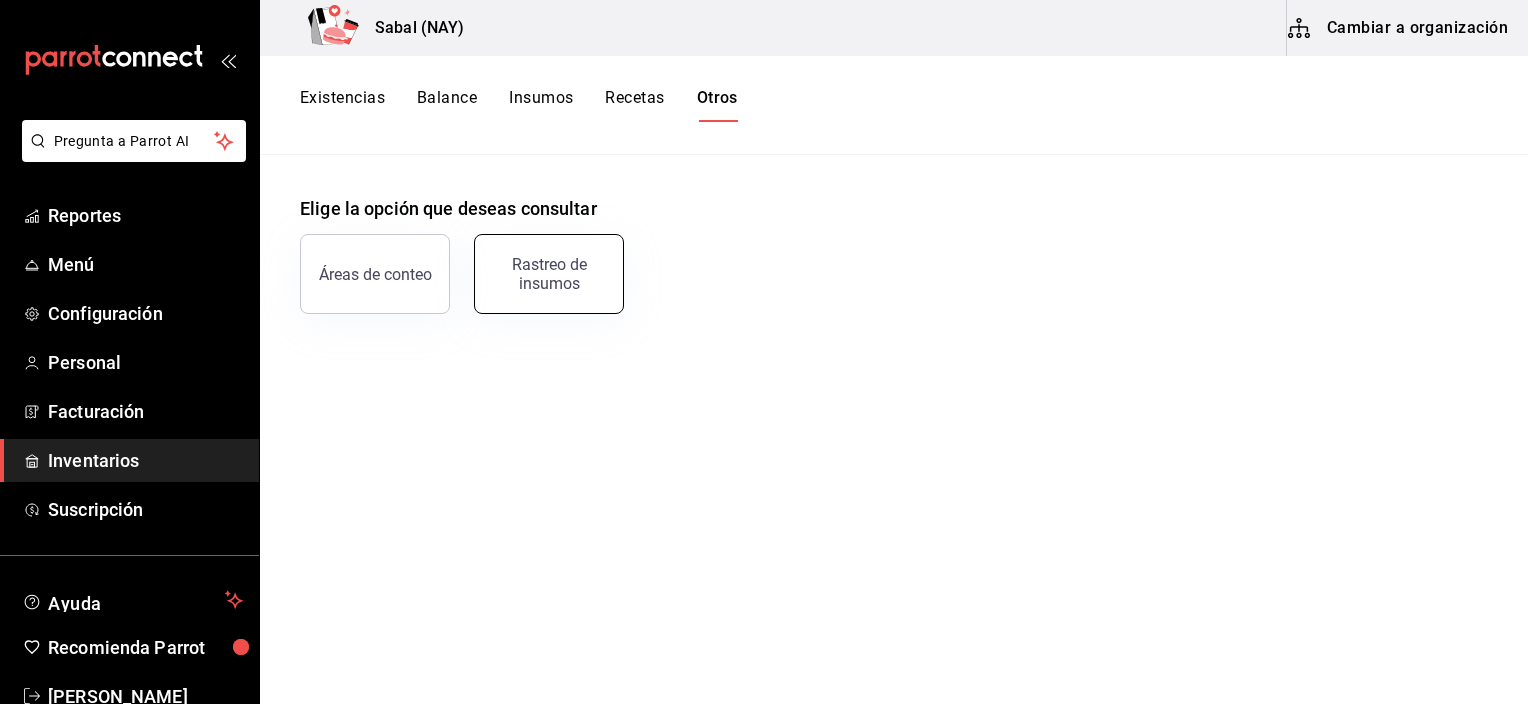 click on "Rastreo de insumos" at bounding box center (549, 274) 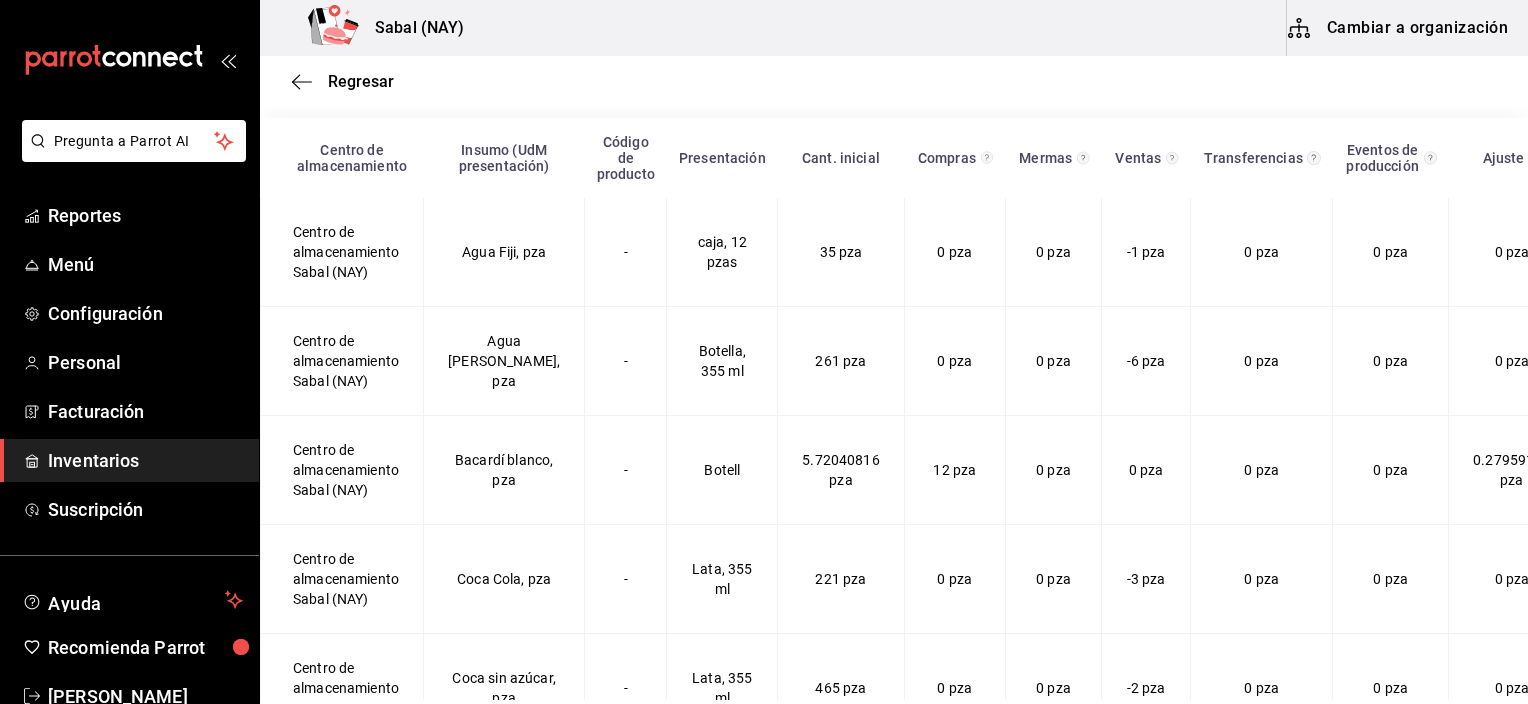 scroll, scrollTop: 263, scrollLeft: 0, axis: vertical 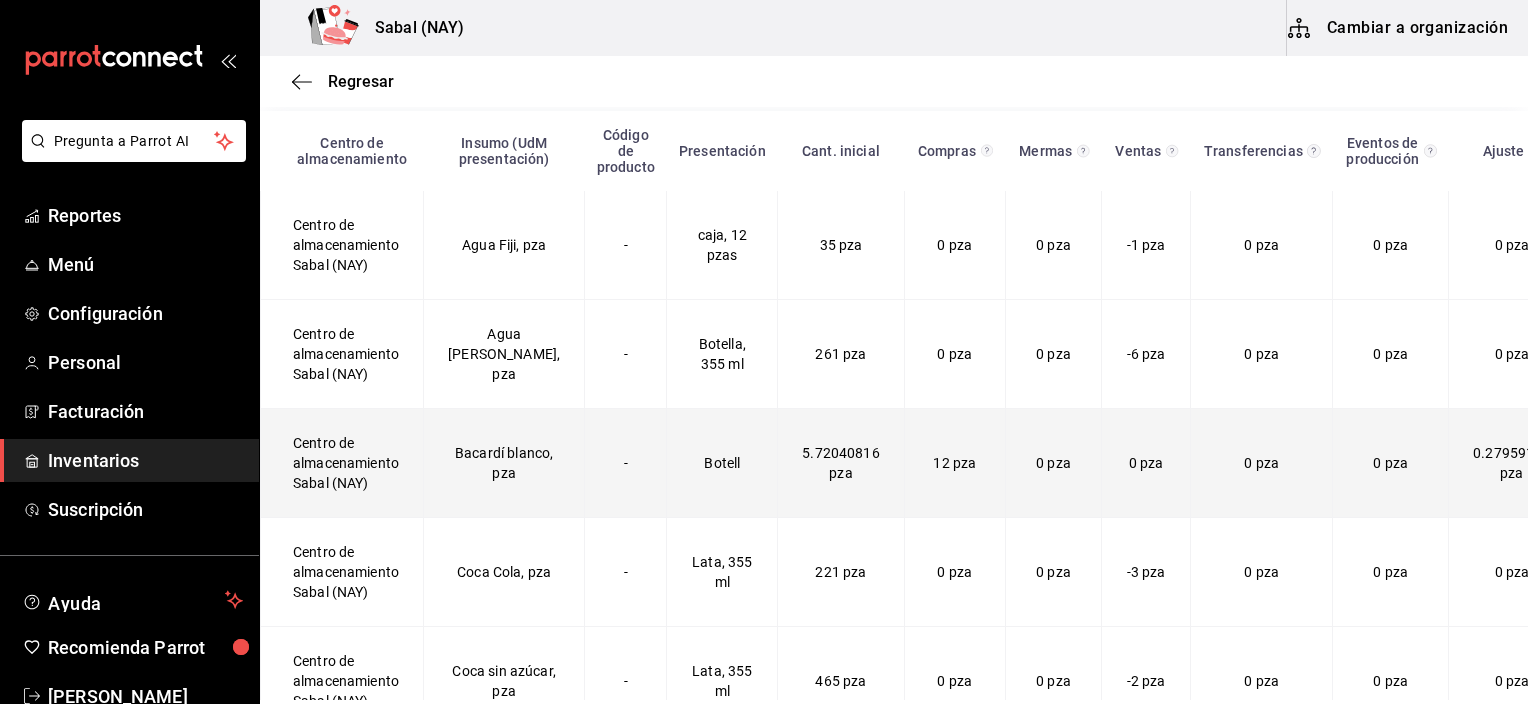 click on "0 pza" at bounding box center (1262, 463) 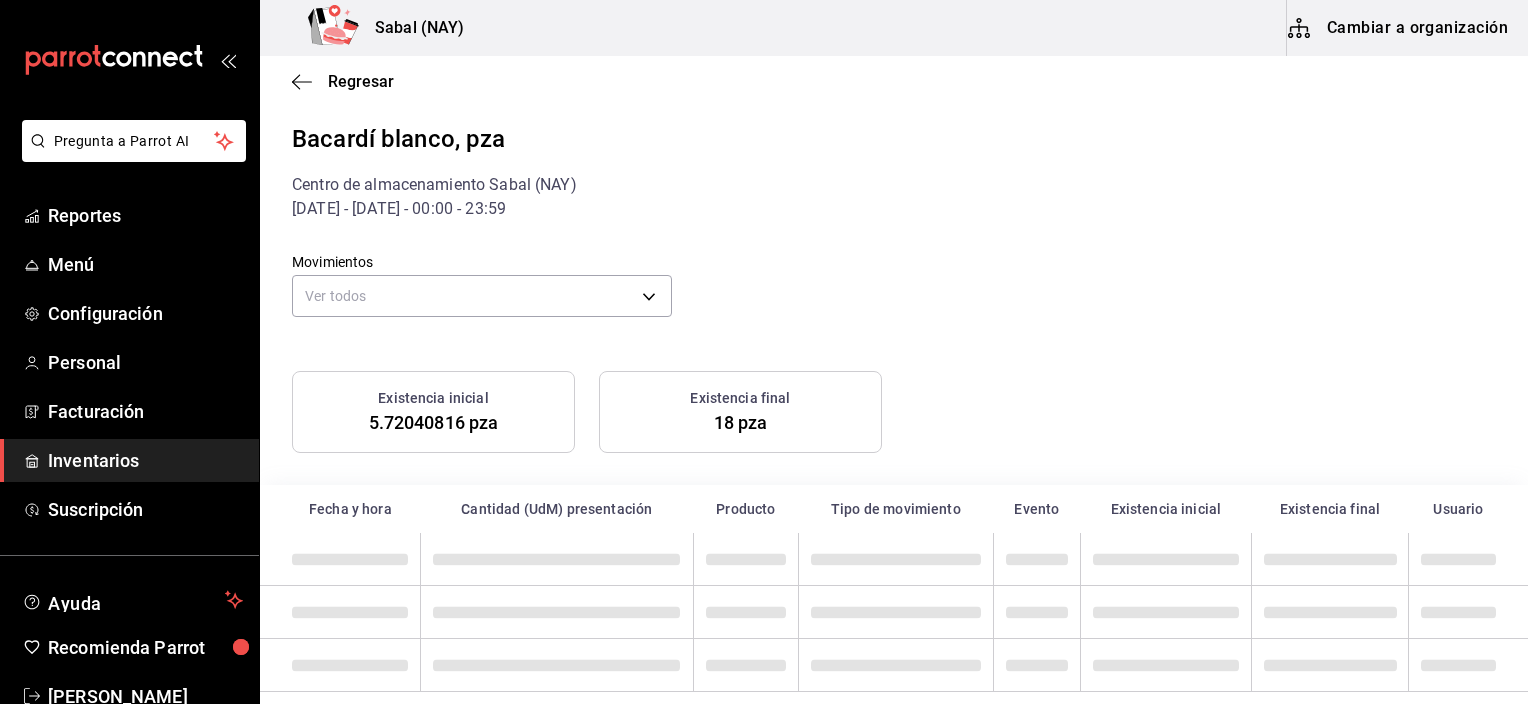 scroll, scrollTop: 2, scrollLeft: 0, axis: vertical 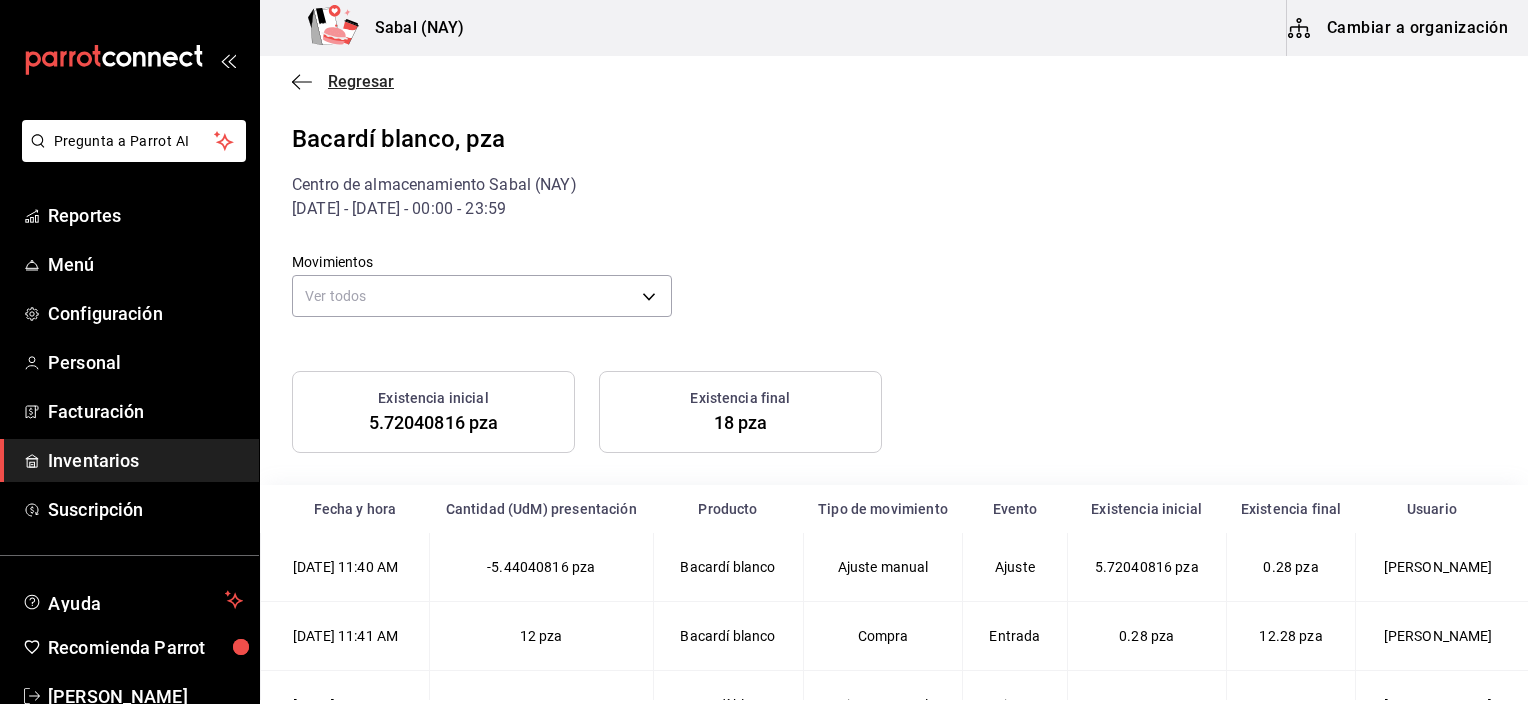 click 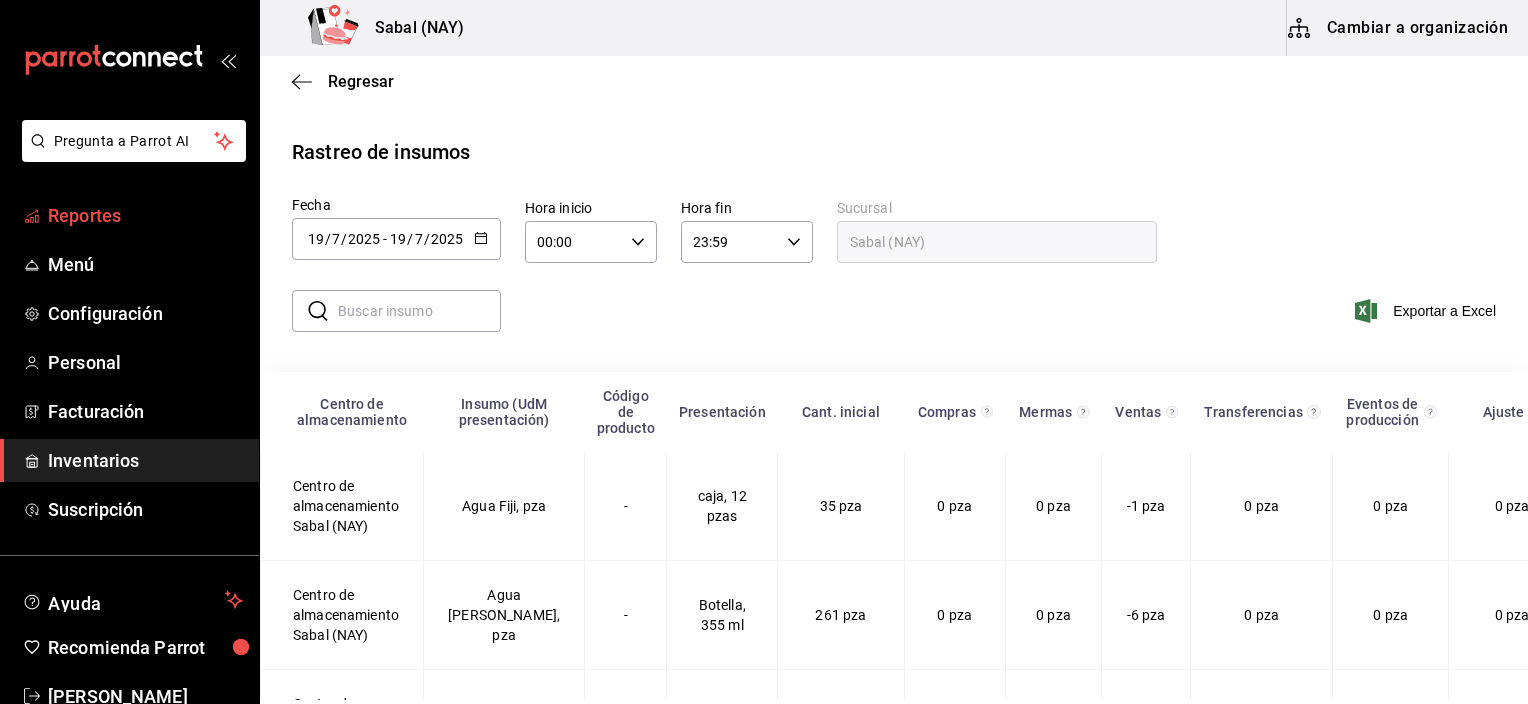click on "Reportes" at bounding box center (129, 215) 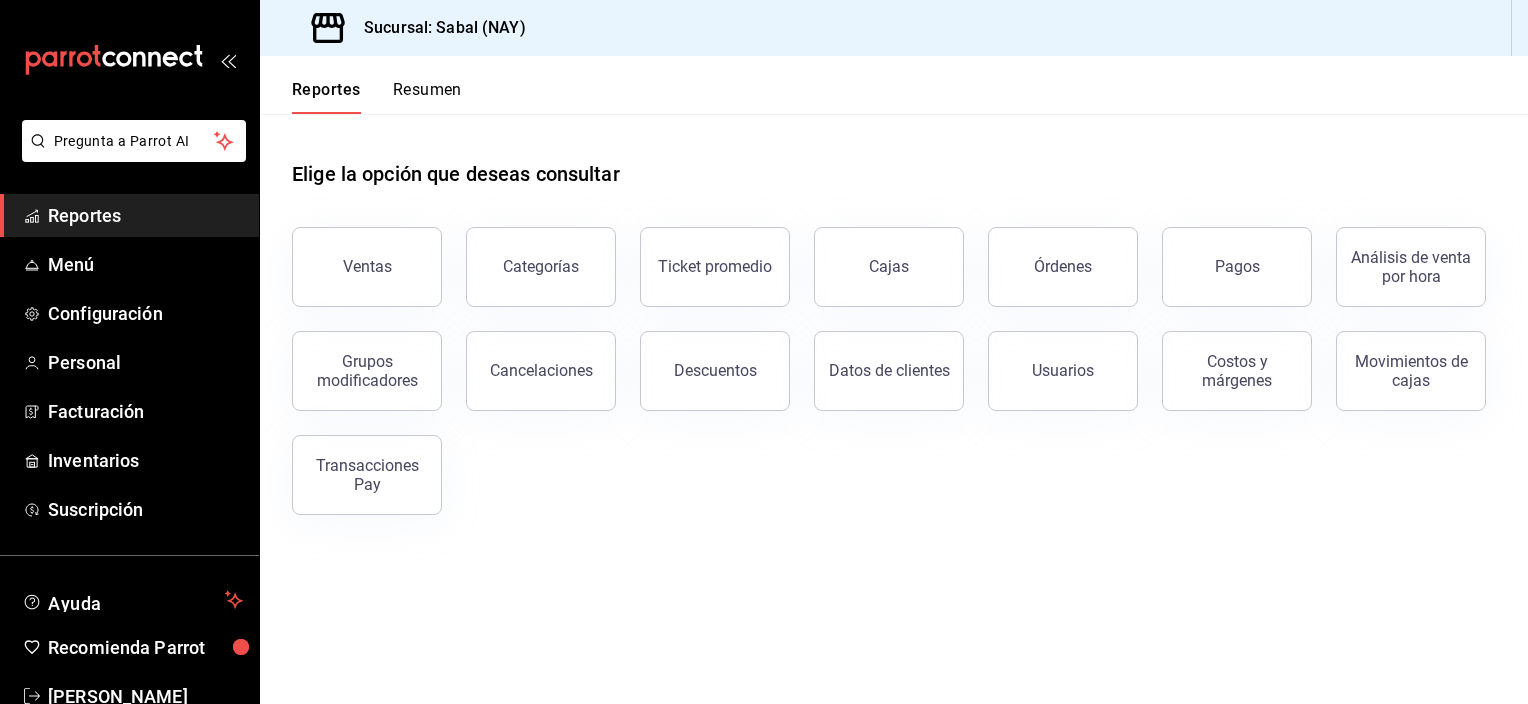 click on "Elige la opción que deseas consultar" at bounding box center [894, 158] 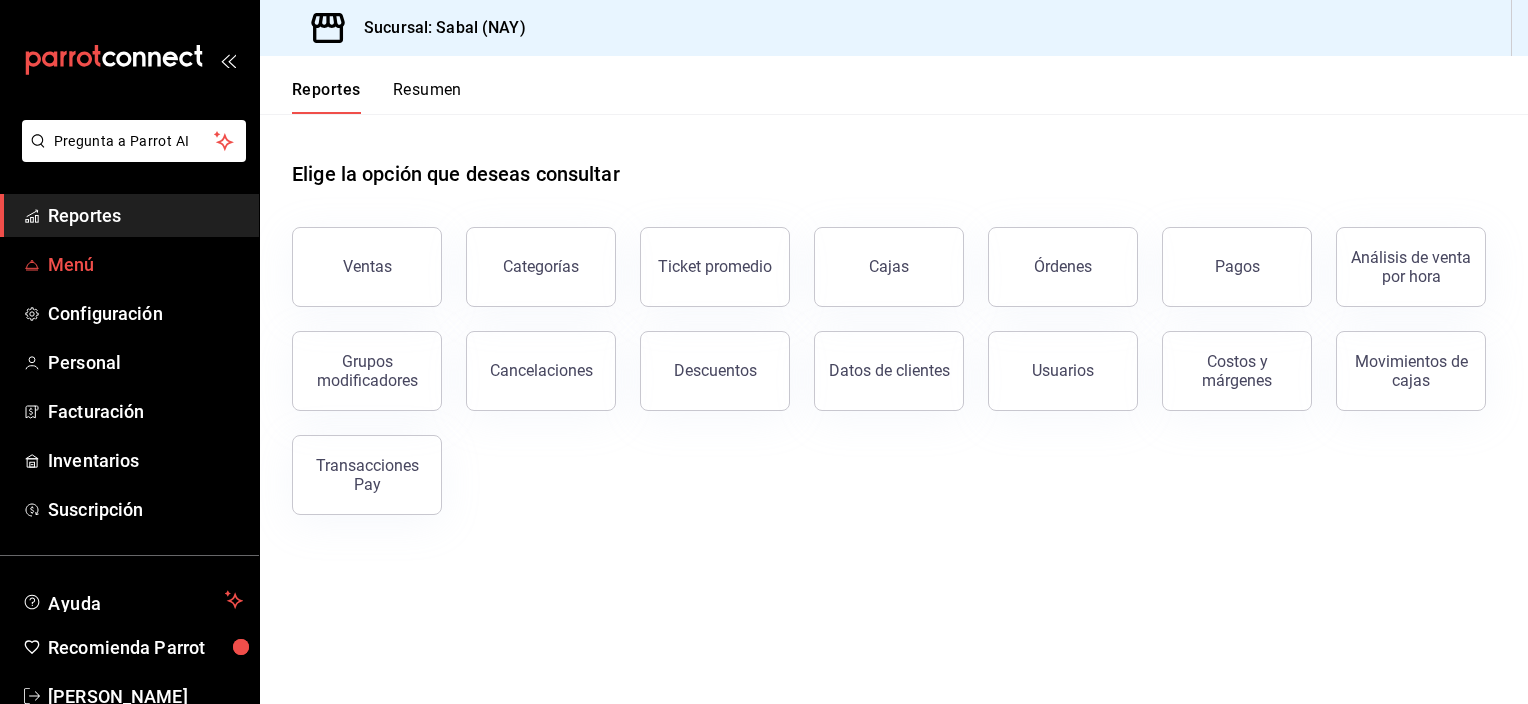 click on "Menú" at bounding box center [145, 264] 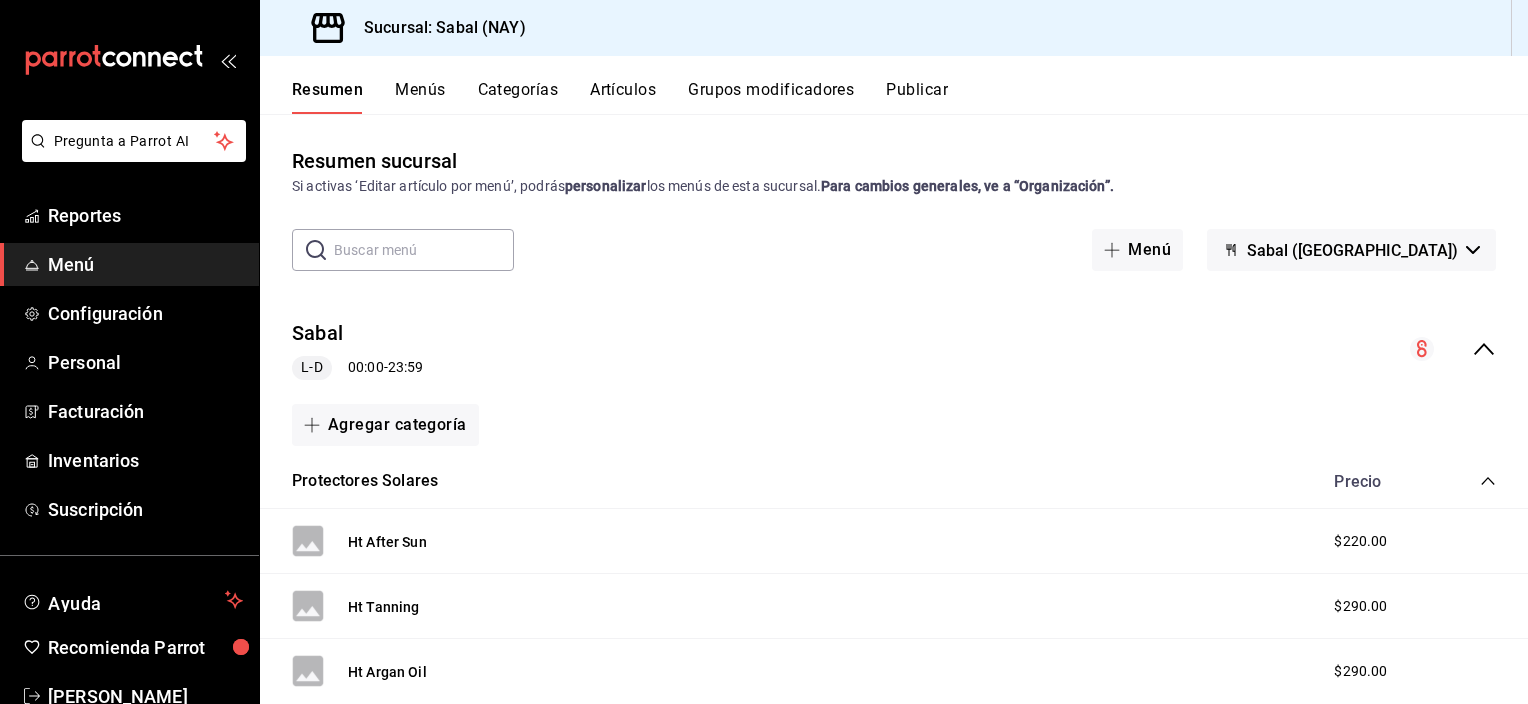 click on "Menús" at bounding box center (420, 97) 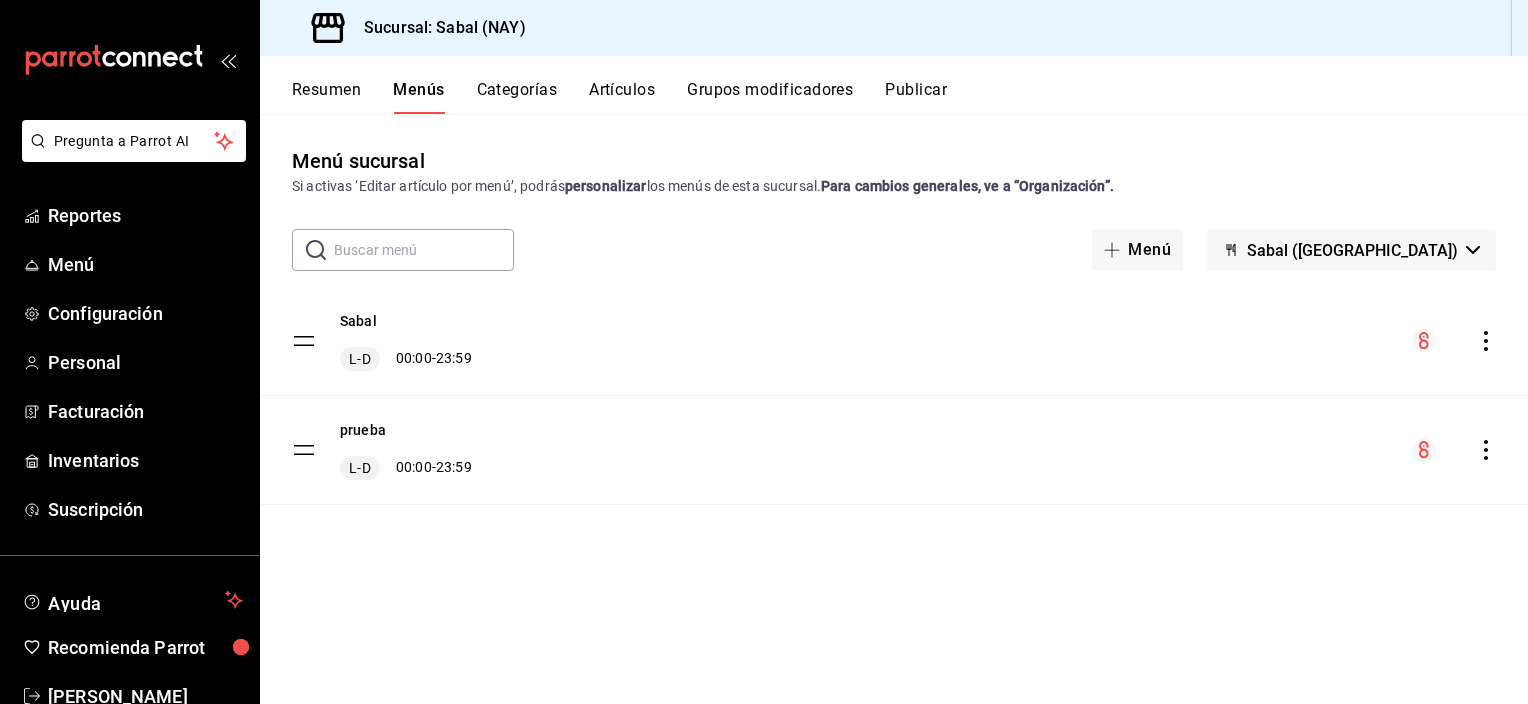 click on "Categorías" at bounding box center [517, 97] 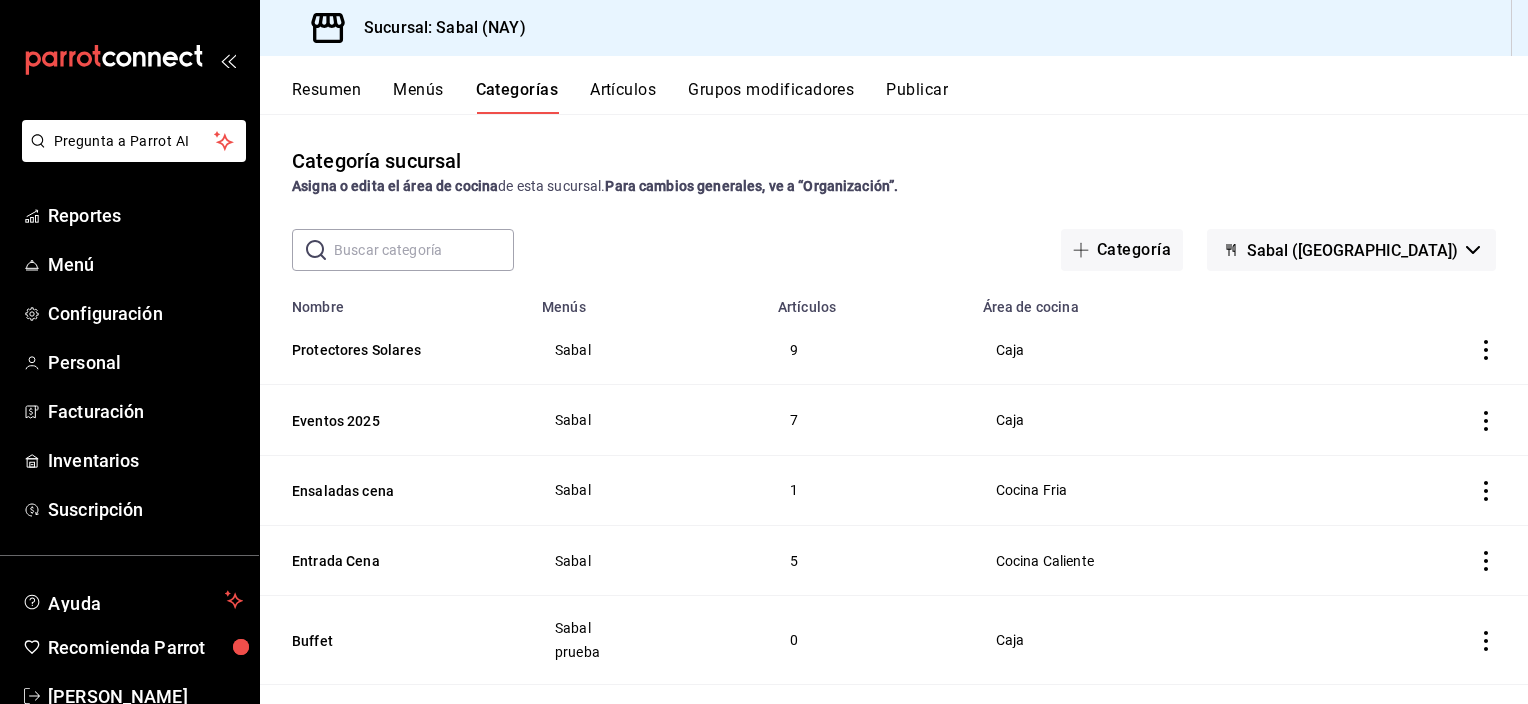 click on "Artículos" at bounding box center (623, 97) 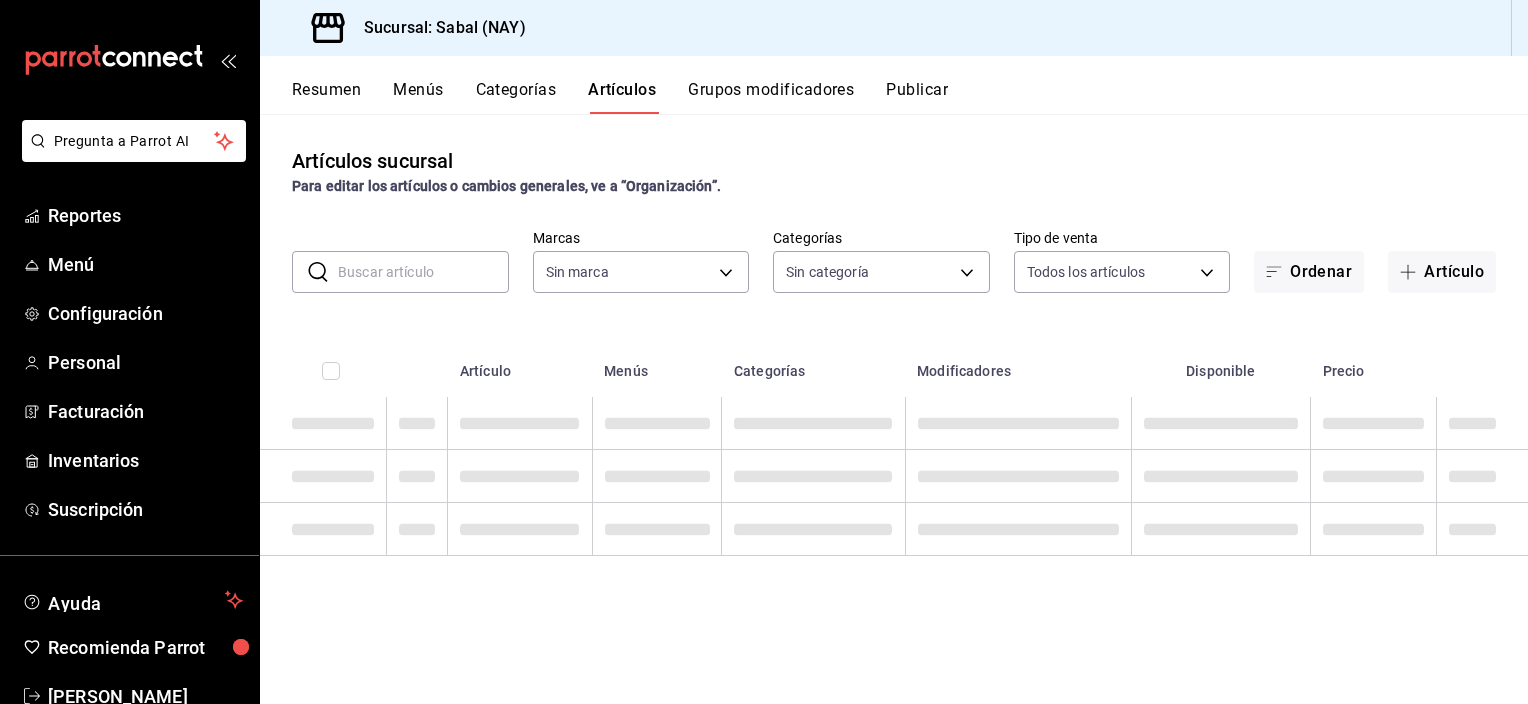 type on "7bb9fc4a-963e-4e00-9402-9ac56289446f" 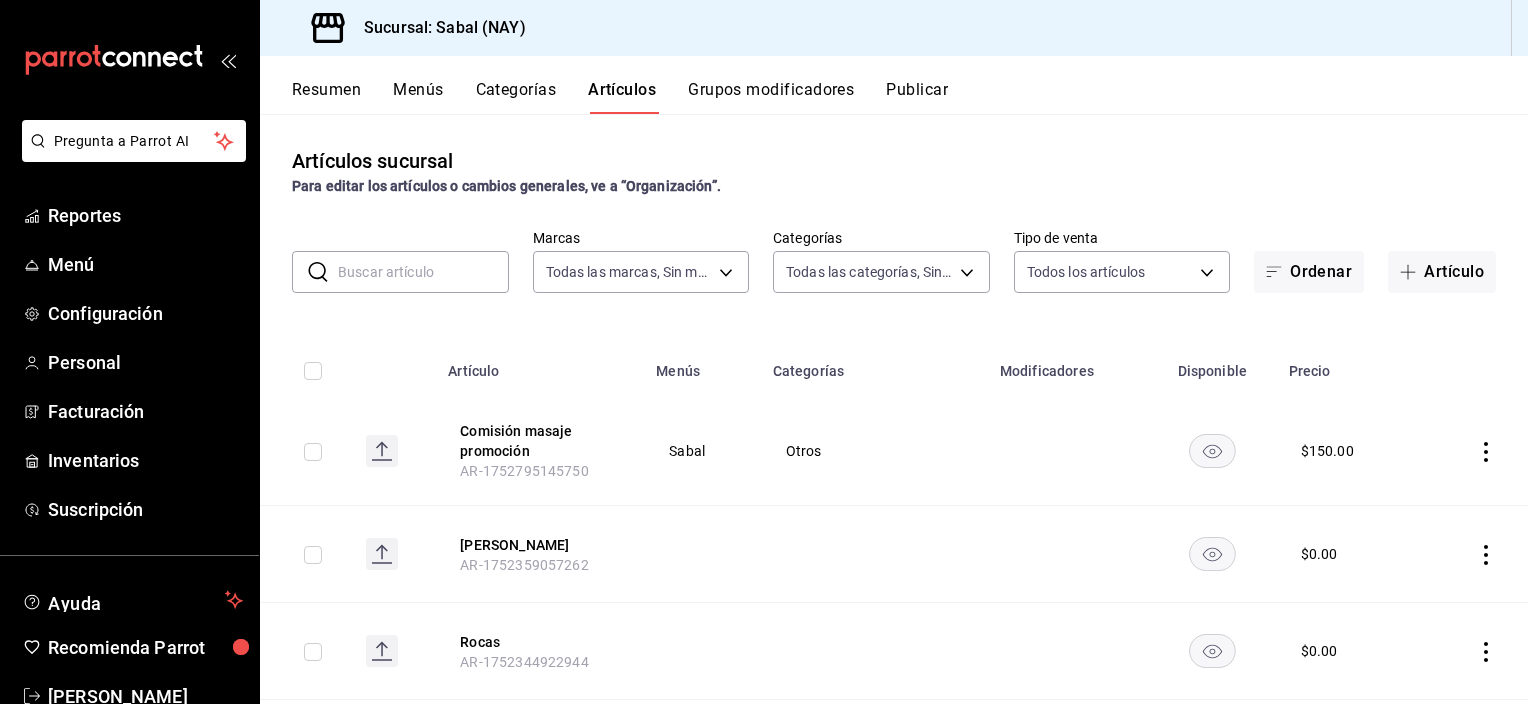 type on "bed2594b-a15d-4bd4-87ff-97f97ee034ef,89ba1751-3de3-413f-a6d3-d357b79ae5de,3a12db3d-3bc6-4bf3-ad6c-c75b9f0464aa,3140341f-7e82-4380-ba28-0b0a38b1929c,e3bb6e41-32b0-4a21-ac90-6bb1fedda983,5d80cb4d-731b-4c83-901f-ac0b73b3bceb,9fbd1336-8b58-4302-9029-c738b010fea3,fea99d6c-c076-436d-8a2d-a5992371e338,617fb0f2-77eb-405c-b68e-b1b180a98611,56fc3a32-9e51-43f3-be3b-11b473bdea05,9d3e38c2-b928-4b02-b633-6c8d07f66ada,b2478f53-dd95-4912-9c4a-e6e1752e6fa3,4d6012ad-7d77-44b9-8c56-81f564d99f62,a6bd4f95-a79b-4453-b129-16b10f6d0160,5e2b78c1-75e1-441e-9534-87f981ffa705,03686f4c-805b-4452-924c-3888a1265924,fb85d88d-a96e-4168-854f-6b8dc19adaa8,0102f8b9-149c-4dfb-9b7d-c1f10a3c5fa1,68c5ad83-b621-409b-b6eb-1ab31bd44fbe,f62396c5-a539-430a-b1cd-190bb9f497f2,544cba29-6704-4e78-8b48-76c0bda20d64,b0a380de-80db-4595-864a-5da9547217d7,0332fc53-68e5-428b-8192-d7bf931faa93,d7c33752-f17e-4b37-a82e-99d0dce6dc1d,2c40b954-cad8-4880-8bda-dbcbd6745f25,e1800f3b-8fff-42b8-b78d-347c3e1193ce,9261b782-59fc-47a6-8c9d-813140c91c23,8cfea99e-59a4-41a6-95c..." 